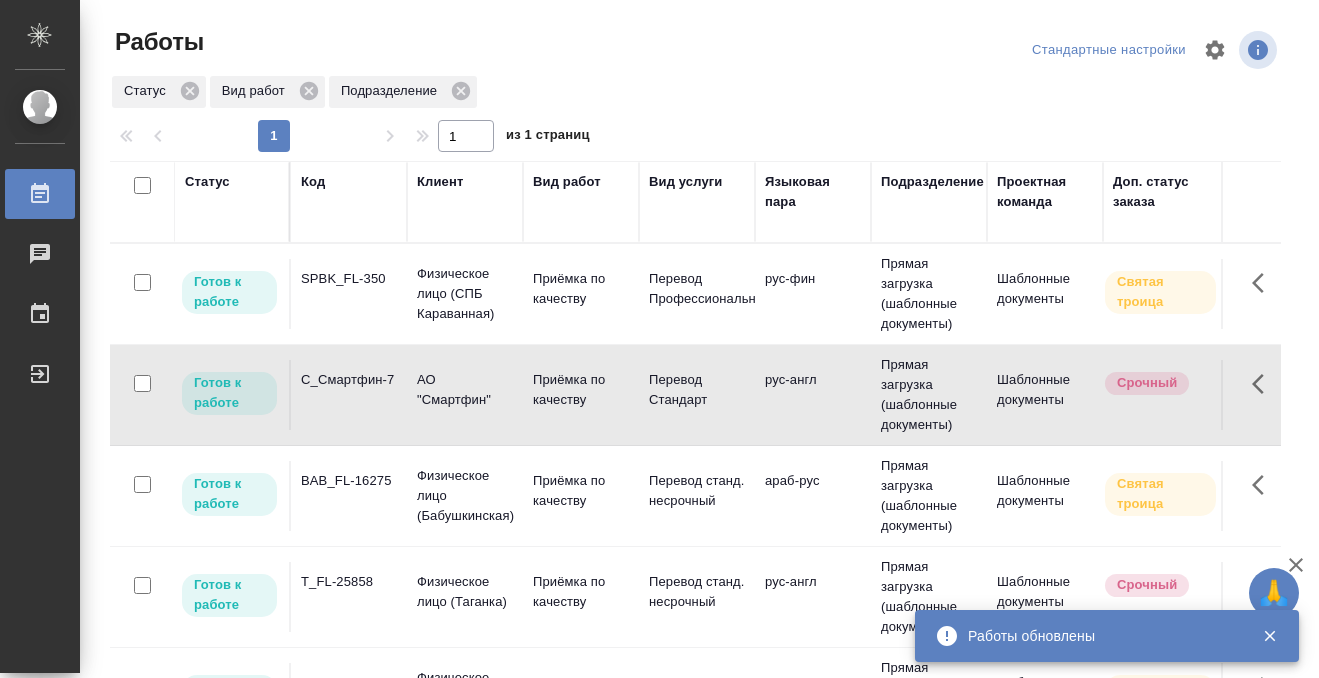 scroll, scrollTop: 0, scrollLeft: 0, axis: both 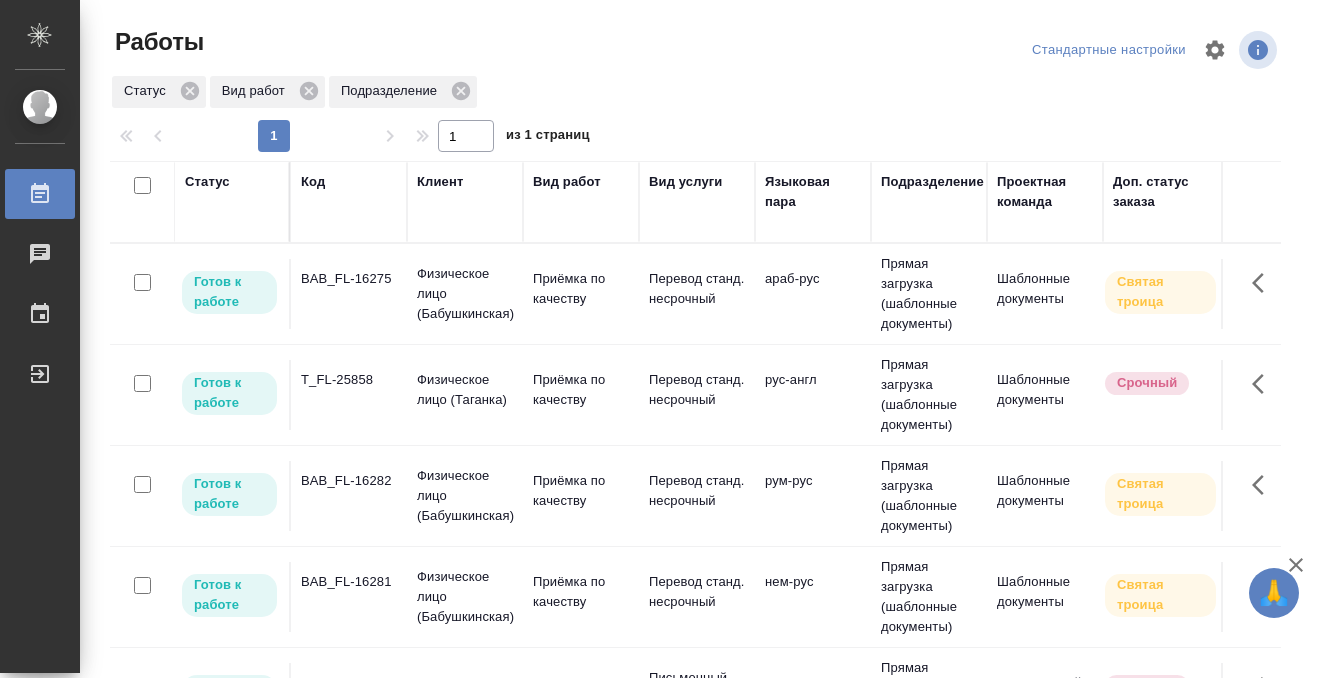 click on "BAB_FL-16281" at bounding box center [349, 294] 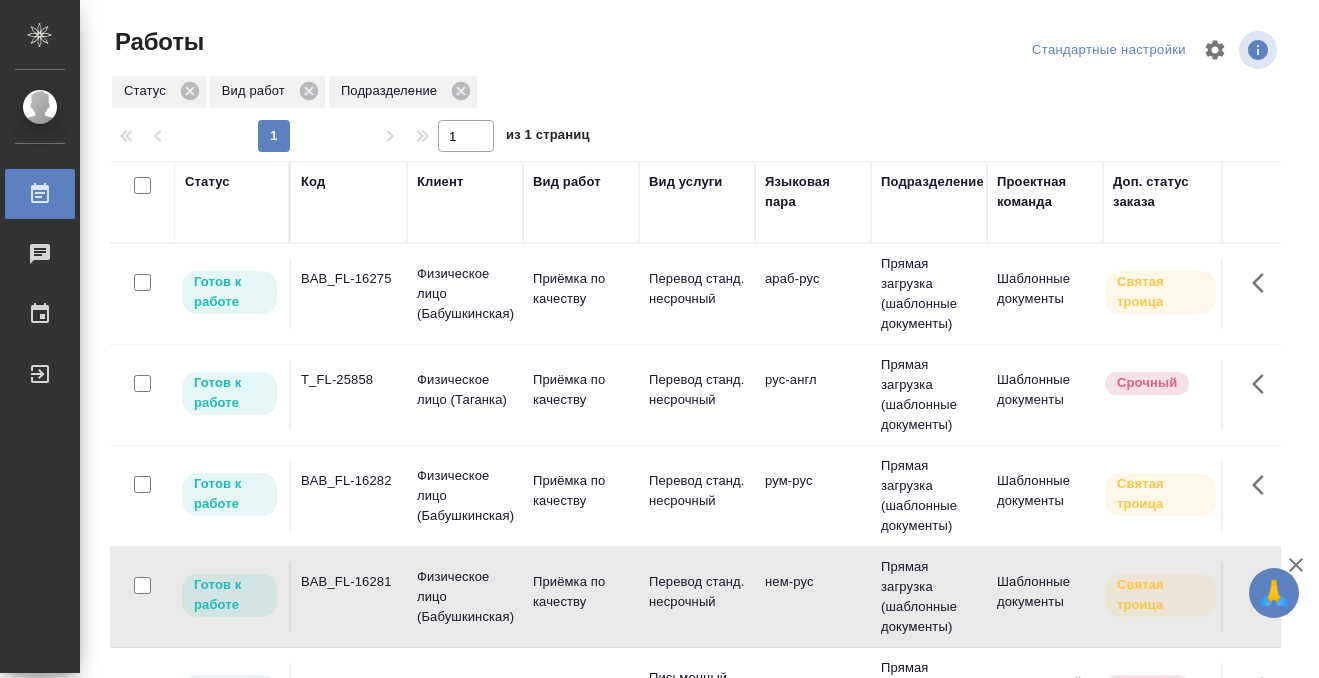 click on "BAB_FL-16281" at bounding box center (349, 279) 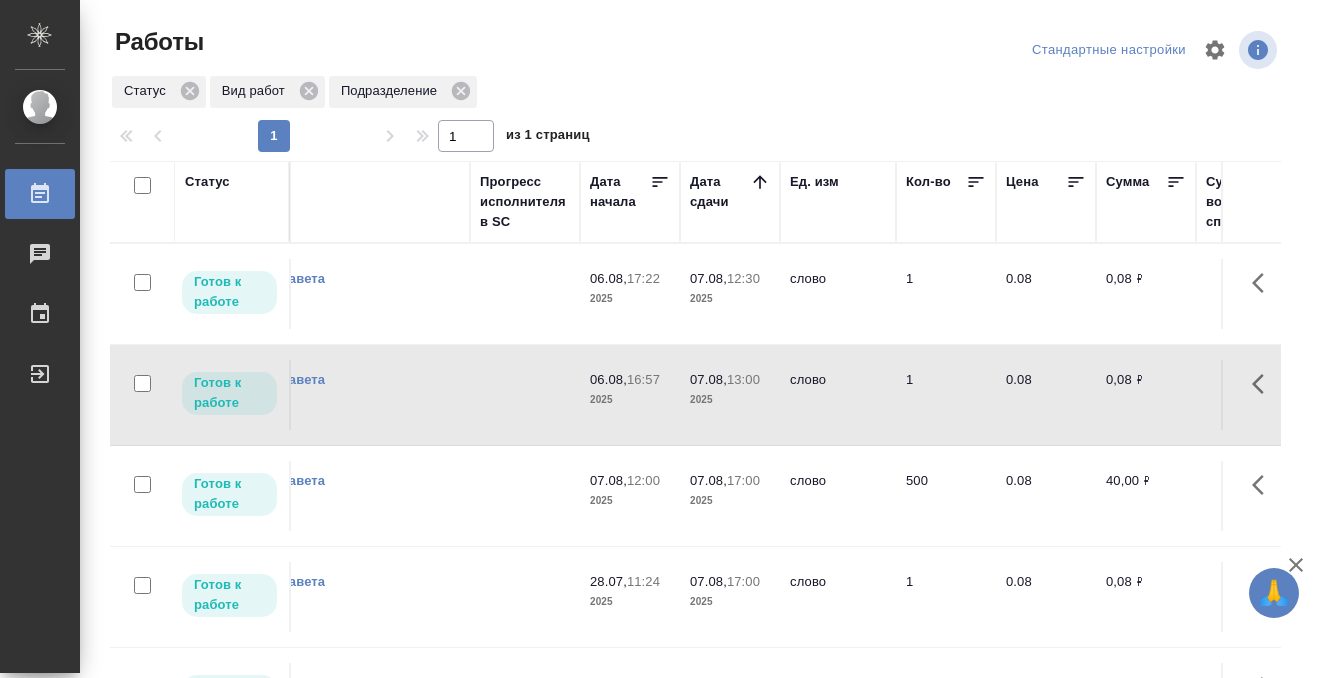 scroll, scrollTop: 0, scrollLeft: 1433, axis: horizontal 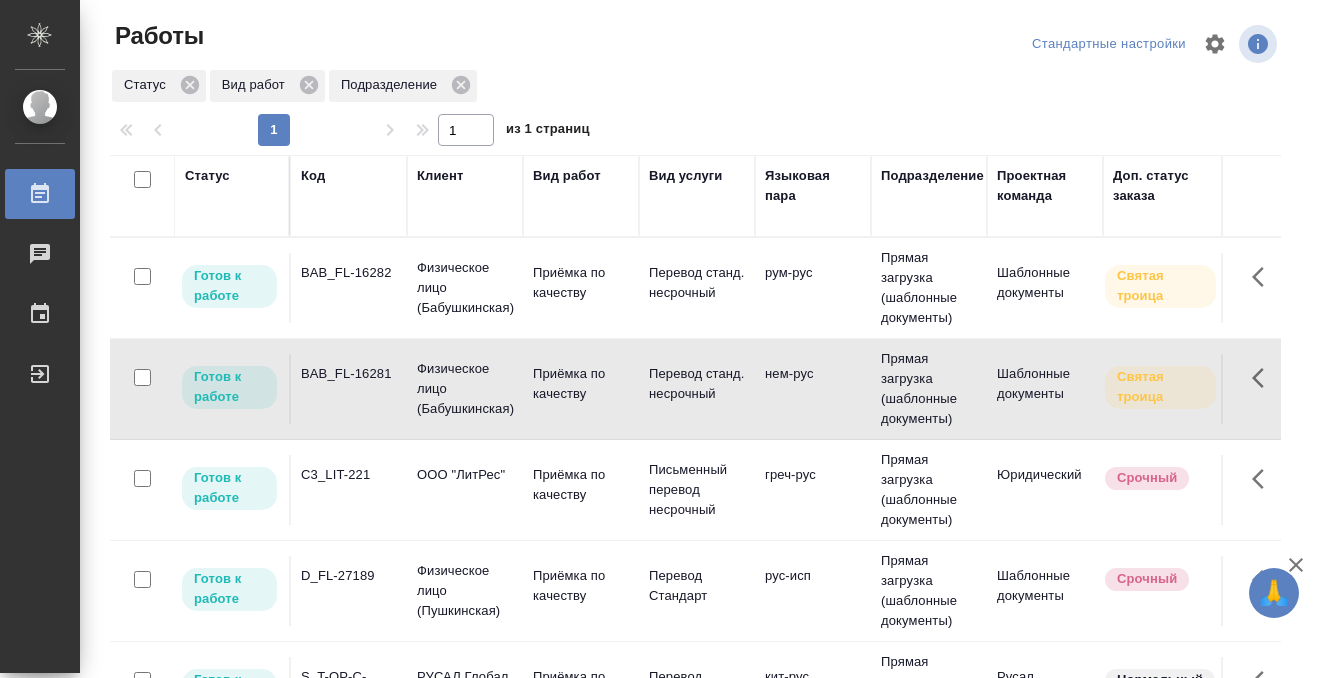 click on "BAB_FL-16282" at bounding box center (349, 288) 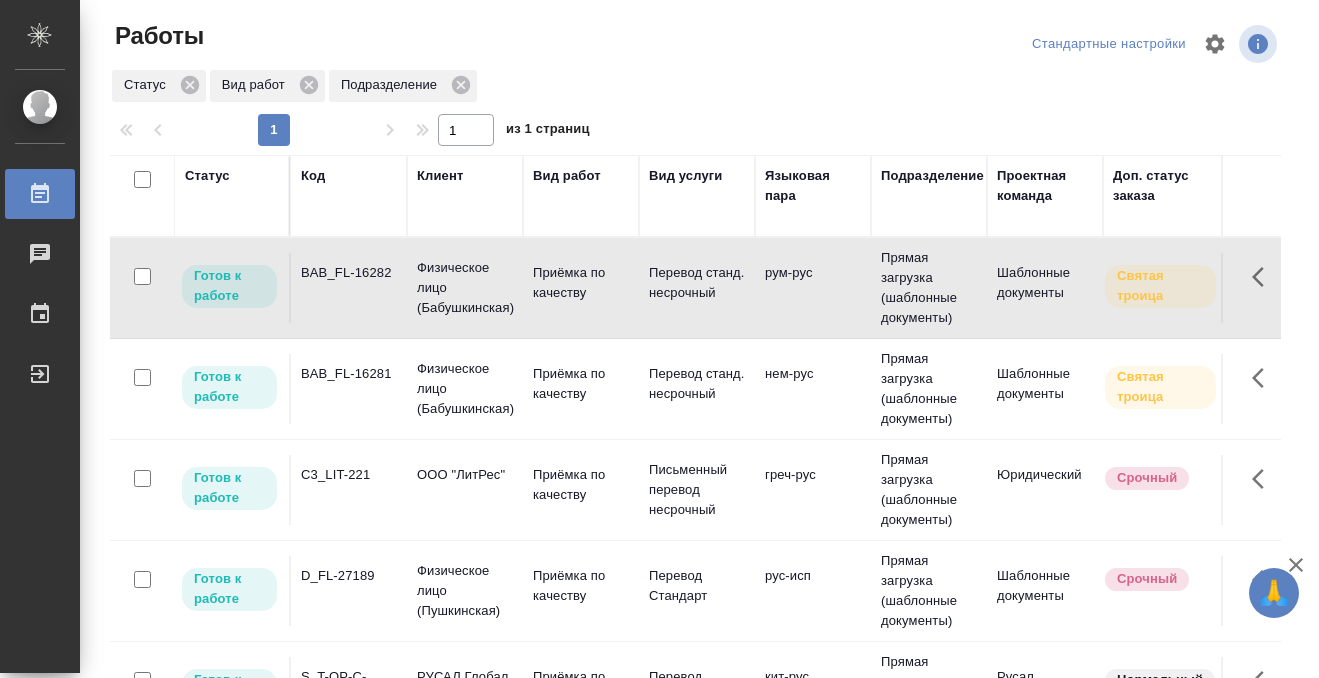 click on "BAB_FL-16282" at bounding box center (349, 288) 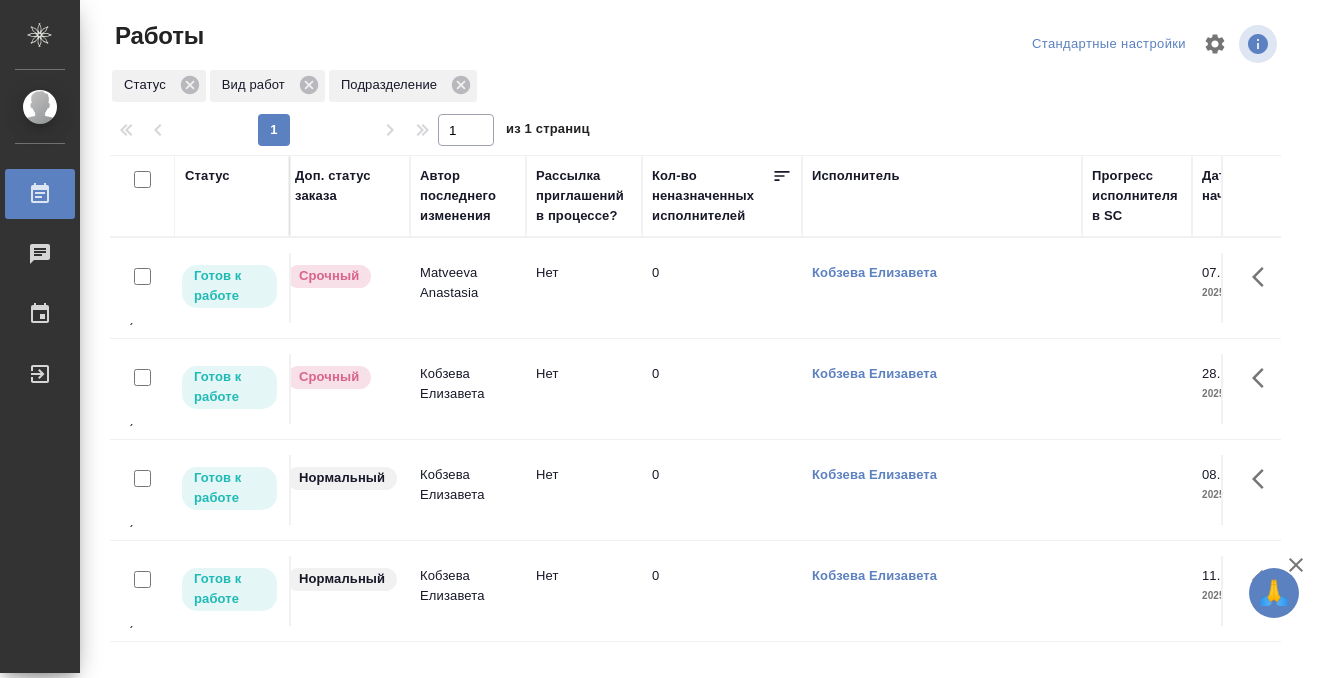 scroll, scrollTop: 0, scrollLeft: 0, axis: both 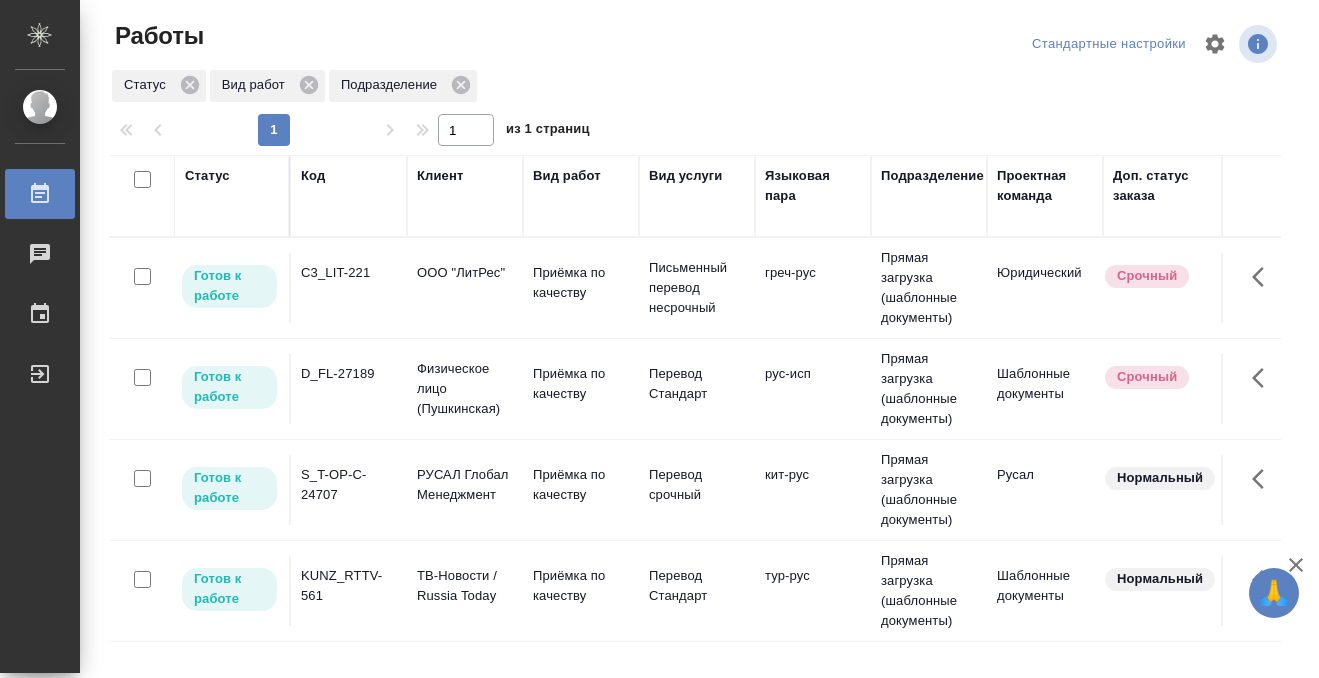 click on "C3_LIT-221" at bounding box center (349, 288) 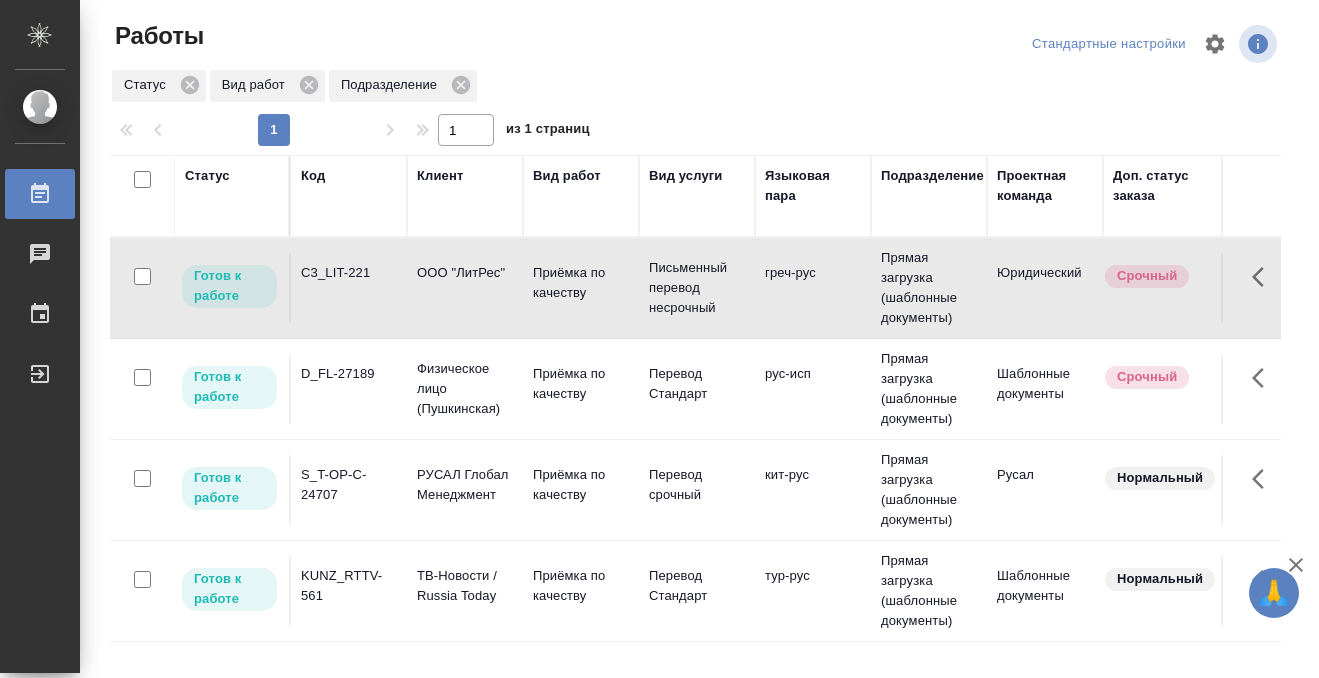 click on "C3_LIT-221" at bounding box center (349, 288) 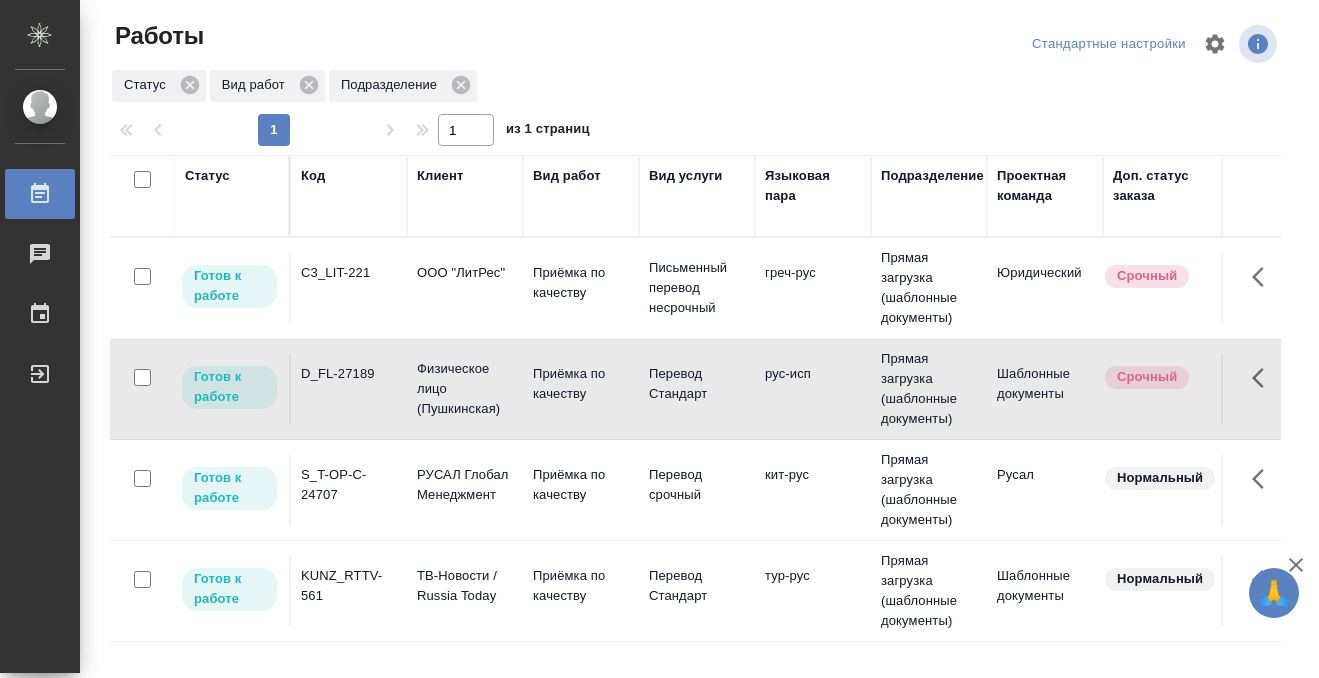 click on "D_FL-27189" at bounding box center [349, 288] 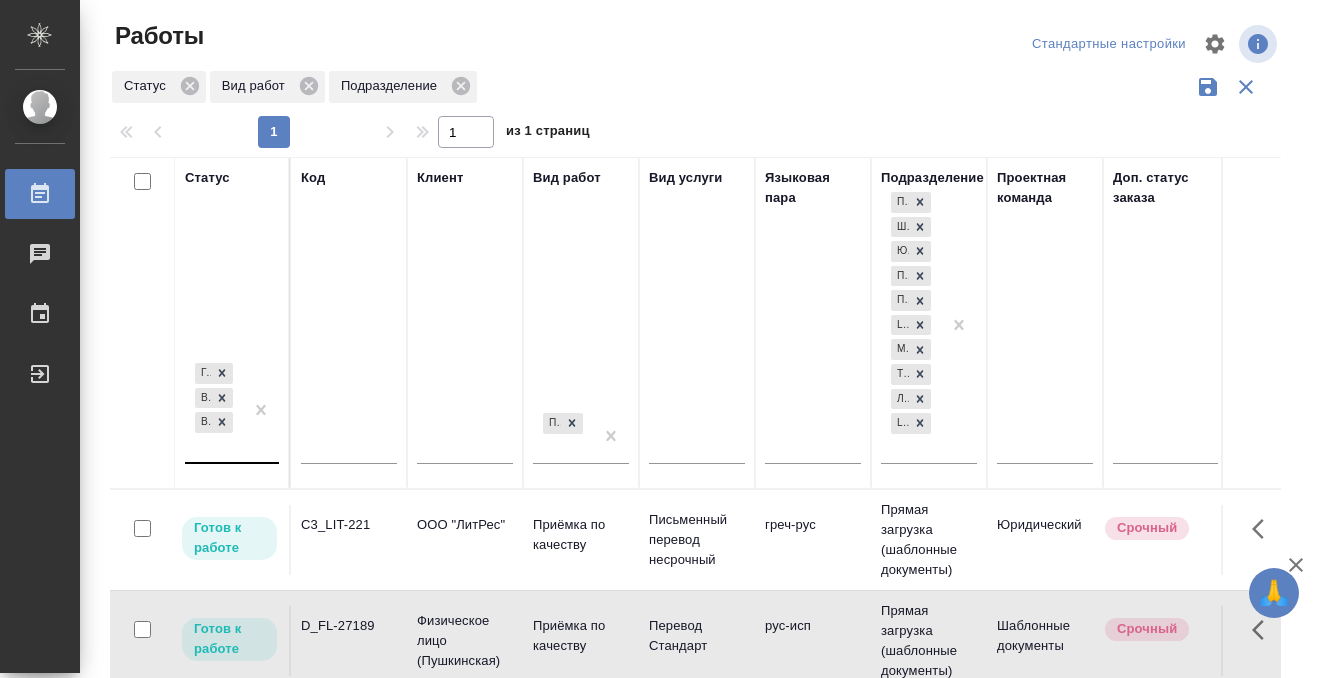 click on "Готов к работе В работе В ожидании" at bounding box center [232, 411] 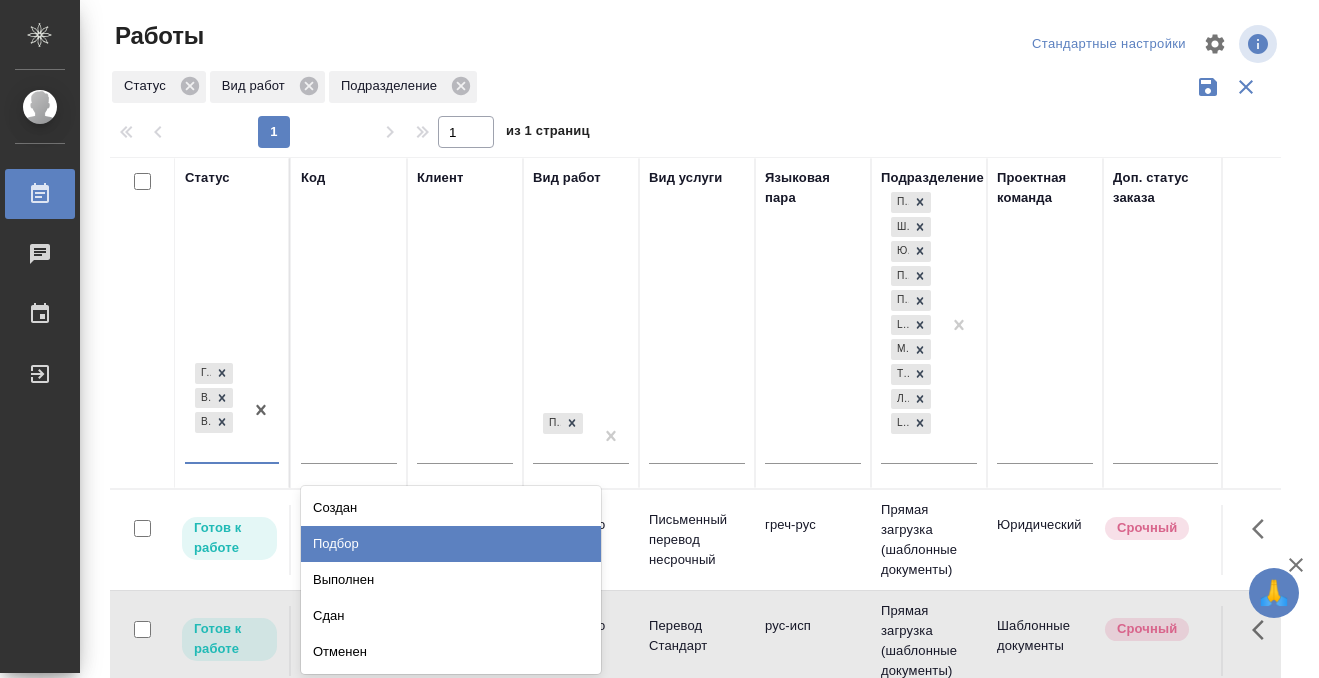 click on "Подбор" at bounding box center [451, 544] 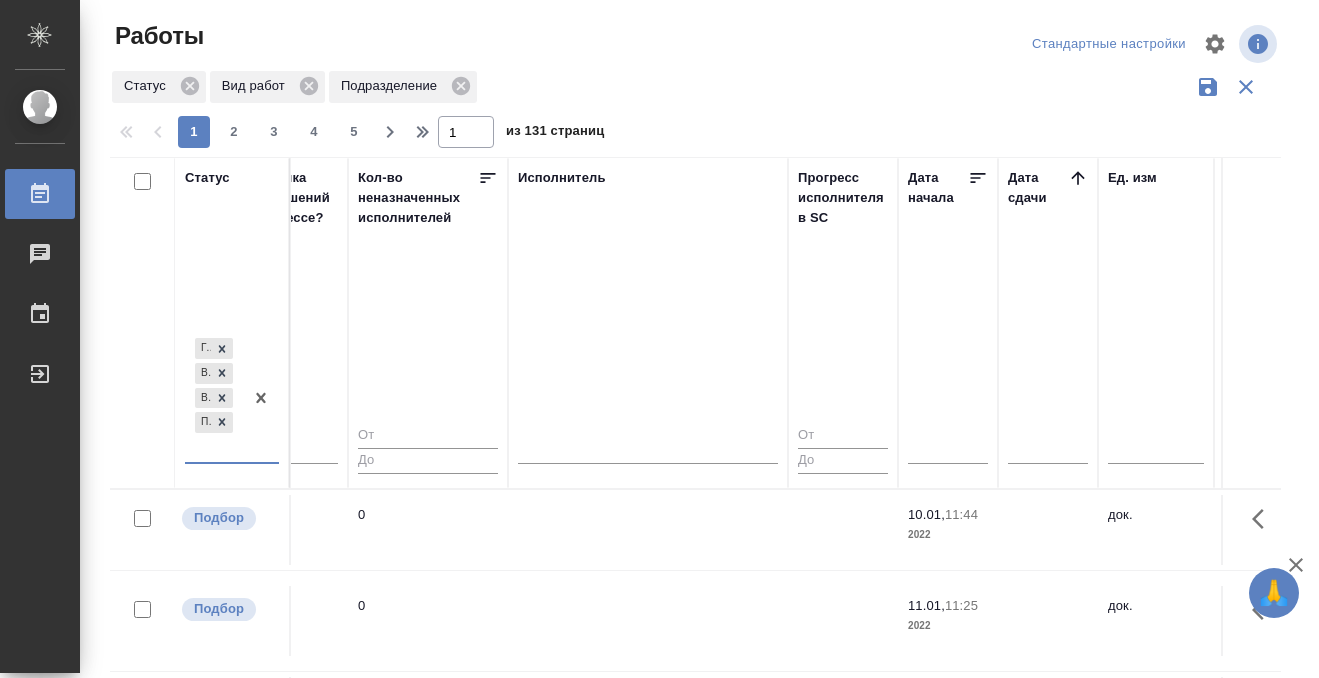 scroll, scrollTop: 0, scrollLeft: 1144, axis: horizontal 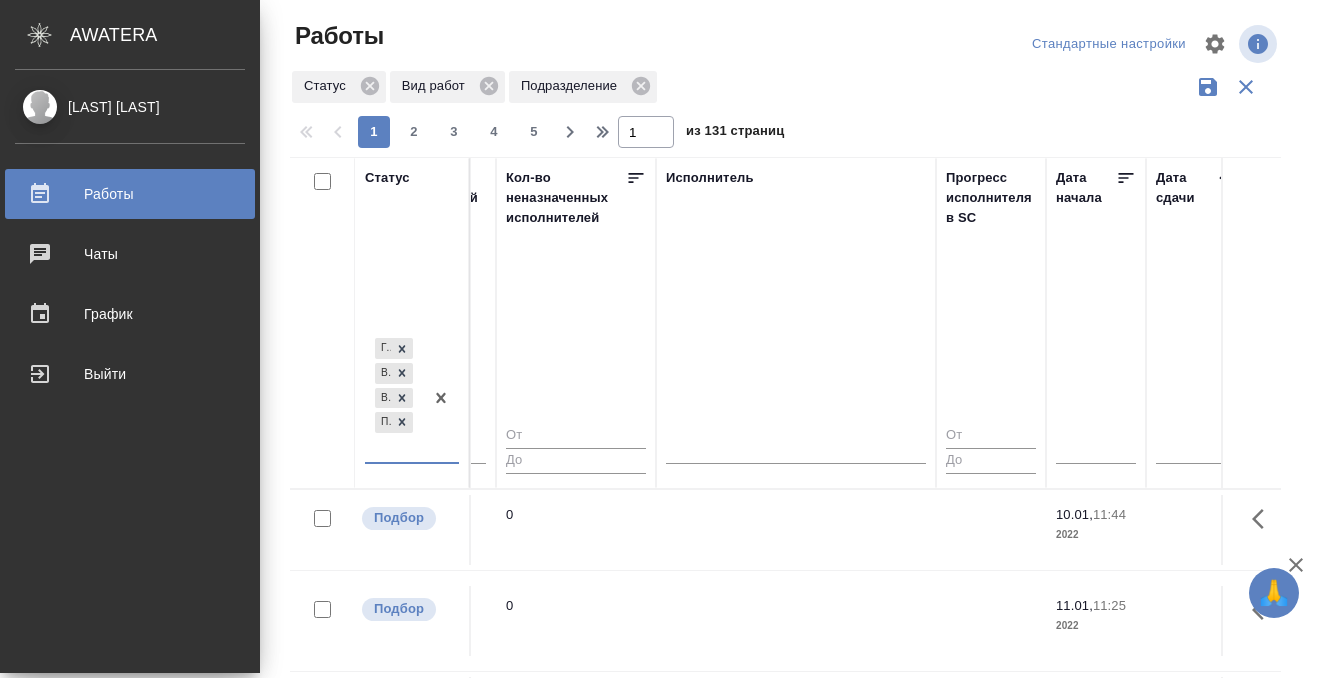 click 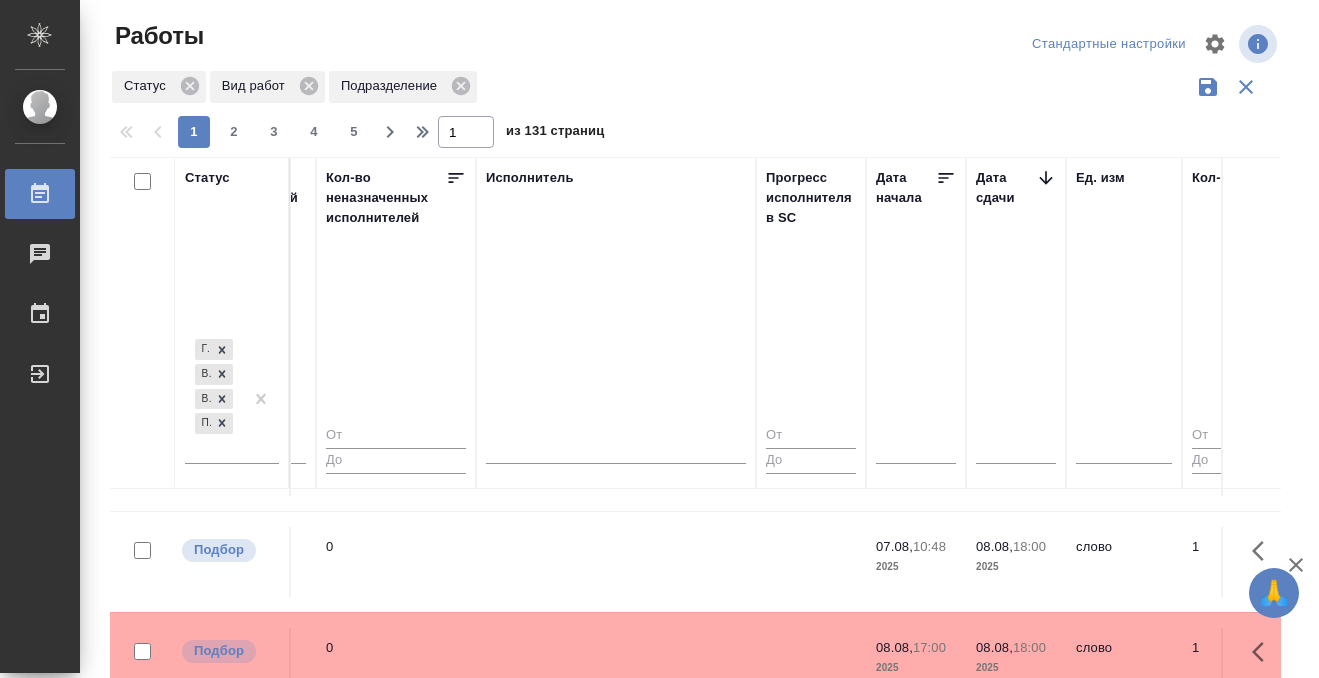 scroll, scrollTop: 80, scrollLeft: 1144, axis: both 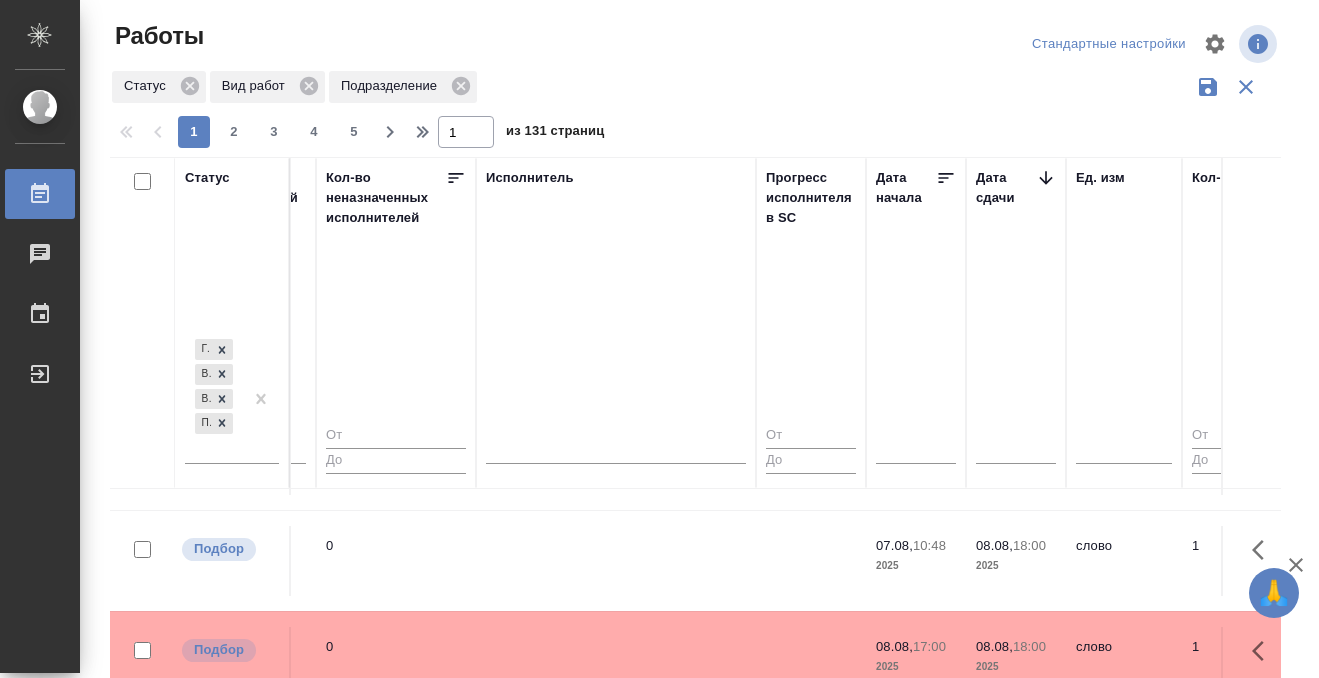 click at bounding box center [616, 460] 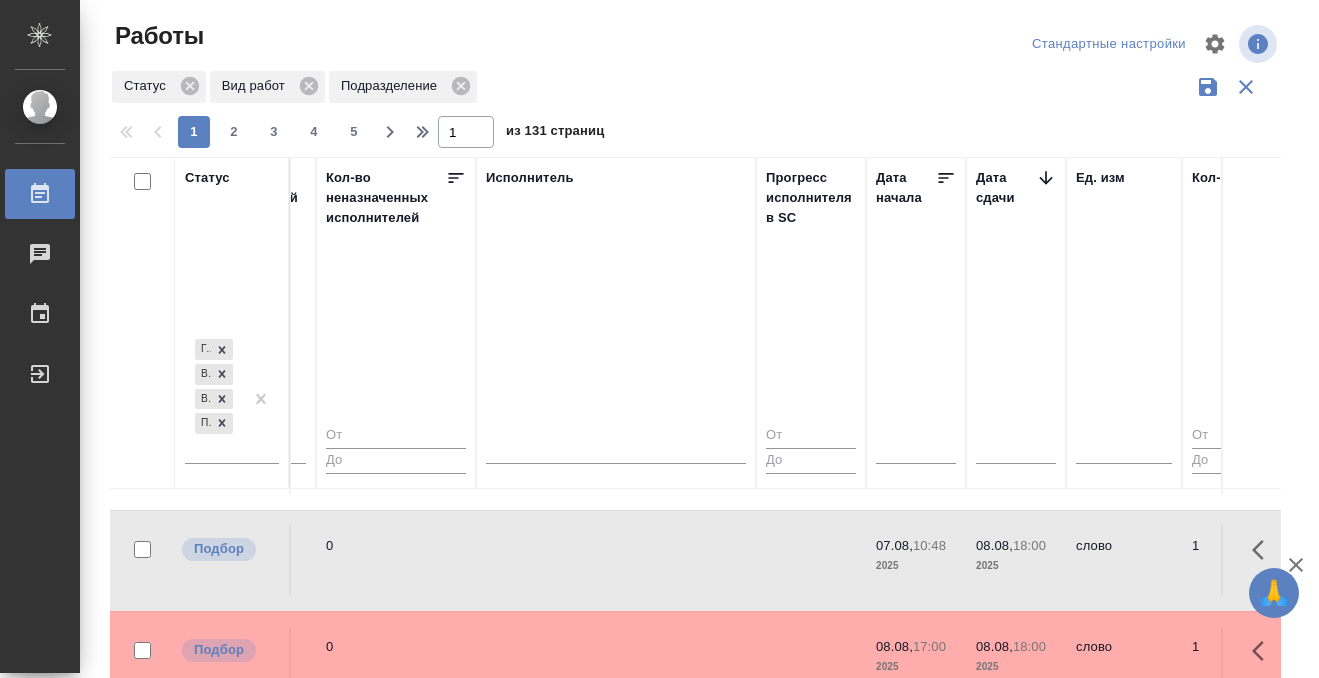 click at bounding box center [616, 460] 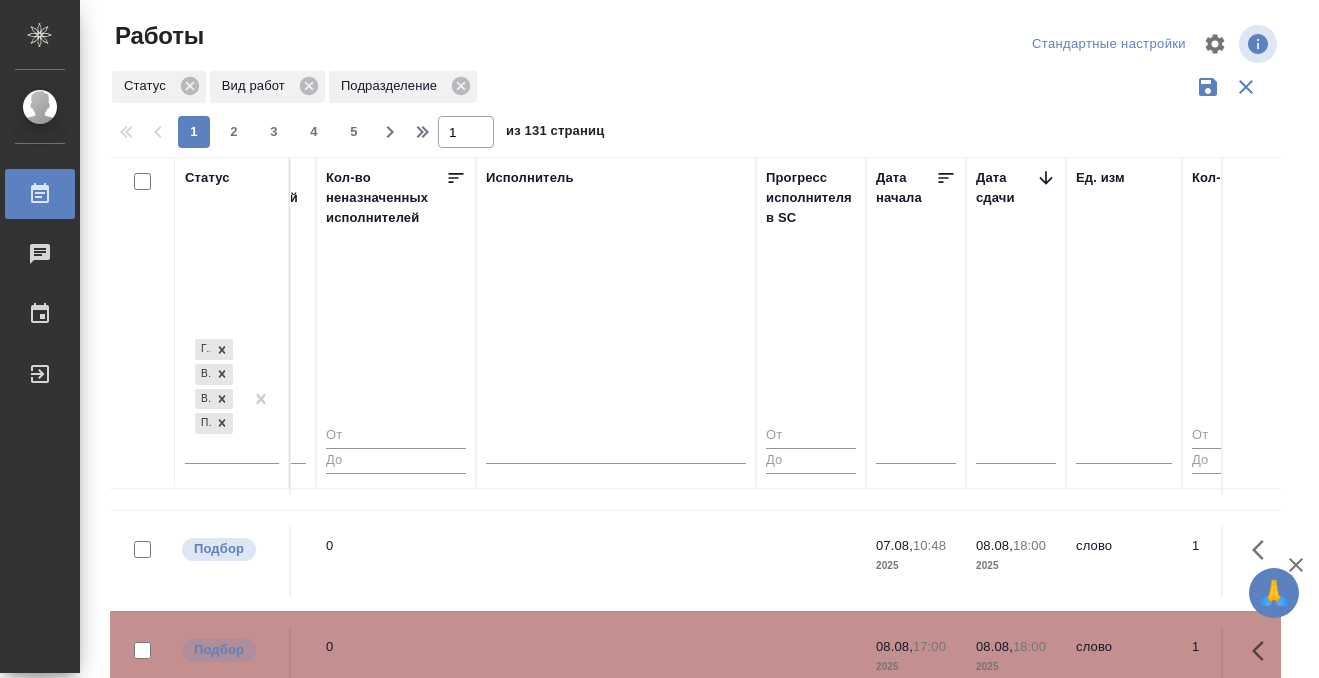 click at bounding box center (616, 460) 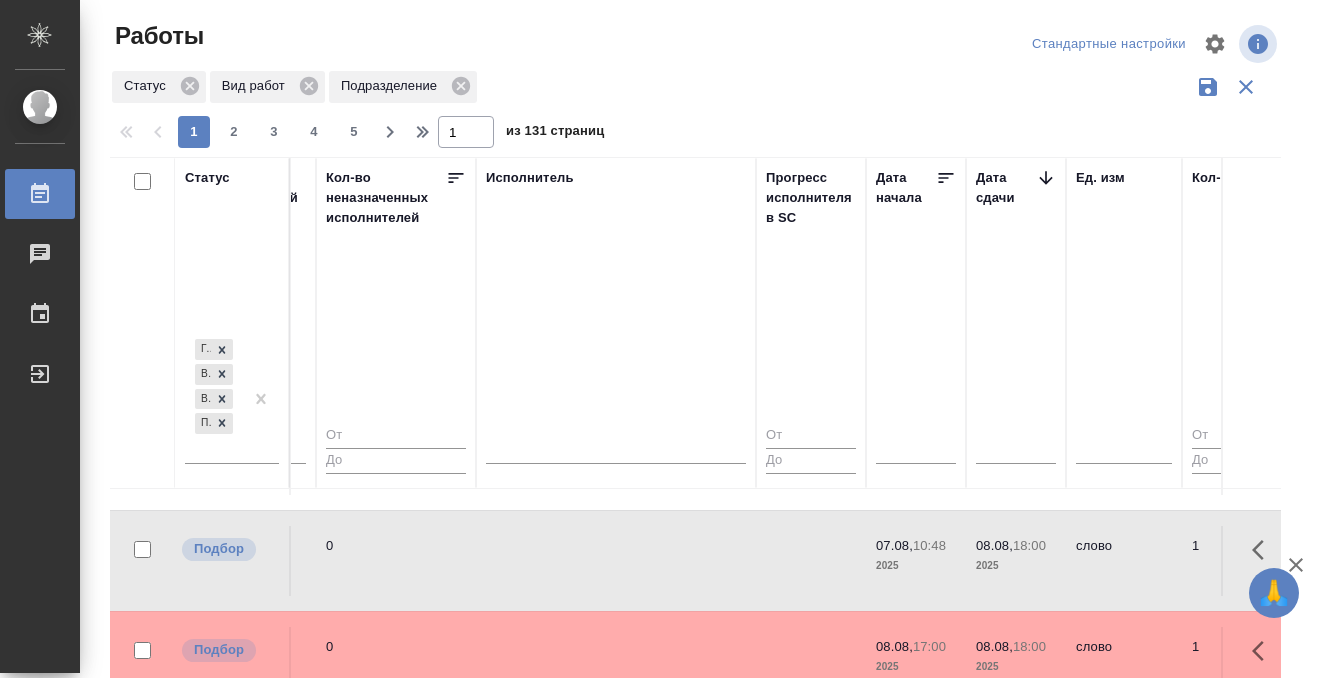 scroll, scrollTop: 305, scrollLeft: 1144, axis: both 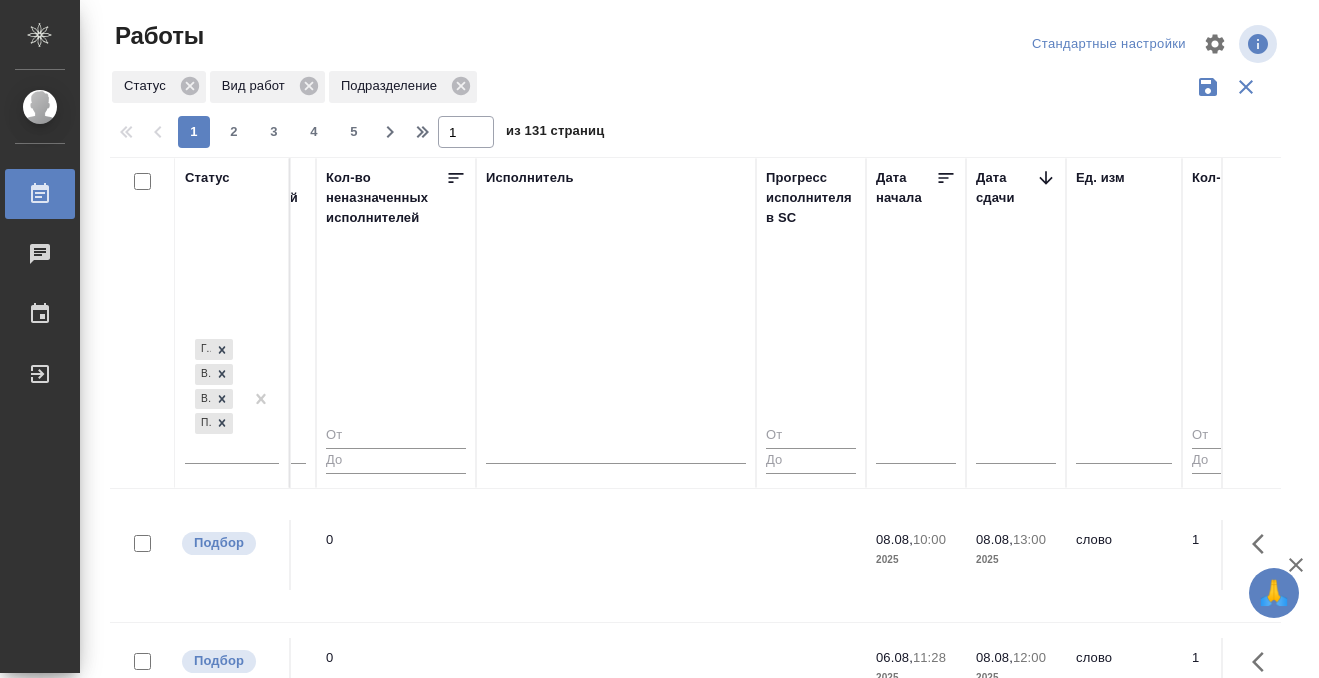click at bounding box center [616, 235] 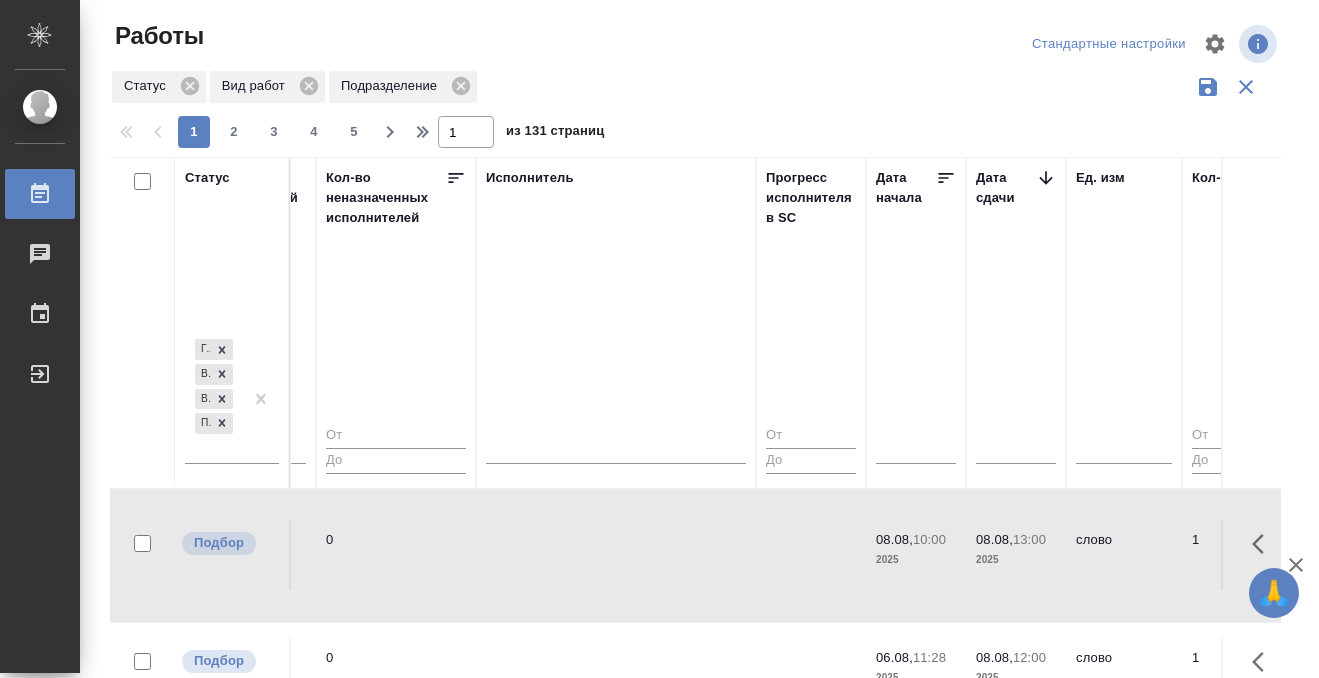 click at bounding box center (616, 235) 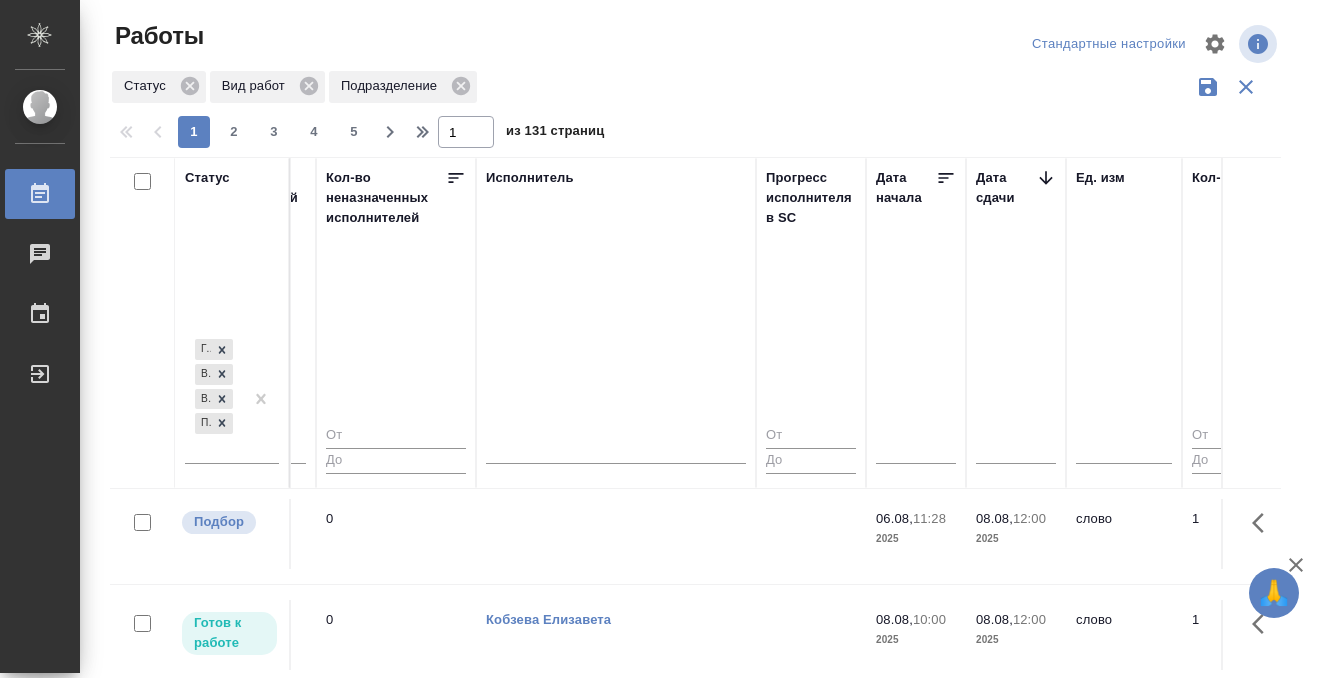 click at bounding box center (616, 96) 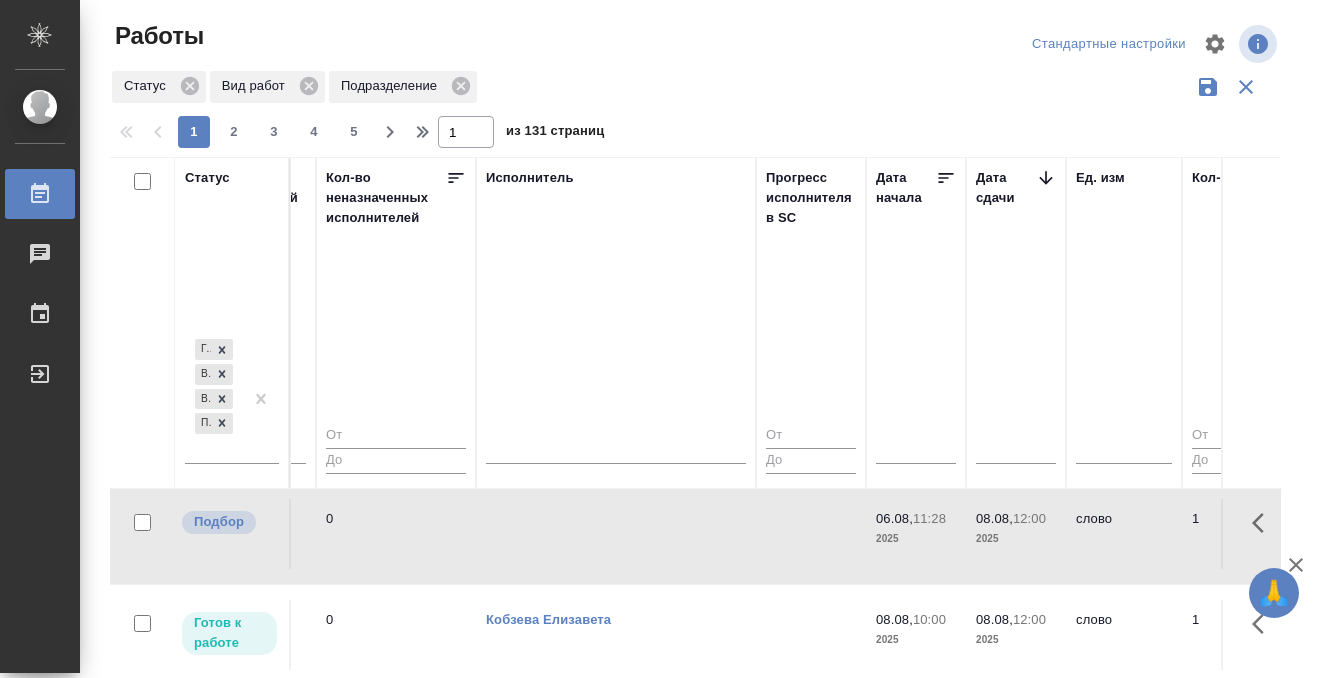 click at bounding box center [616, 96] 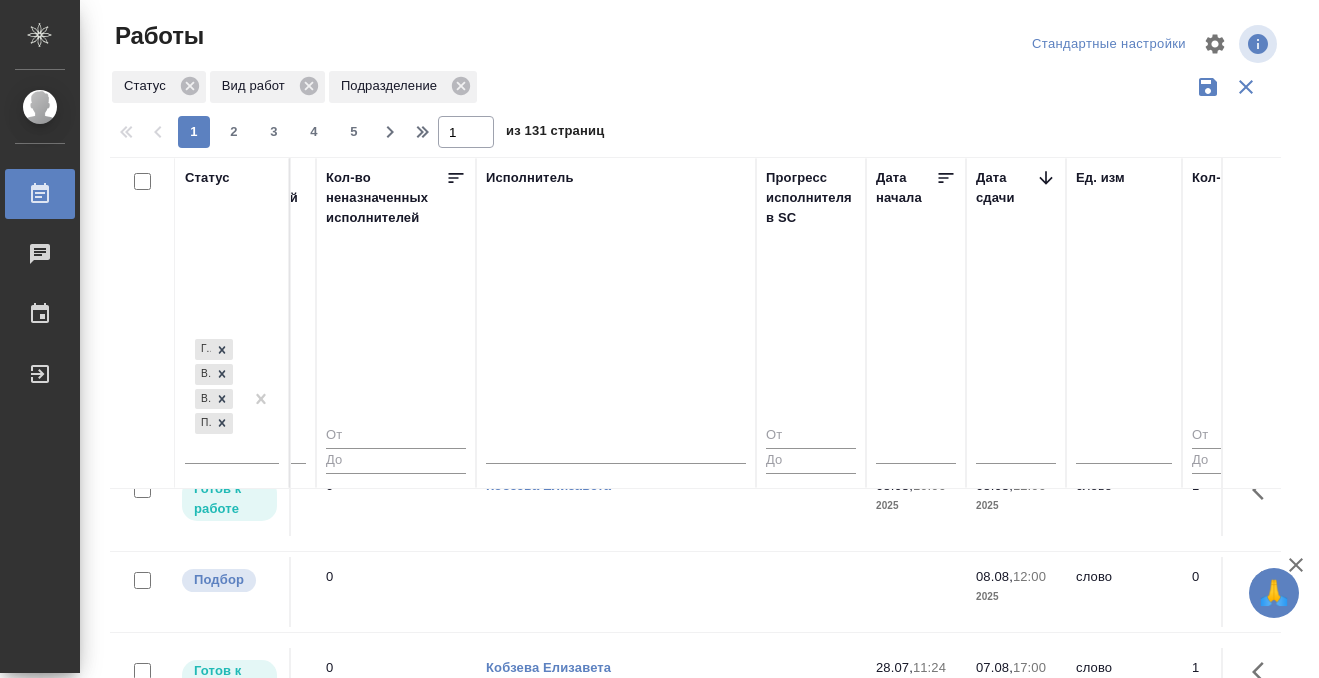 click at bounding box center [616, -38] 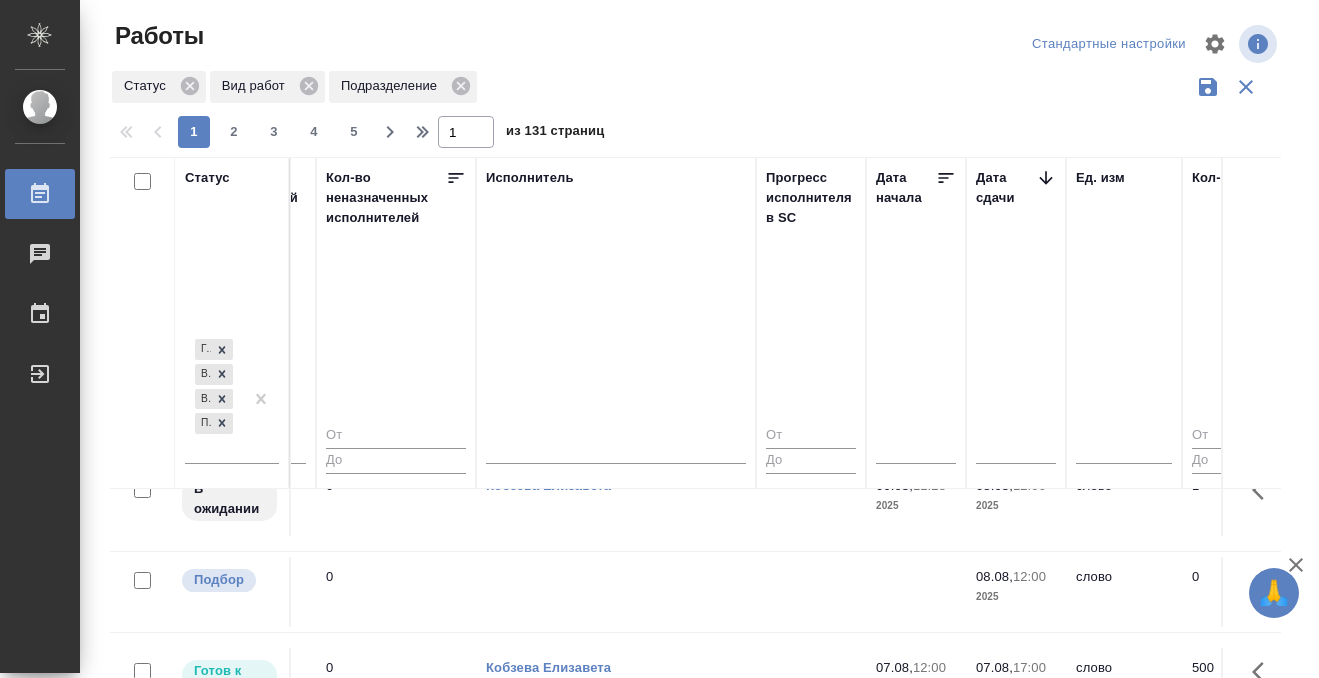 scroll, scrollTop: 908, scrollLeft: 1144, axis: both 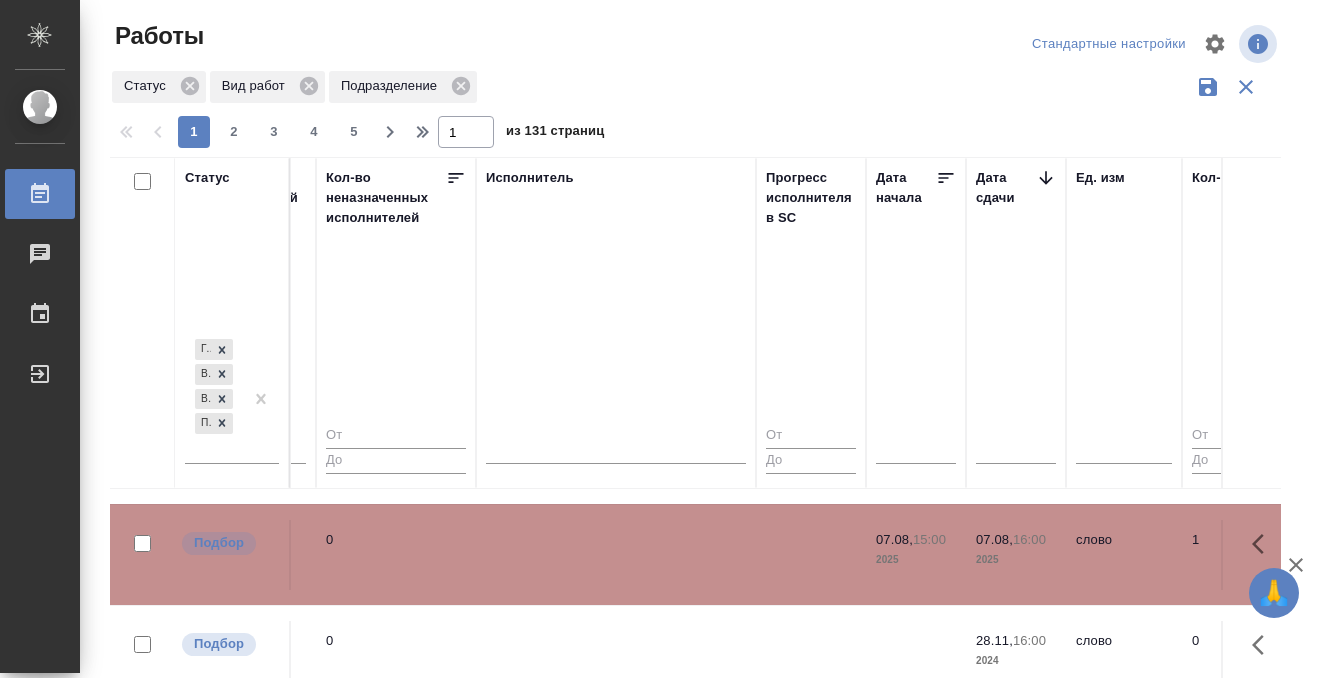 click at bounding box center [56, 194] 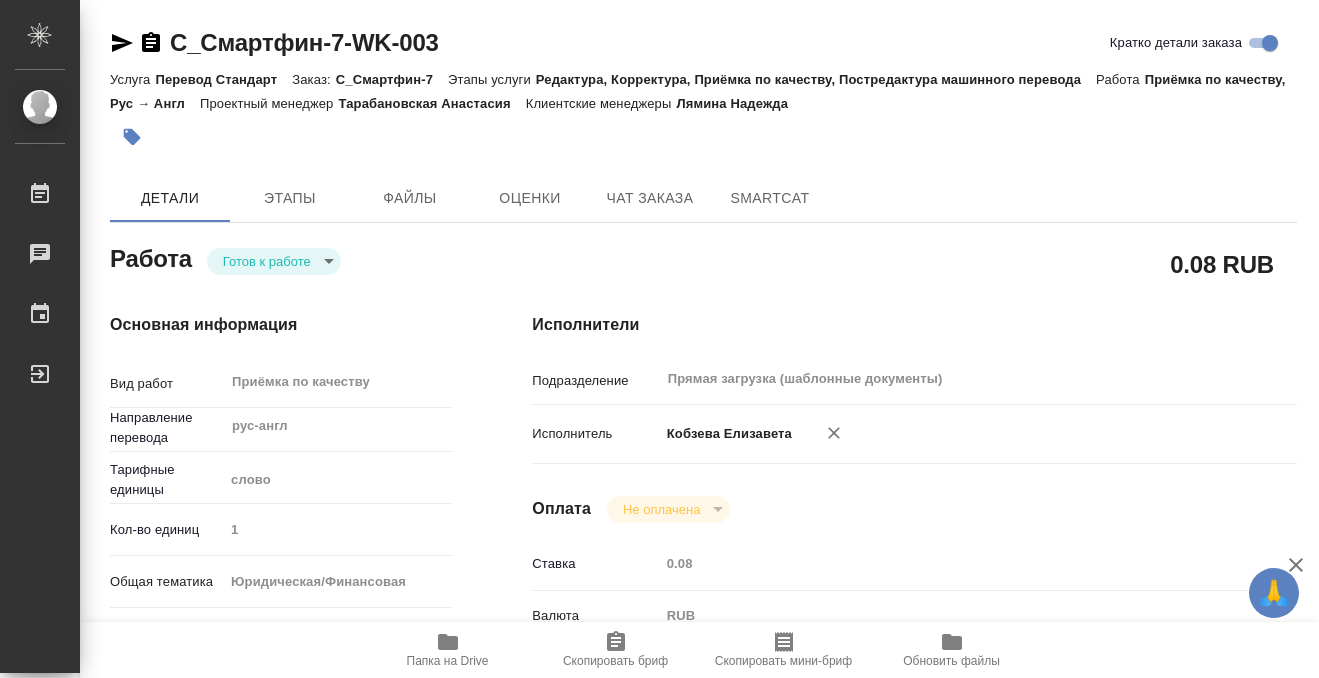 scroll, scrollTop: 0, scrollLeft: 0, axis: both 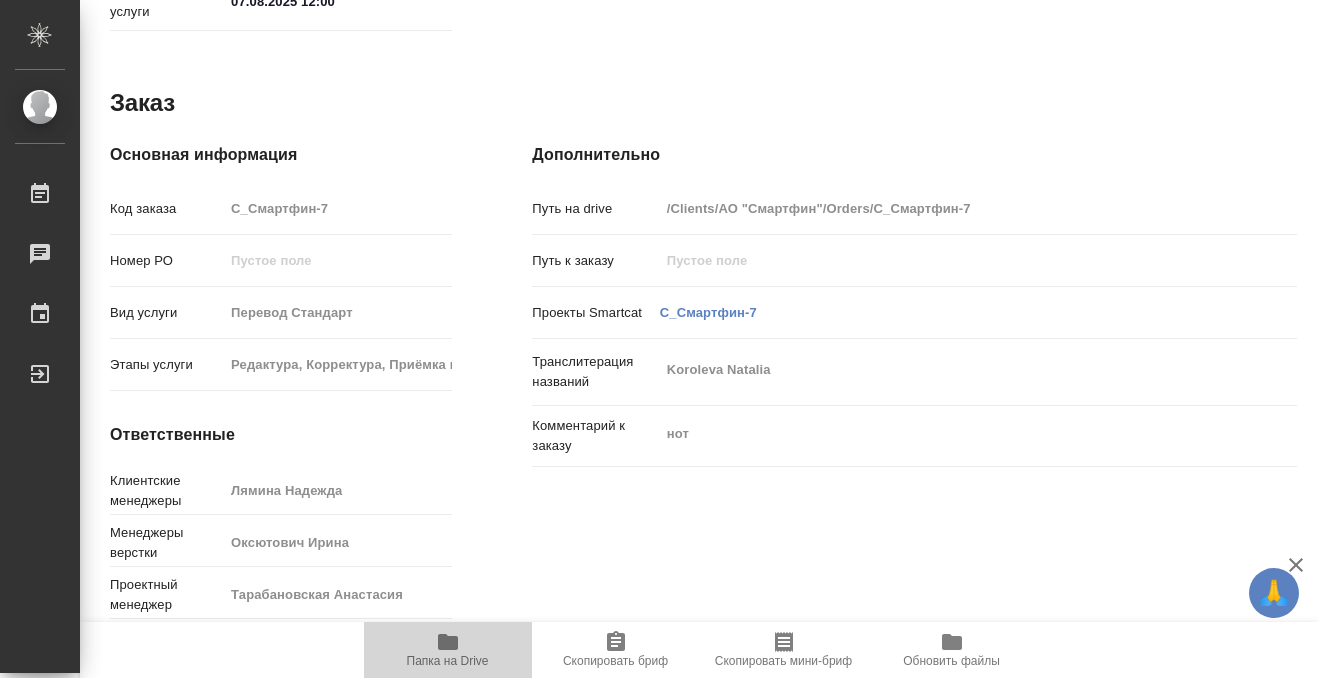 click 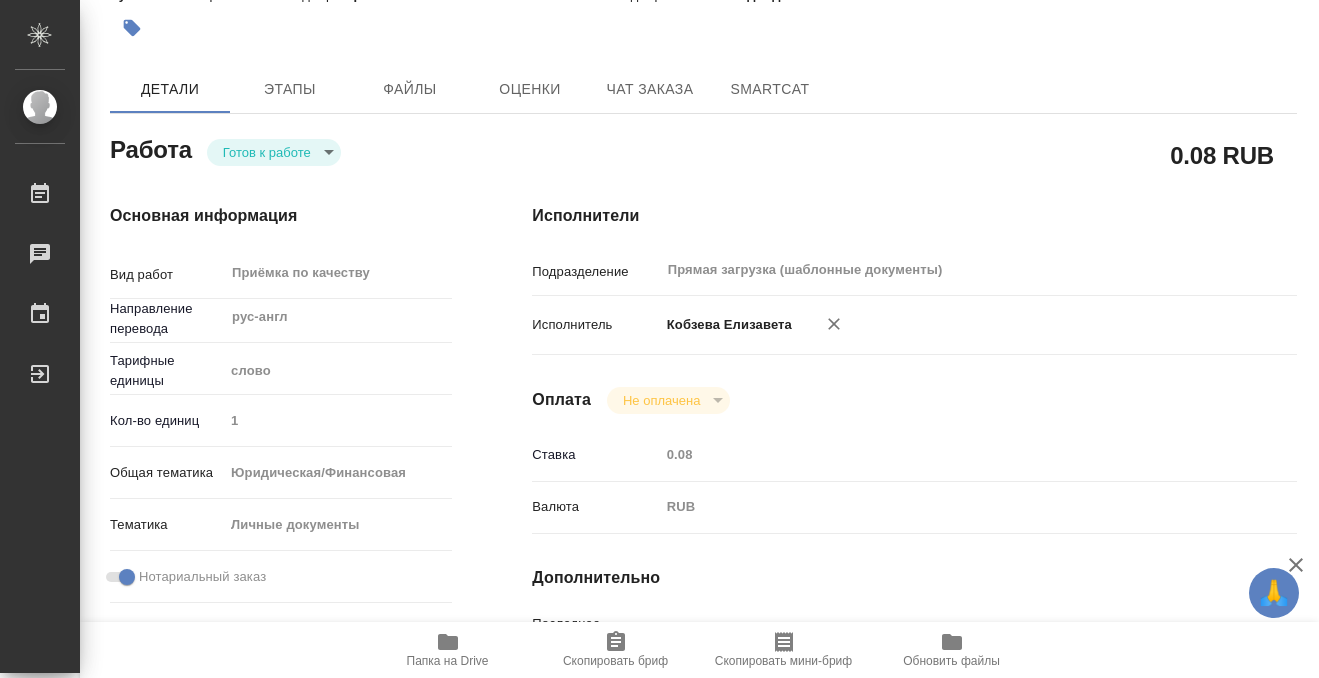 scroll, scrollTop: 283, scrollLeft: 0, axis: vertical 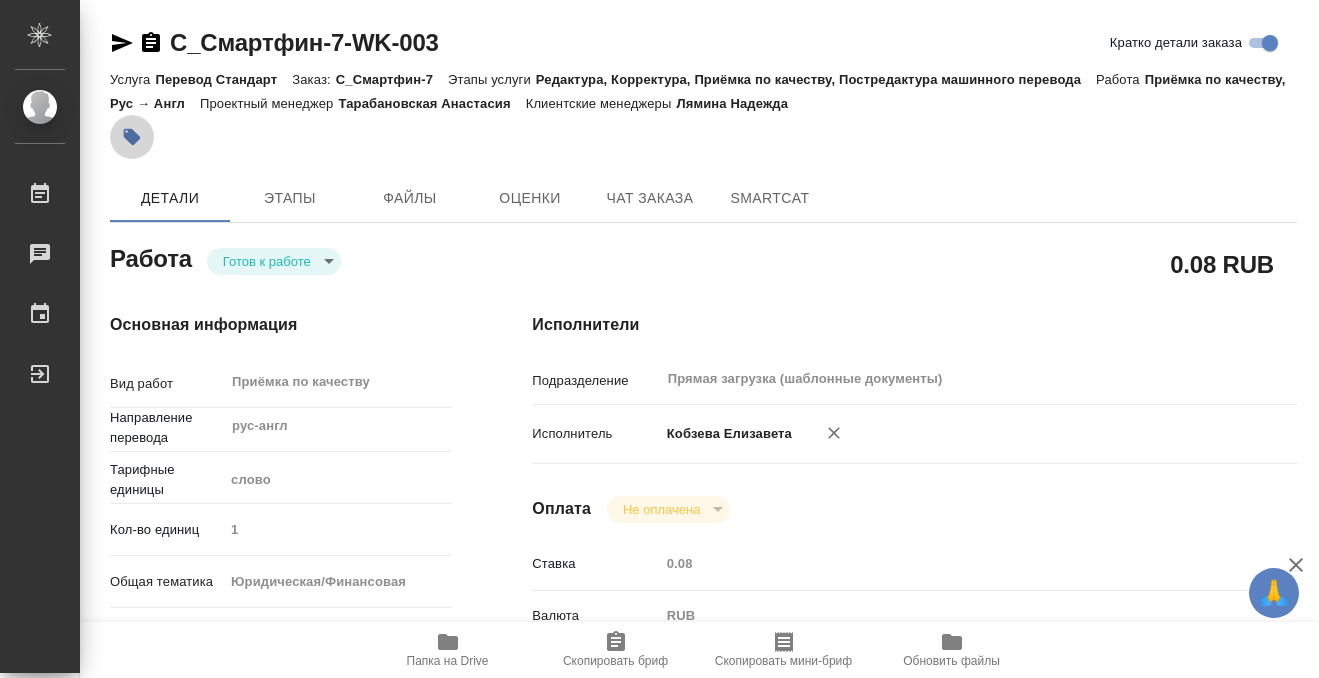 click 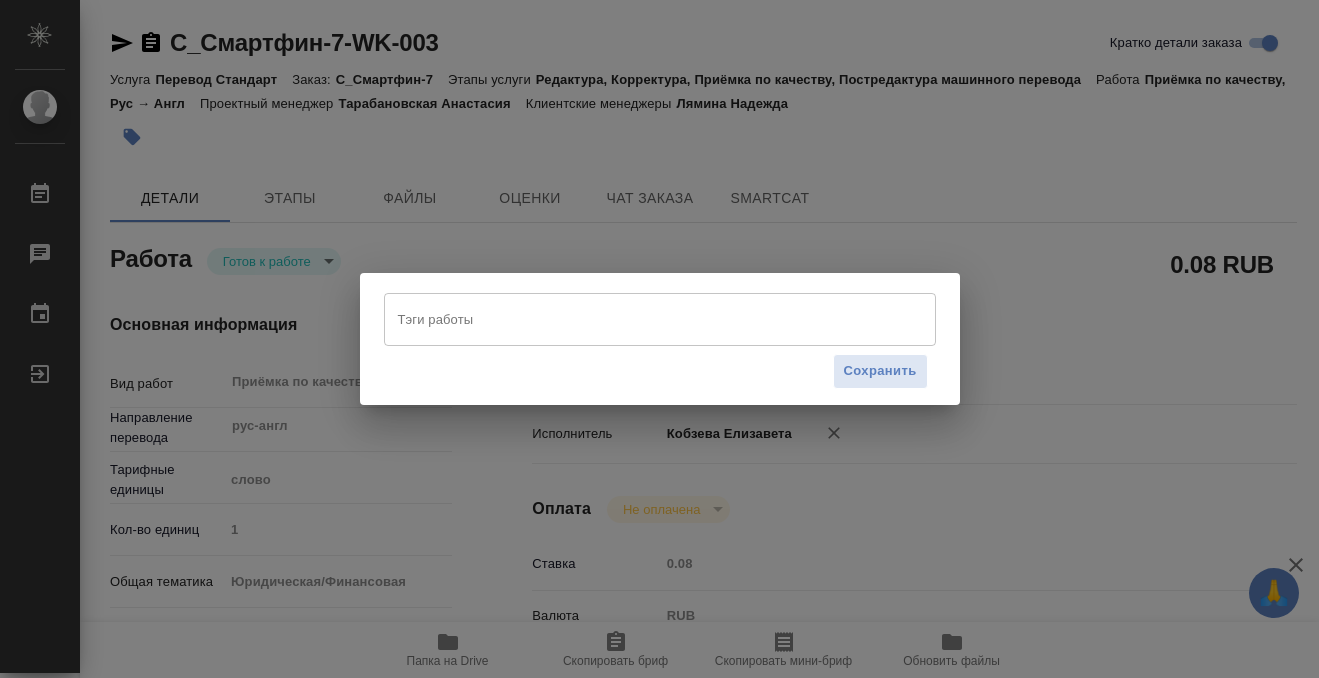 click on "Тэги работы" at bounding box center (641, 319) 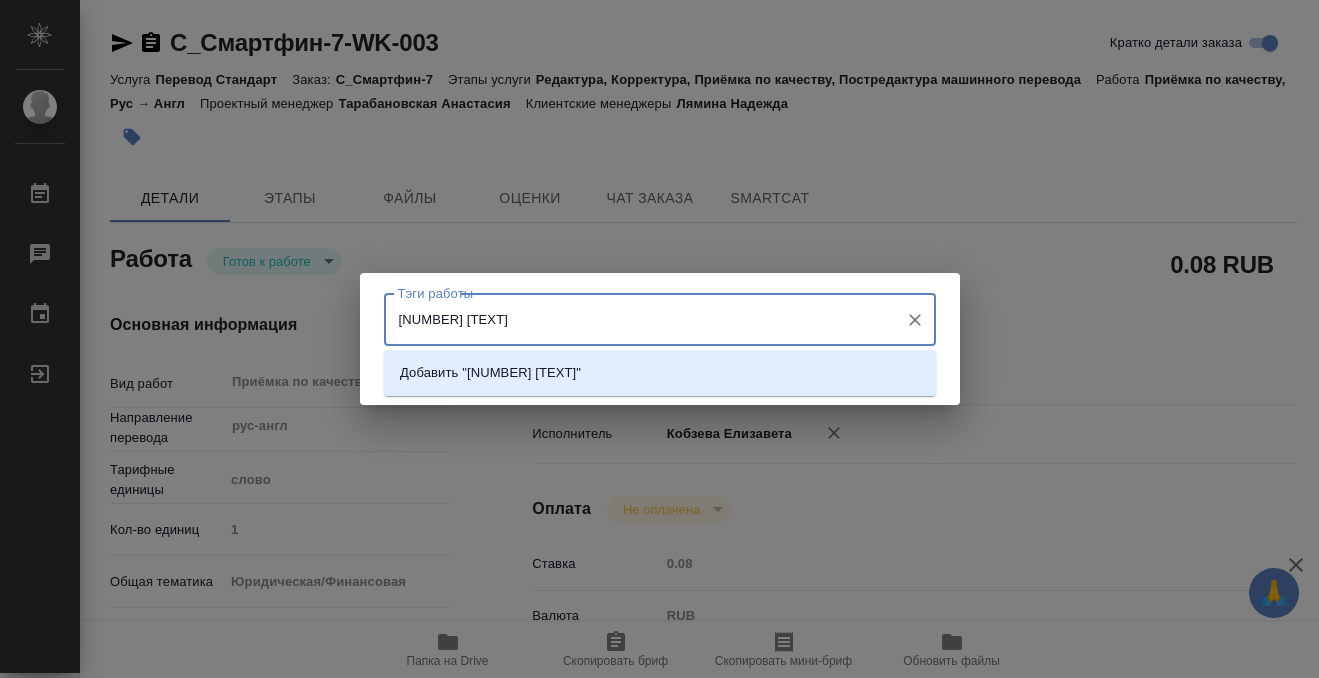 type on "1836 слов" 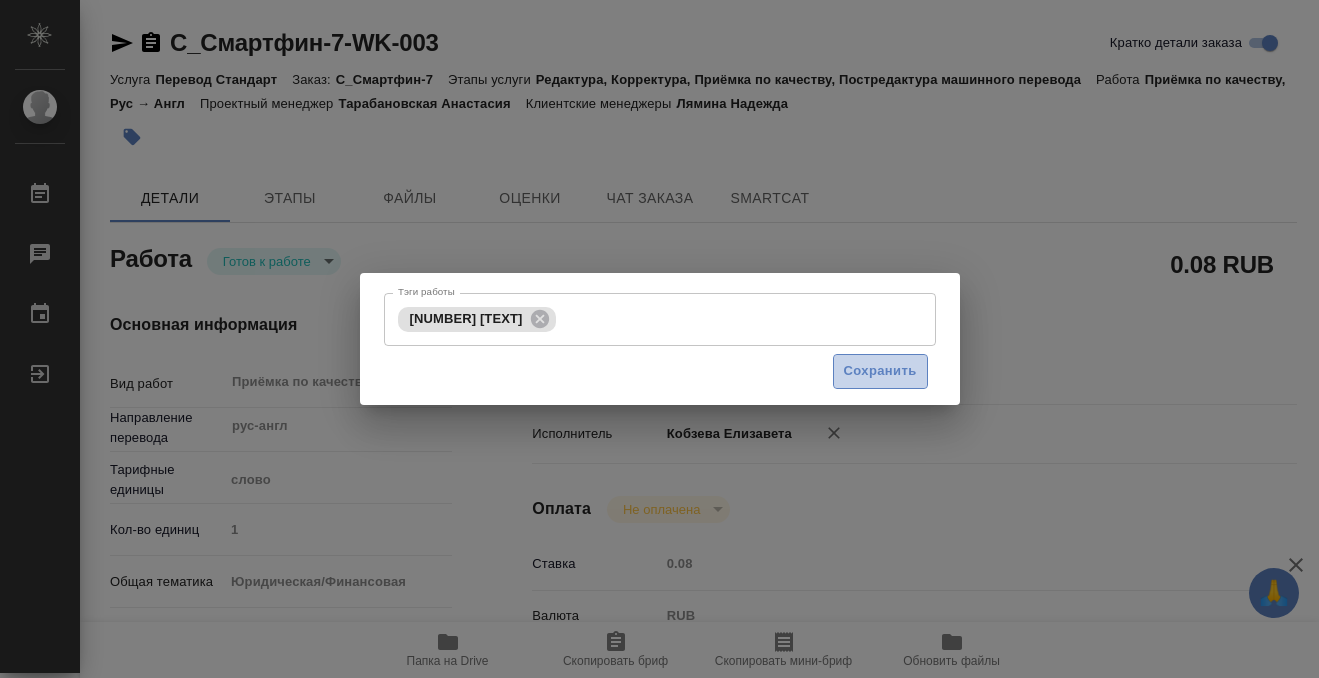 click on "Сохранить" at bounding box center (880, 371) 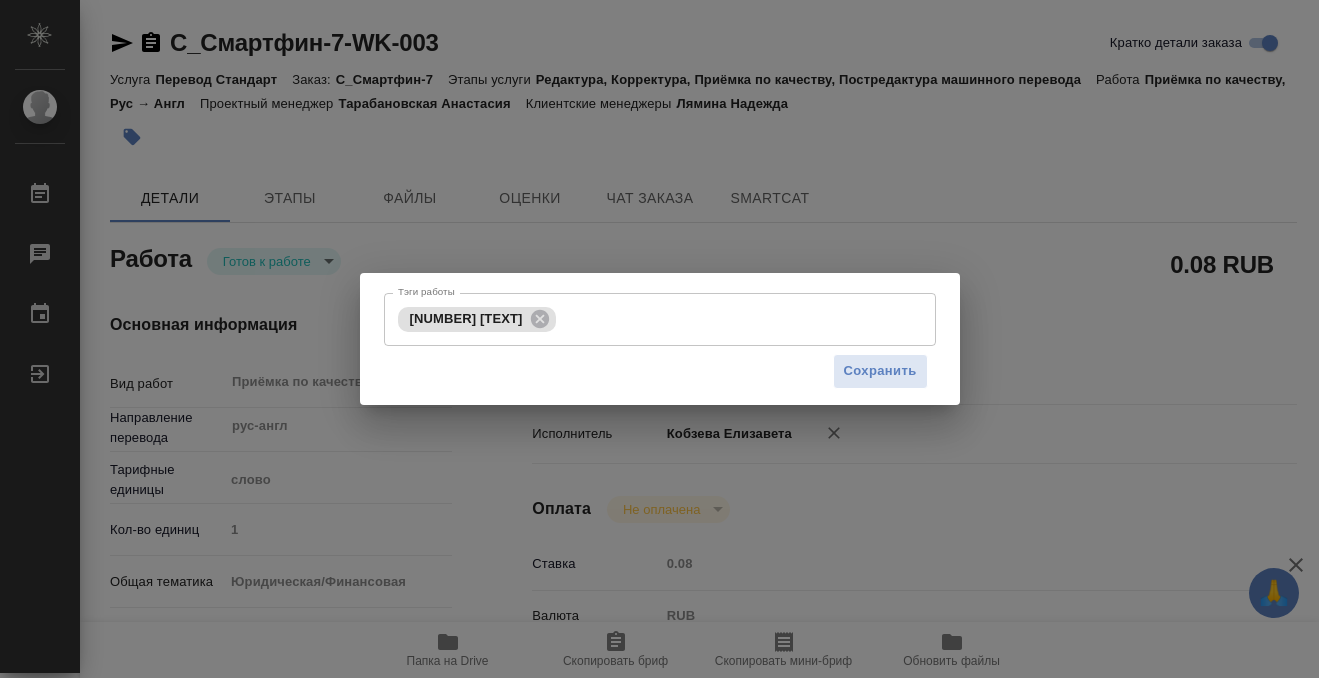 type on "readyForWork" 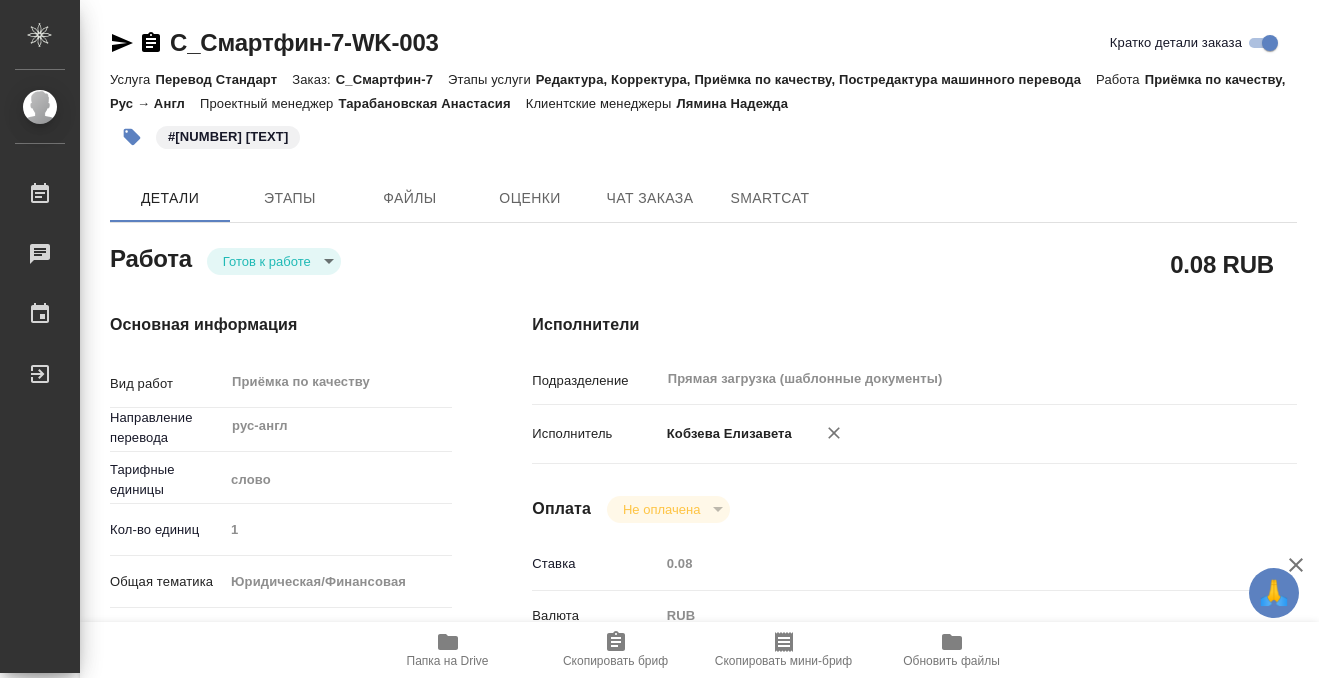 click on "🙏 .cls-1
fill:#fff;
AWATERA Kobzeva Elizaveta Работы 0 Чаты График Выйти C_Смартфин-7-WK-003 Кратко детали заказа Услуга Перевод Стандарт Заказ: C_Смартфин-7 Этапы услуги Редактура, Корректура, Приёмка по качеству, Постредактура машинного перевода Работа Приёмка по качеству, Рус → Англ Проектный менеджер Тарабановская Анастасия Клиентские менеджеры Лямина Надежда #1836 слов Детали Этапы Файлы Оценки Чат заказа SmartCat Работа Готов к работе readyForWork 0.08 RUB Основная информация Вид работ Приёмка по качеству x ​ Направление перевода рус-англ ​ Тарифные единицы слово 1 yr-fn" at bounding box center [659, 339] 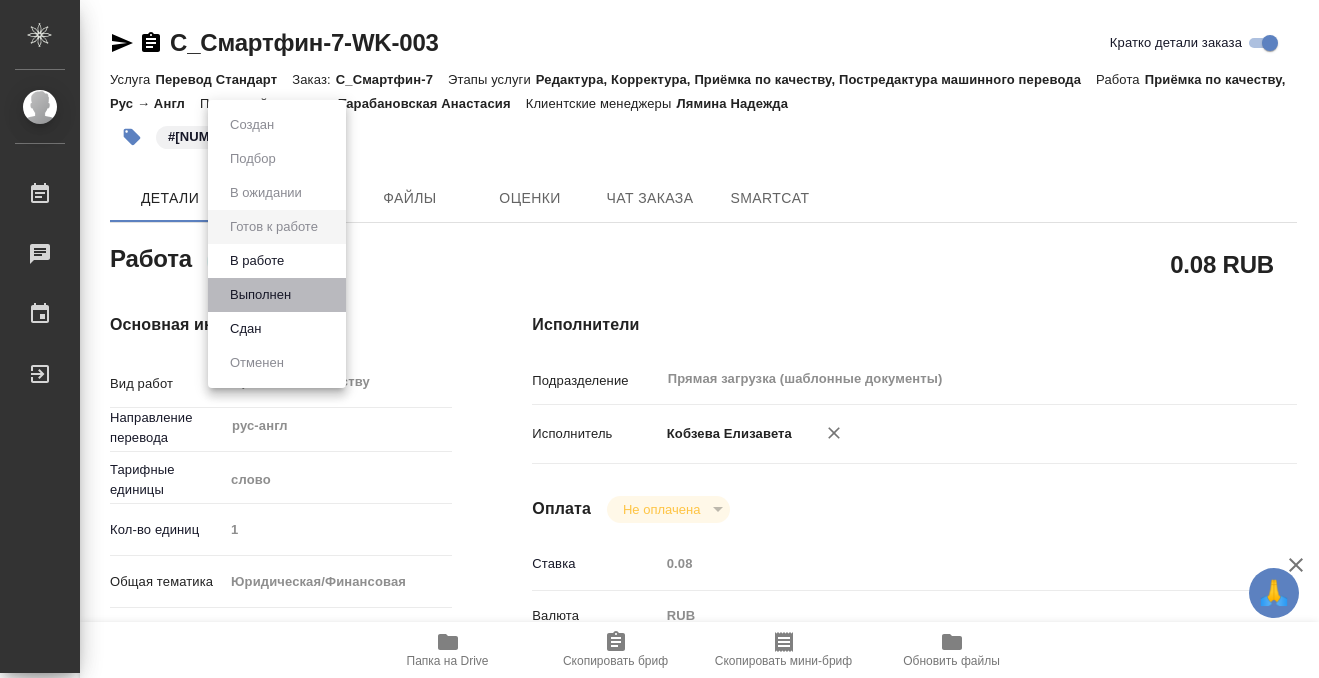 click on "Выполнен" at bounding box center [277, 295] 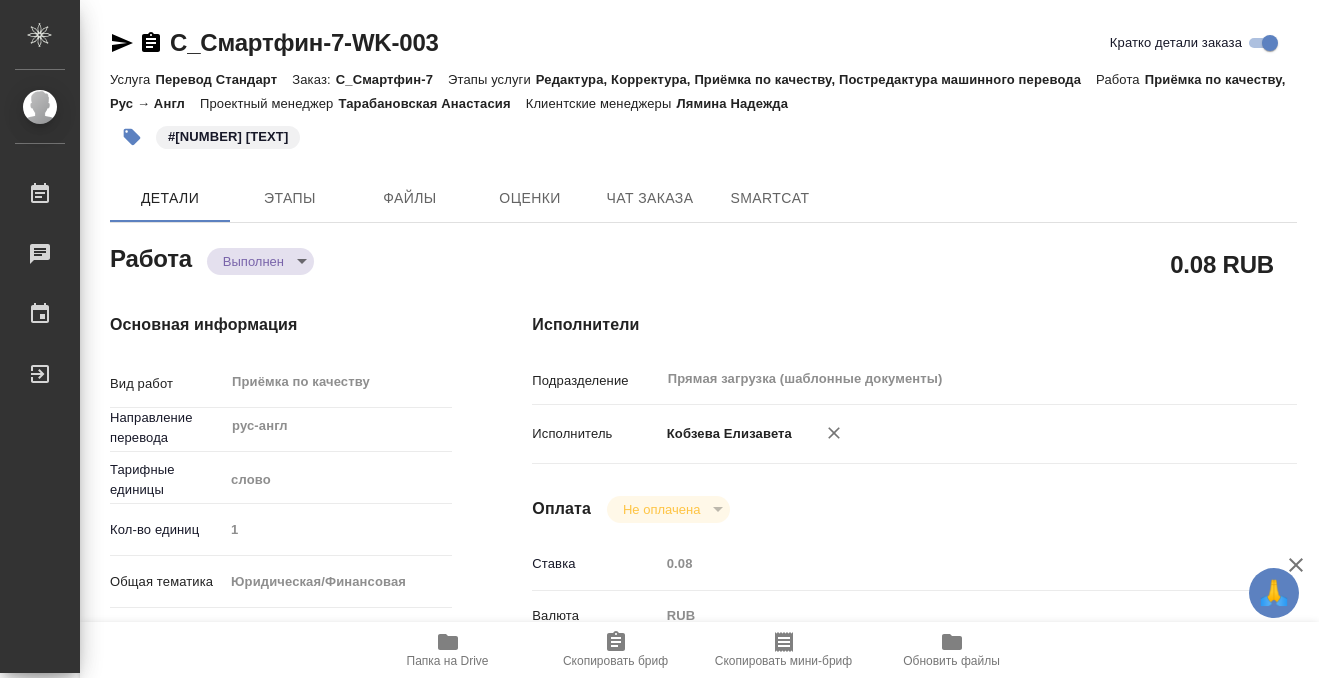 type on "x" 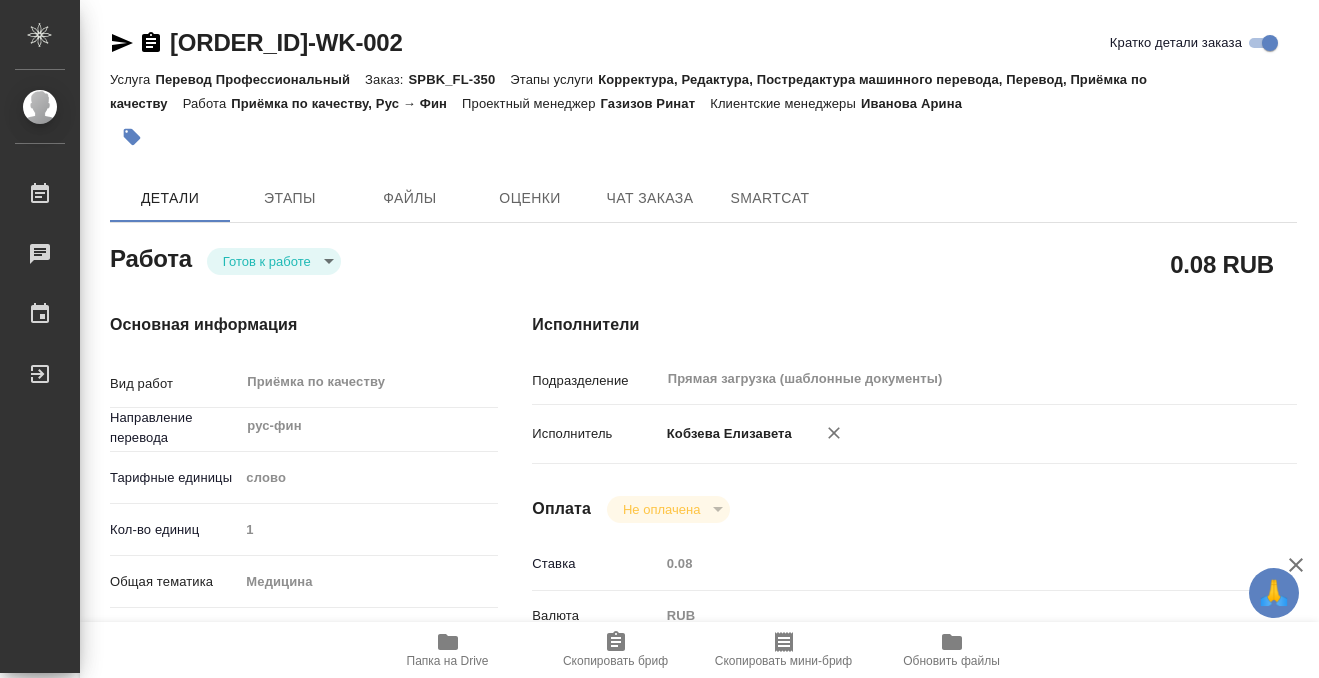scroll, scrollTop: 0, scrollLeft: 0, axis: both 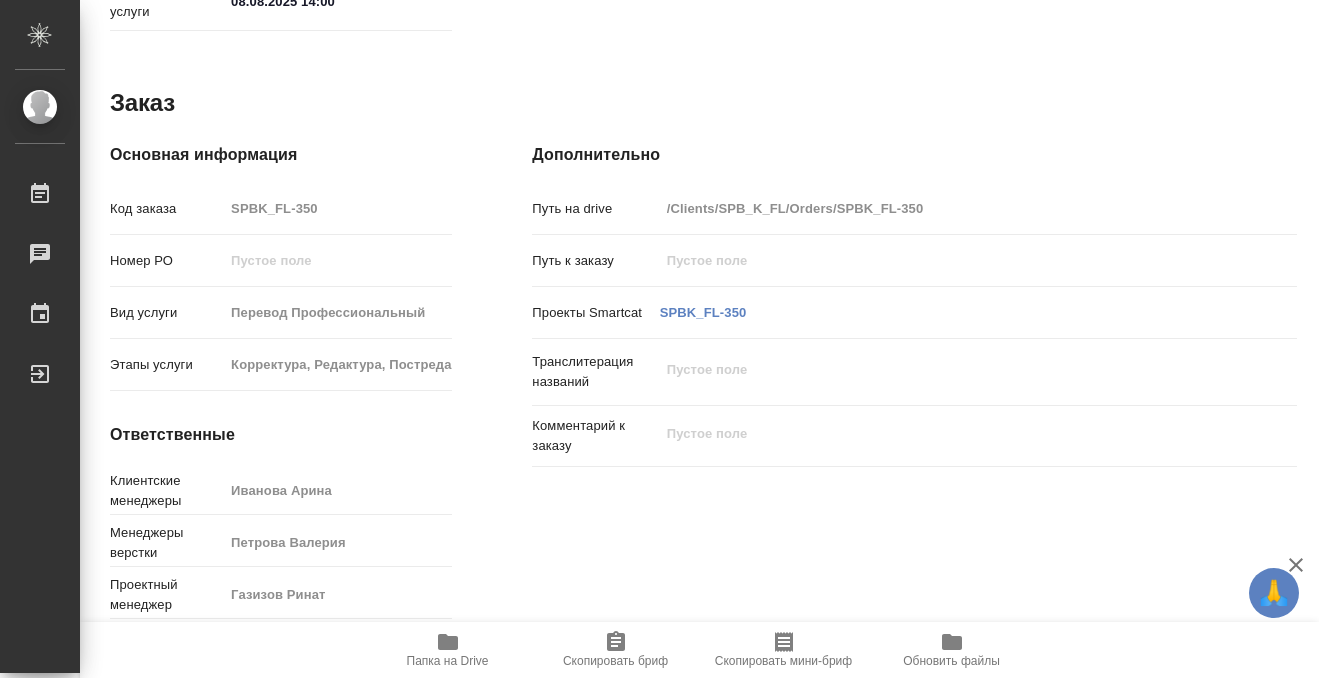 click 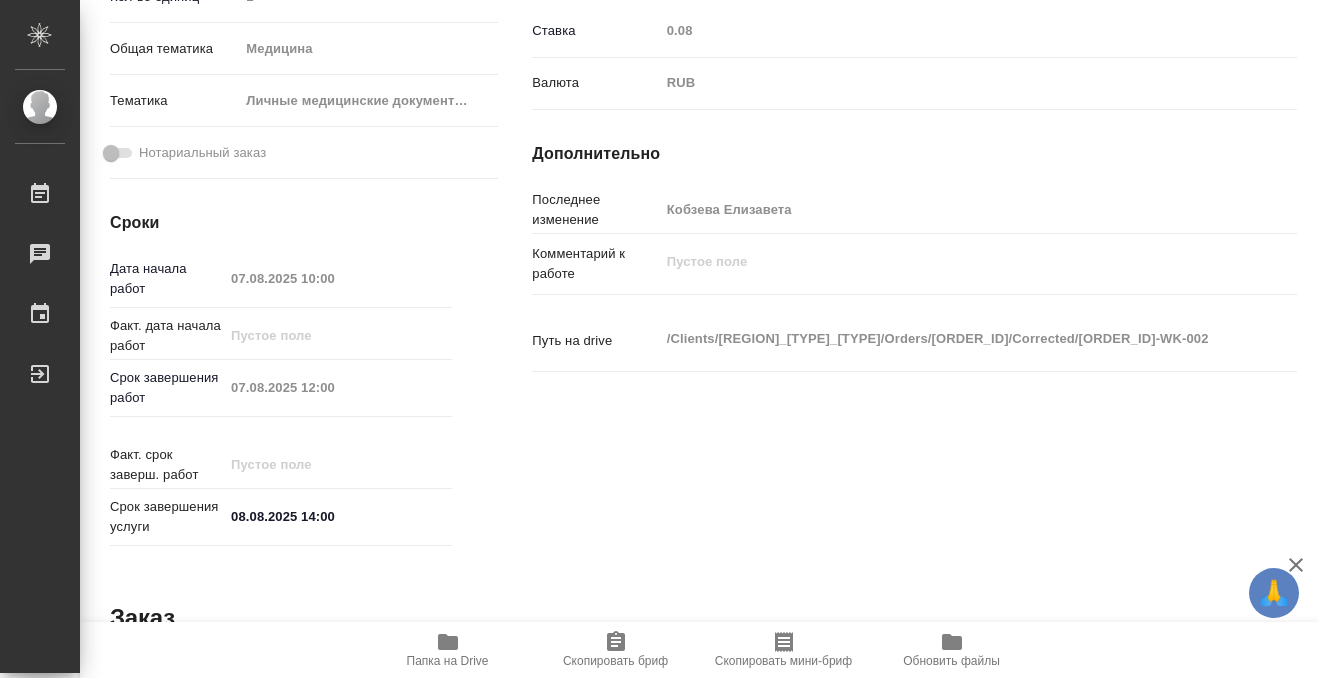 scroll, scrollTop: 1068, scrollLeft: 0, axis: vertical 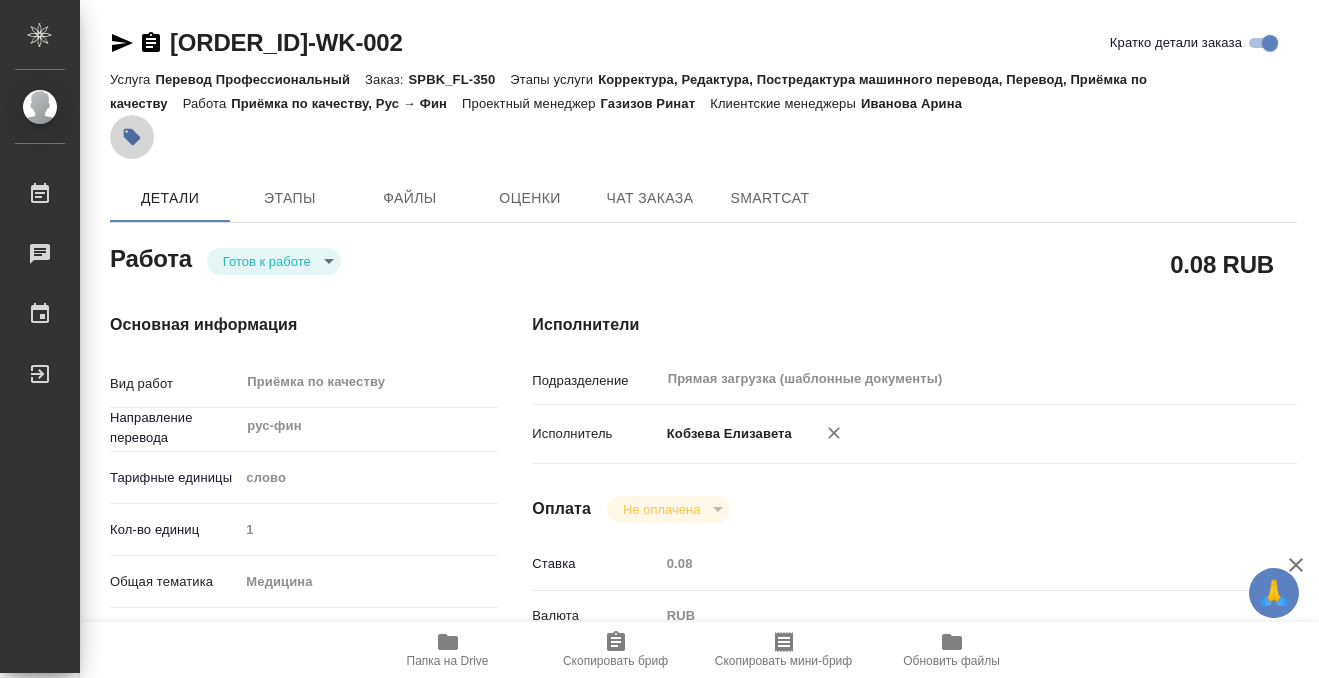 click 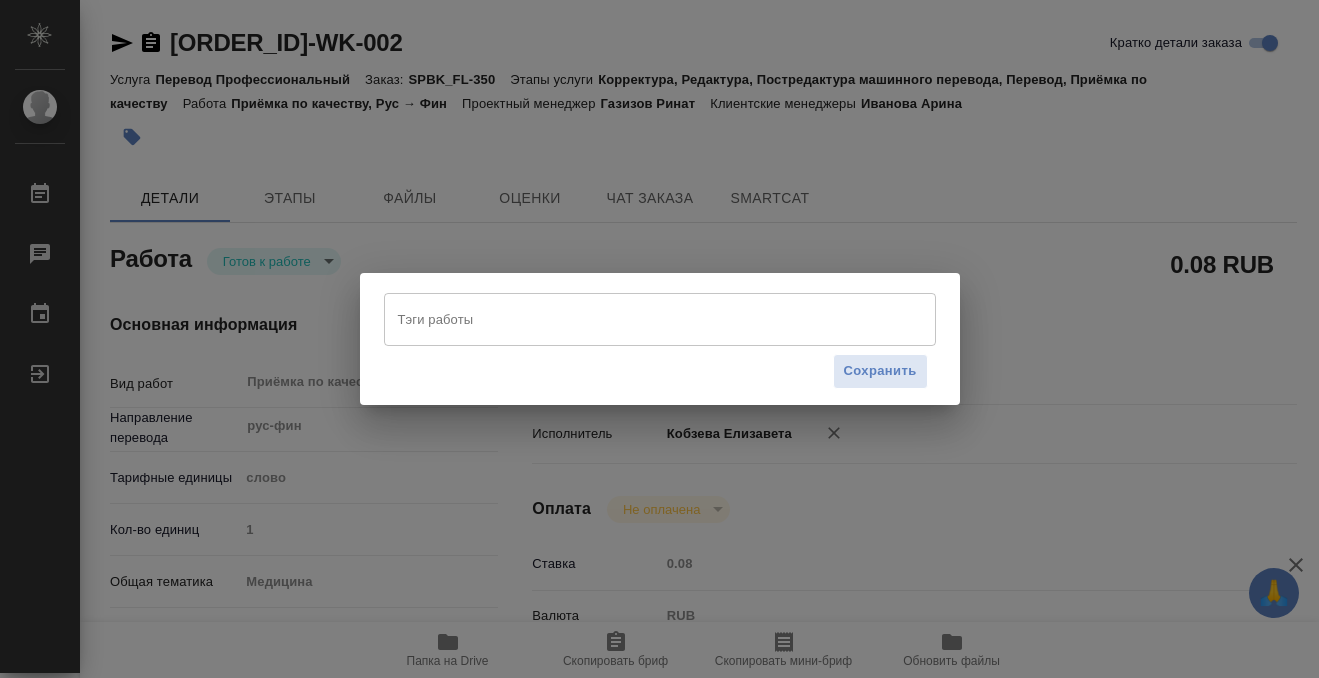 click on "Тэги работы" at bounding box center (641, 319) 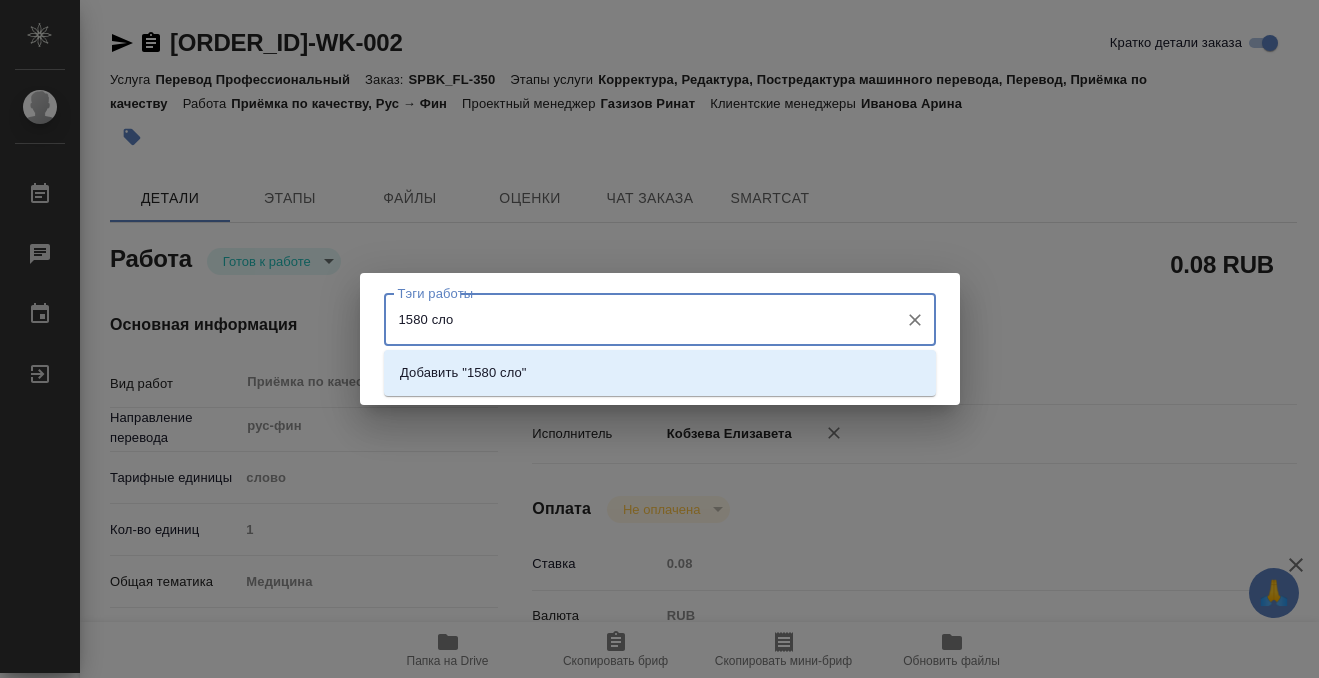 type on "1580 слов" 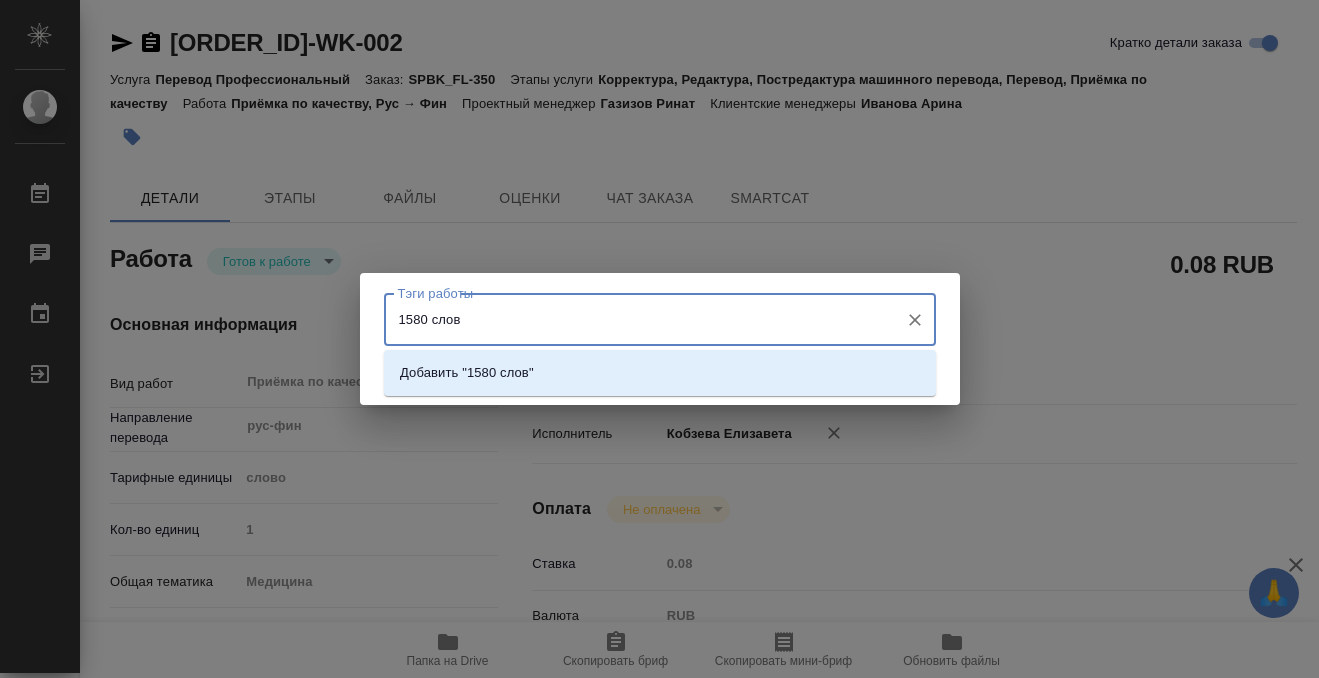 type 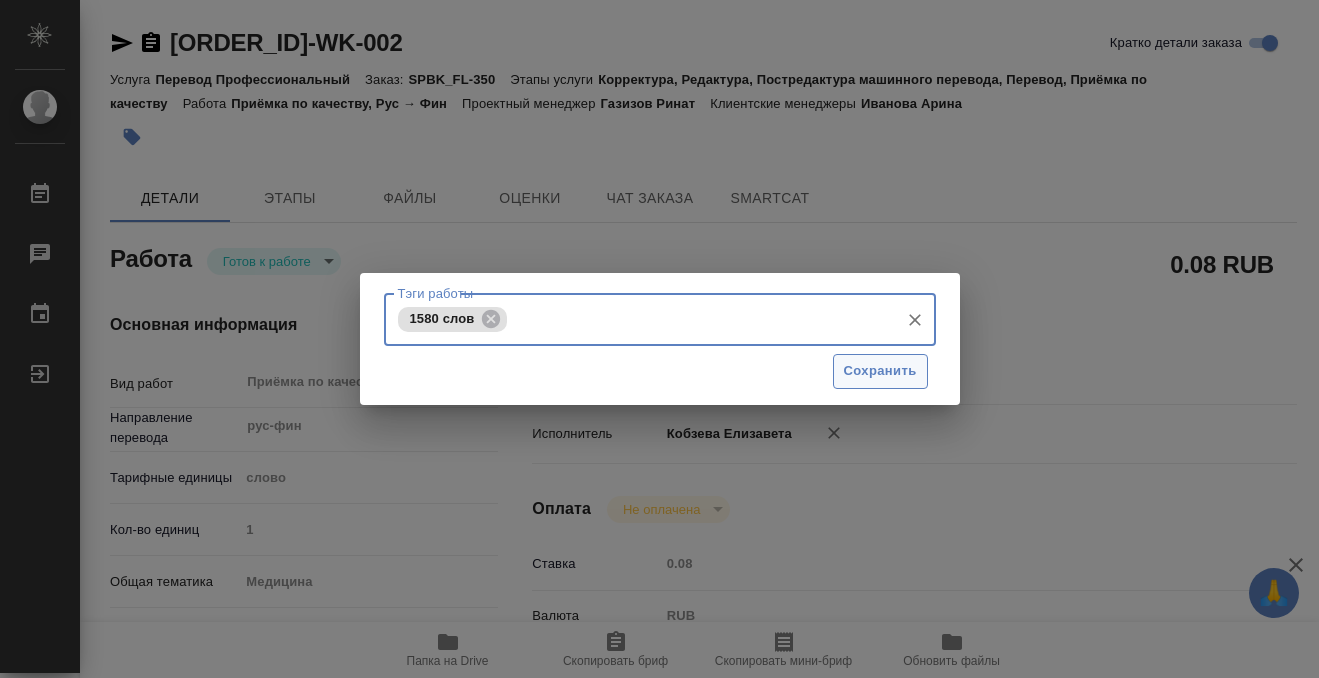 click on "Сохранить" at bounding box center (880, 371) 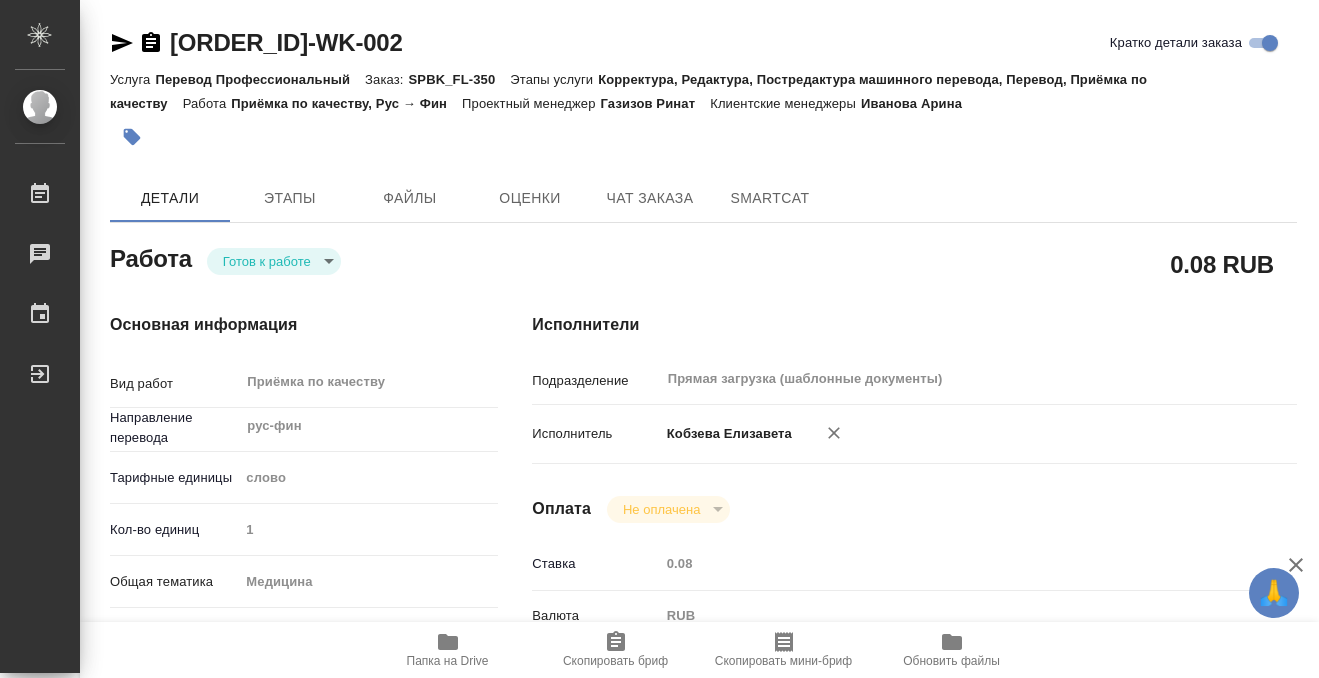 type on "readyForWork" 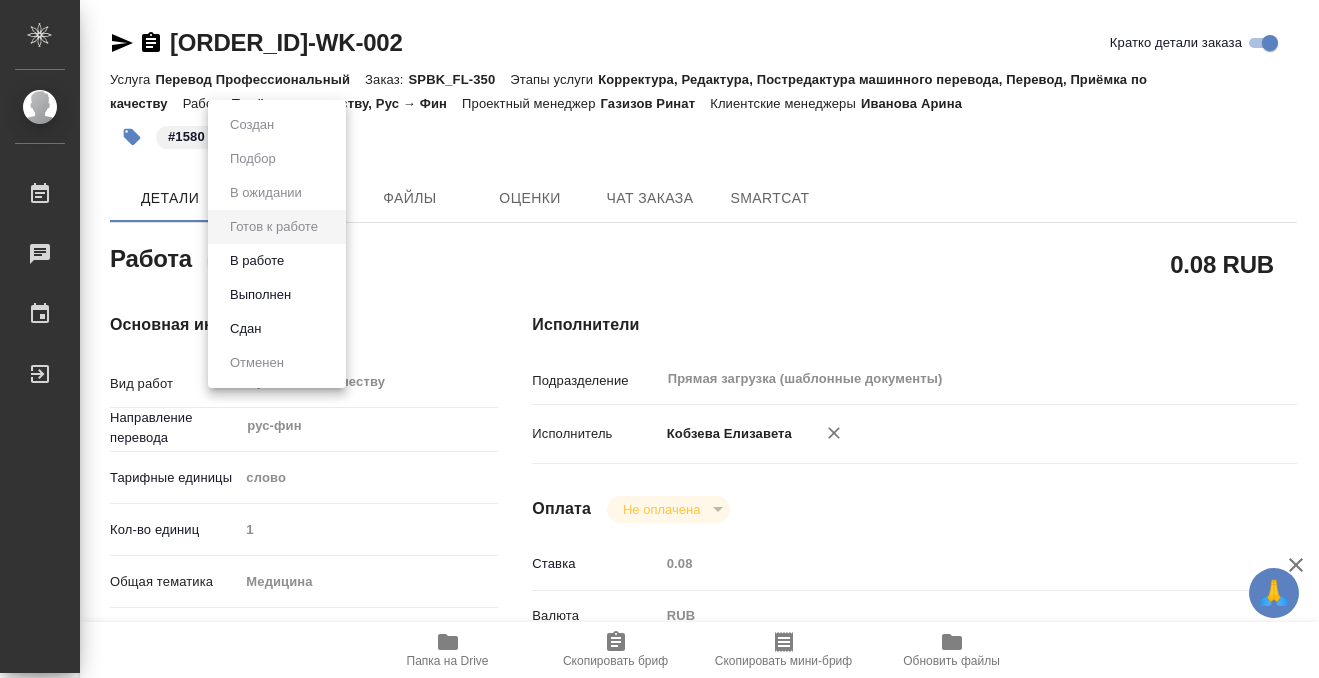 click on "🙏 .cls-1
fill:#fff;
AWATERA Kobzeva Elizaveta Работы 0 Чаты График Выйти SPBK_FL-350-WK-002 Кратко детали заказа Услуга Перевод Профессиональный Заказ: SPBK_FL-350 Этапы услуги Корректура, Редактура, Постредактура машинного перевода, Перевод, Приёмка по качеству Работа Приёмка по качеству, Рус → Фин Проектный менеджер Газизов Ринат Клиентские менеджеры Иванова Арина #1580 слов Детали Этапы Файлы Оценки Чат заказа SmartCat Работа Готов к работе readyForWork 0.08 RUB Основная информация Вид работ Приёмка по качеству x ​ Направление перевода рус-фин ​ Тарифные единицы слово 1 Медицина x" at bounding box center [659, 339] 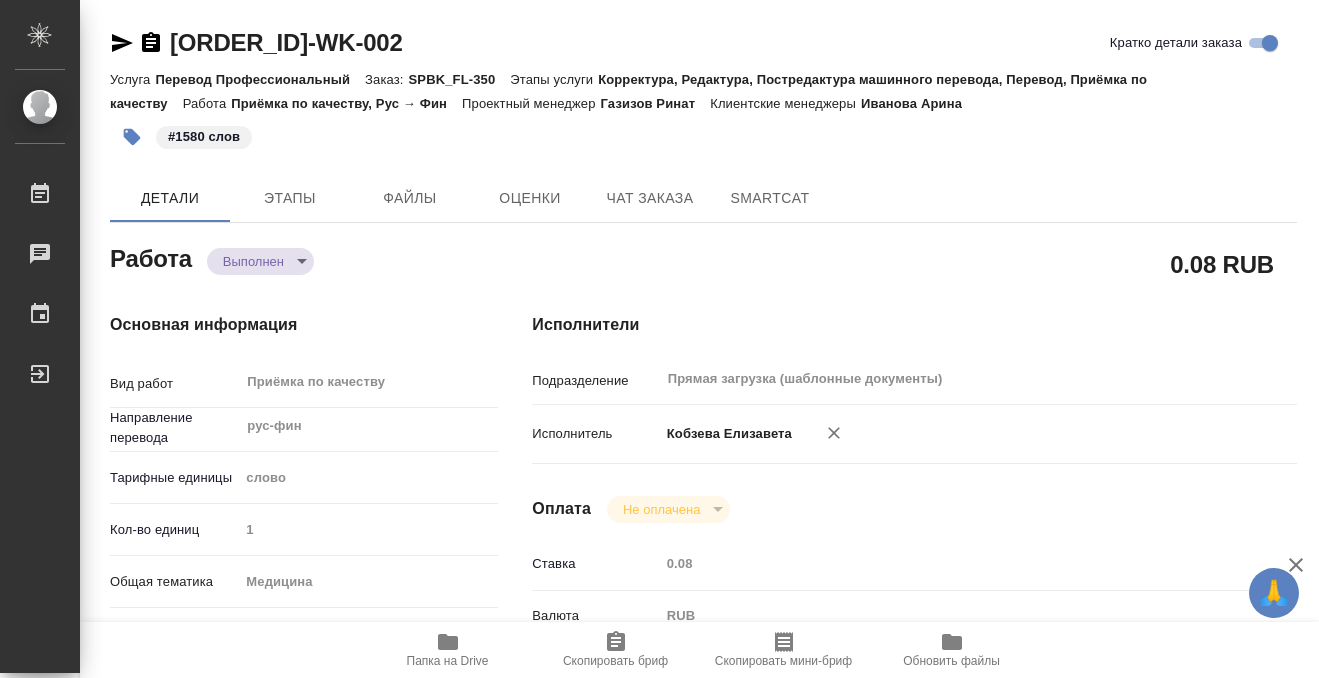 type on "x" 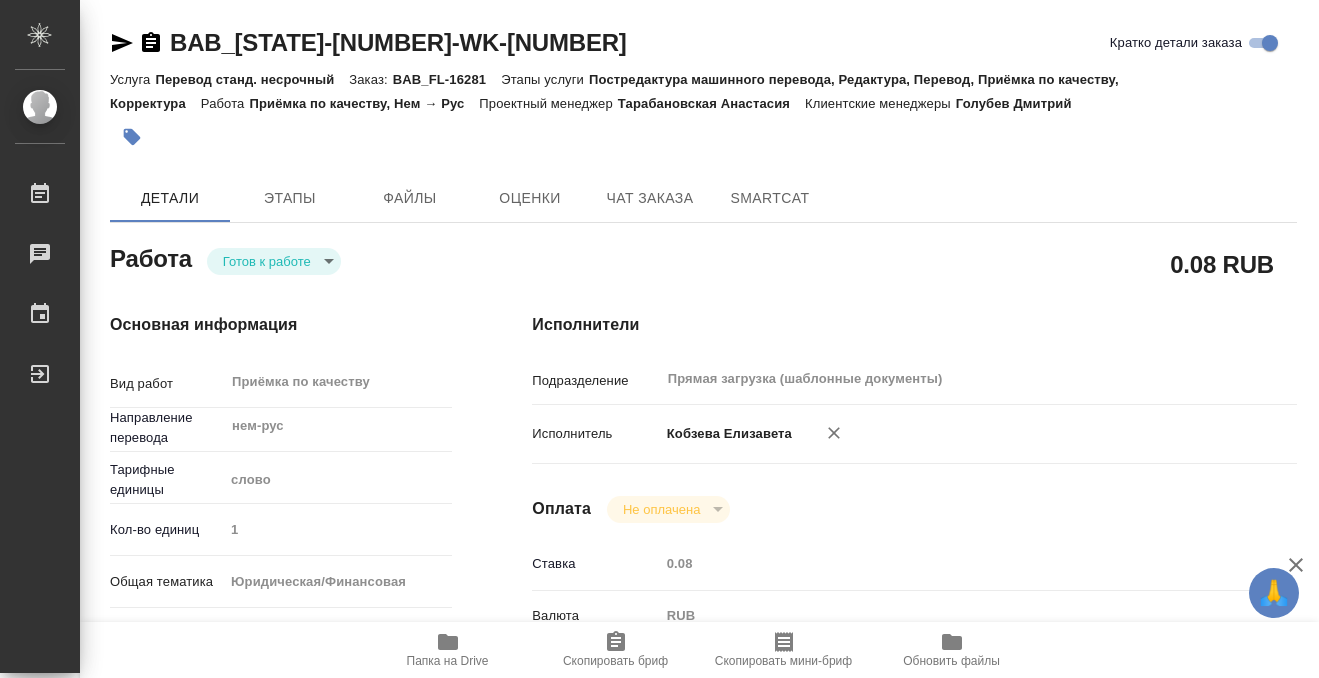 scroll, scrollTop: 0, scrollLeft: 0, axis: both 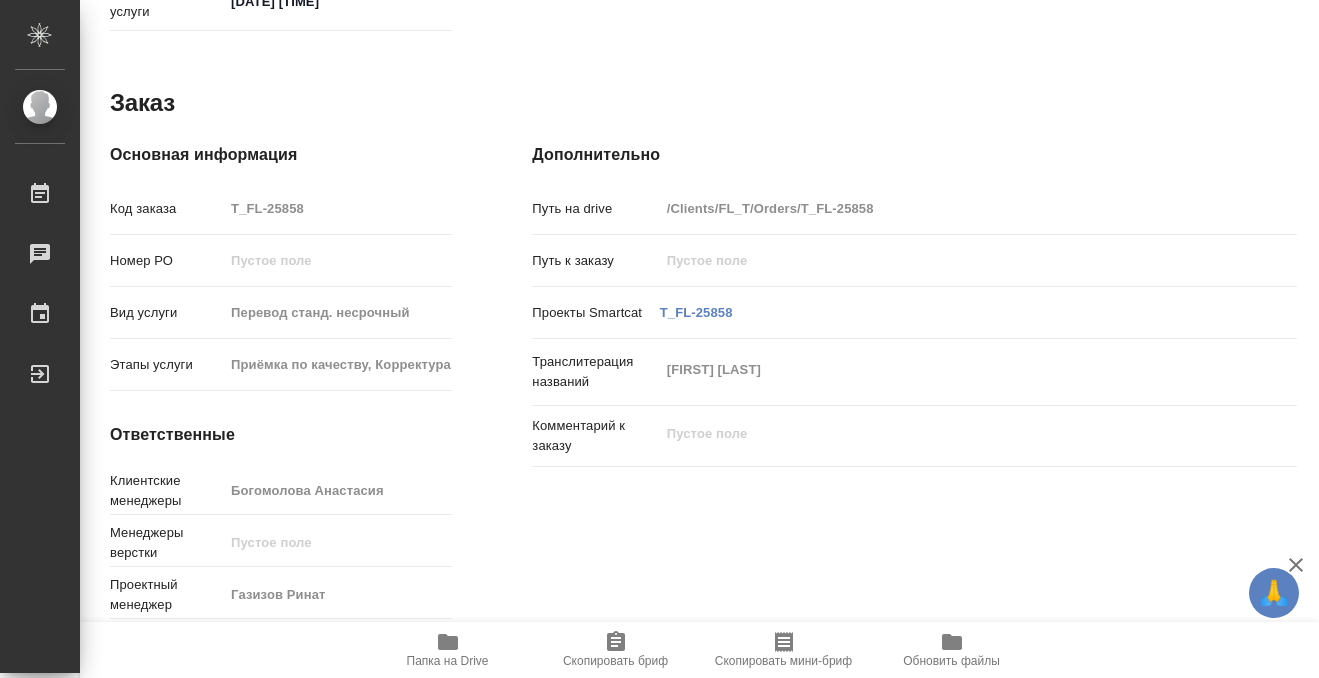 click 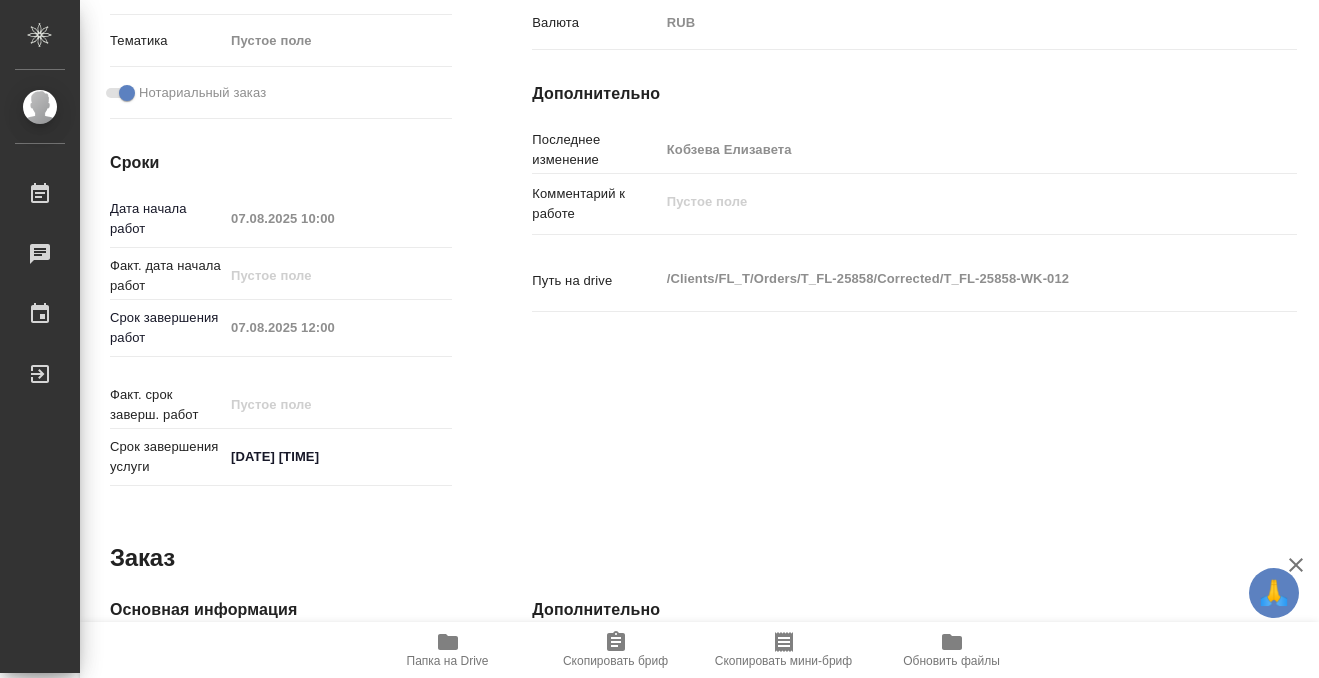 scroll, scrollTop: 1068, scrollLeft: 0, axis: vertical 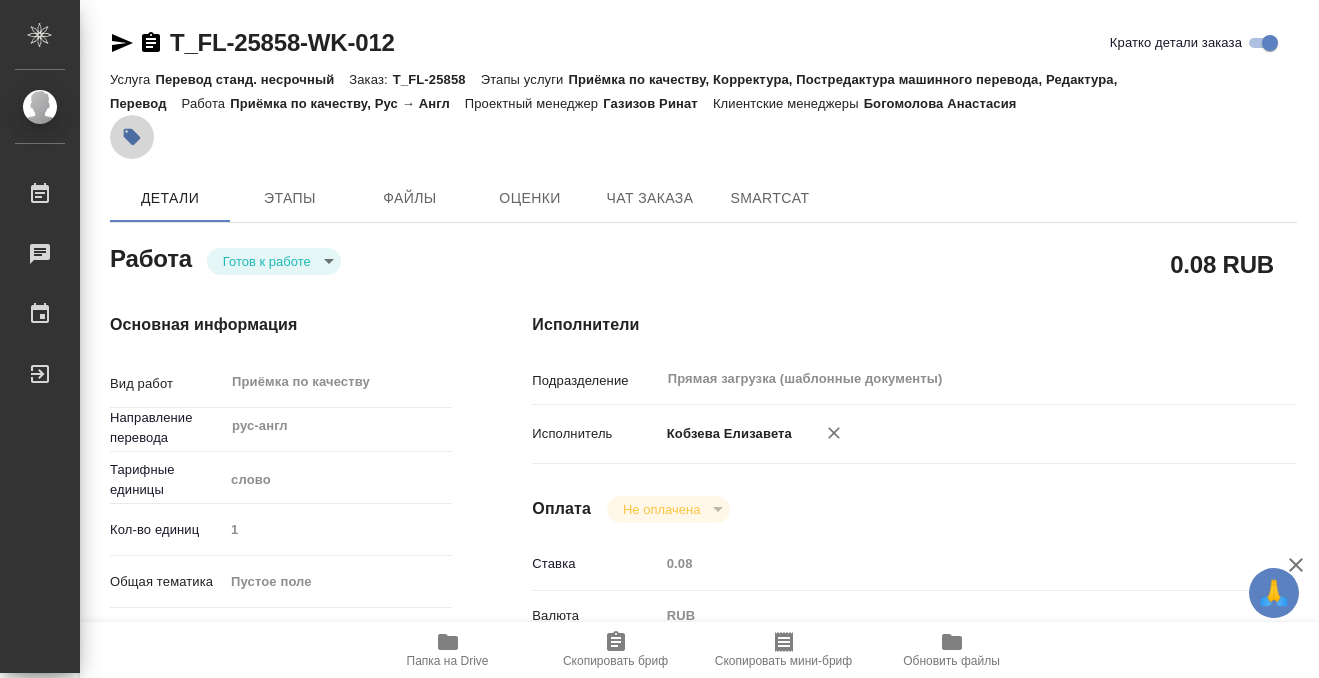 click at bounding box center [132, 137] 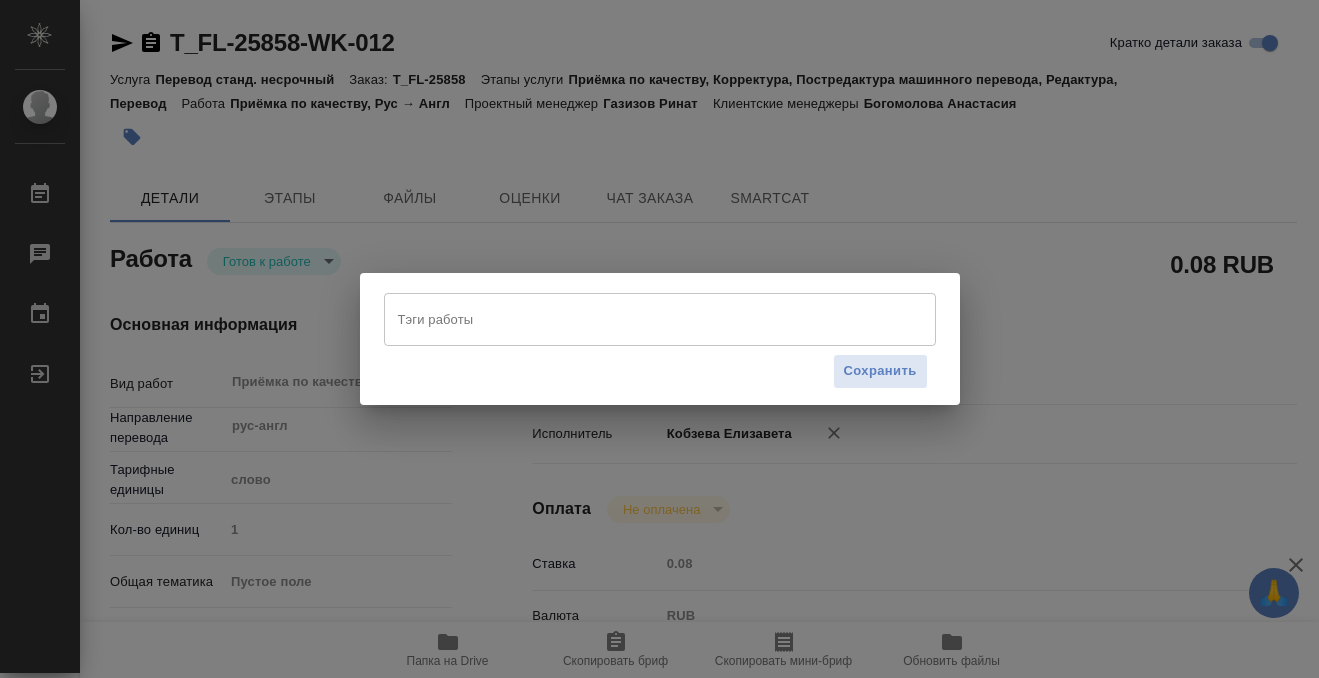 click on "Тэги работы" at bounding box center [641, 319] 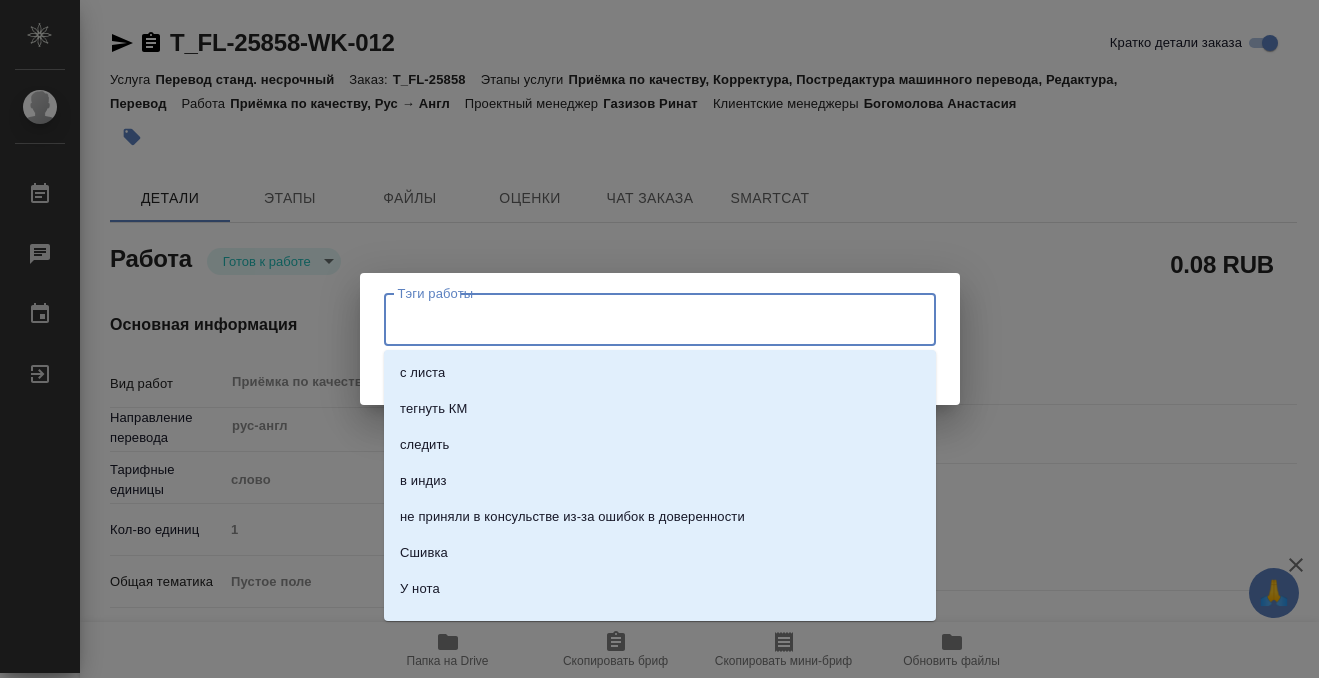 type on "5" 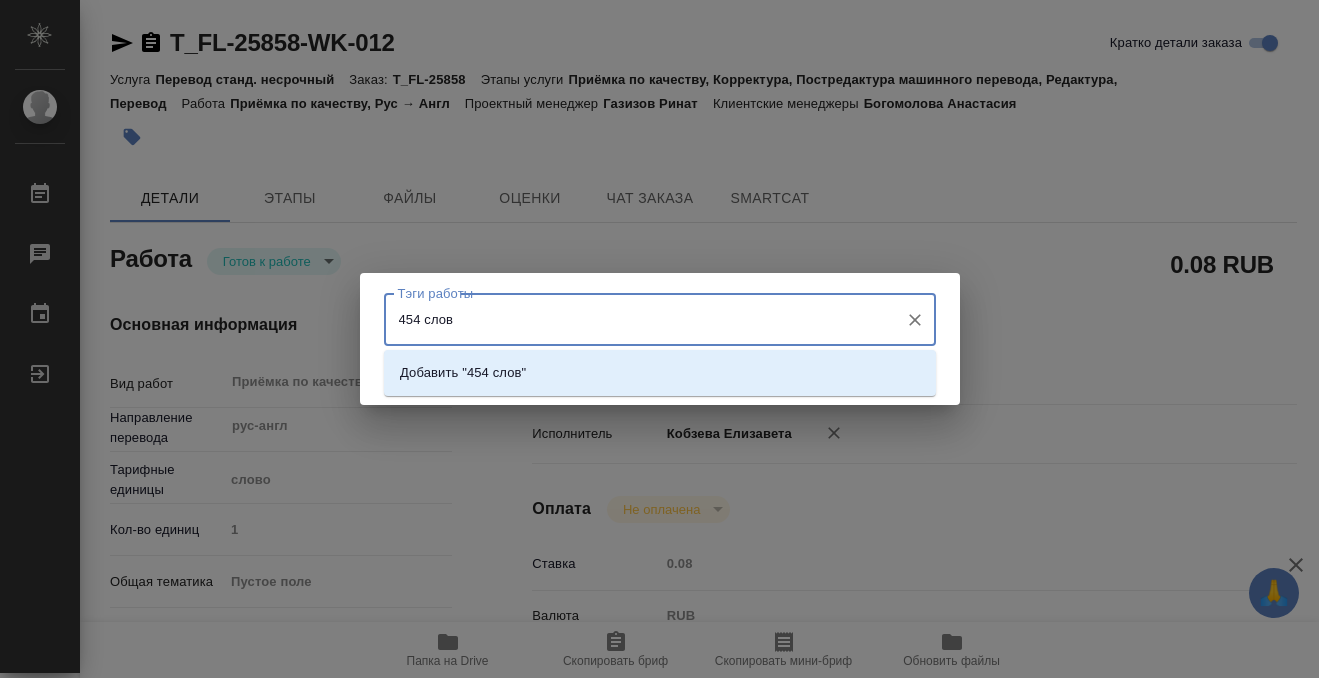 type on "454 слова" 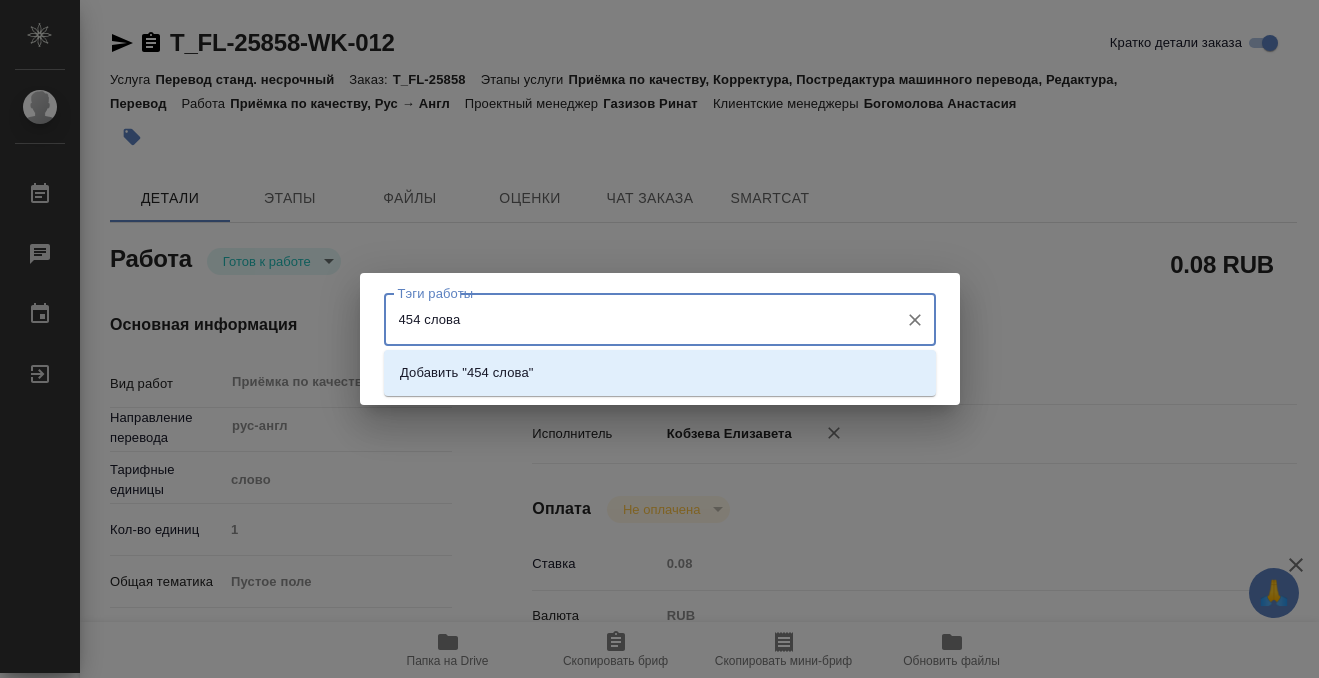 type 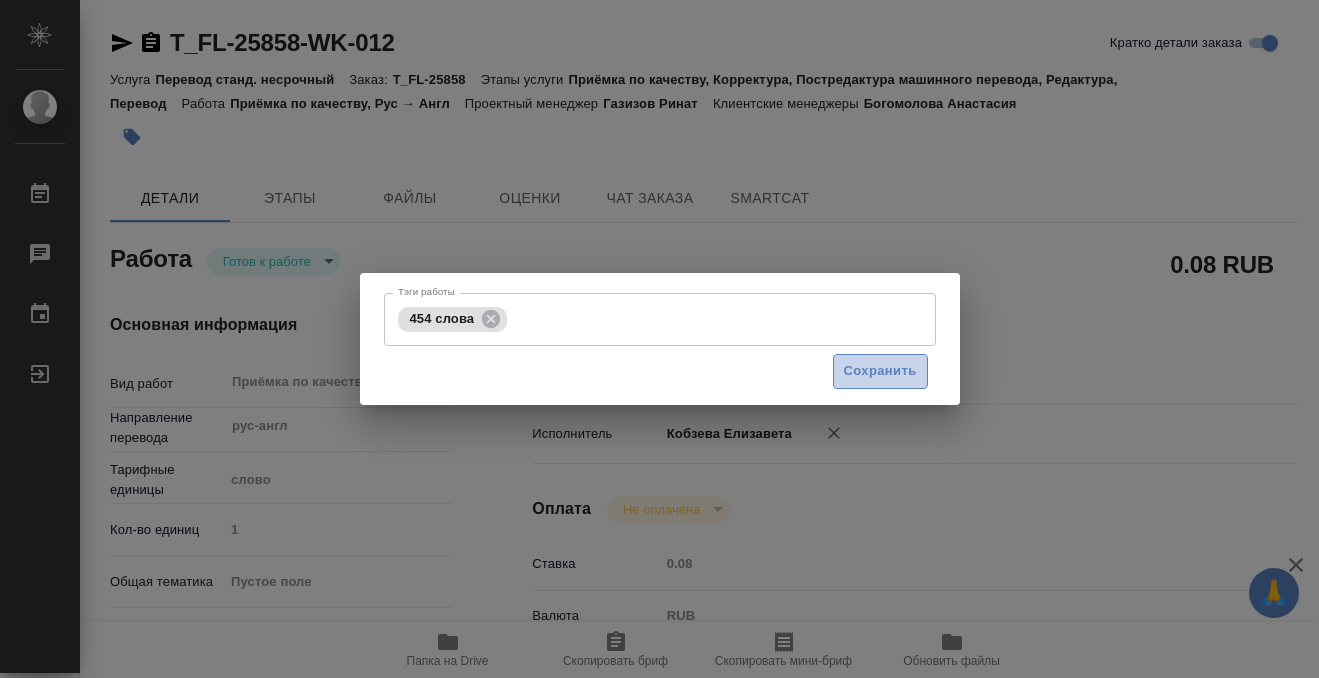click on "Сохранить" at bounding box center (880, 371) 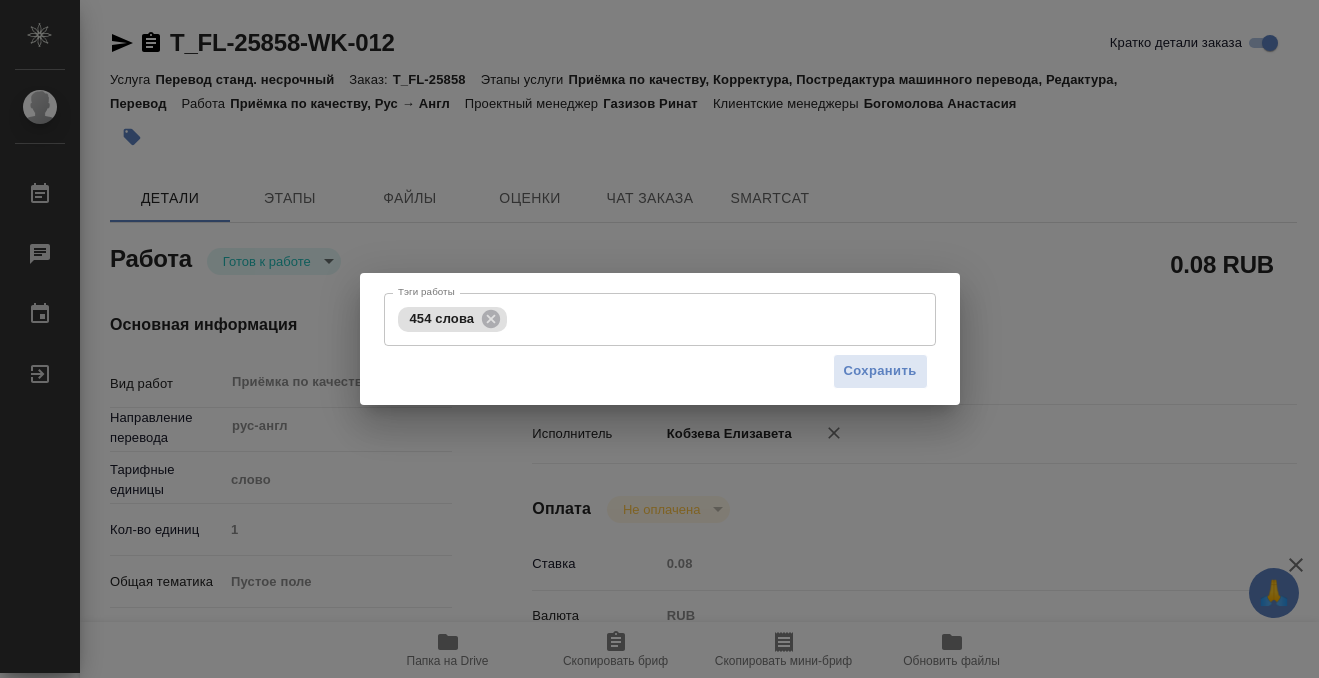 type on "readyForWork" 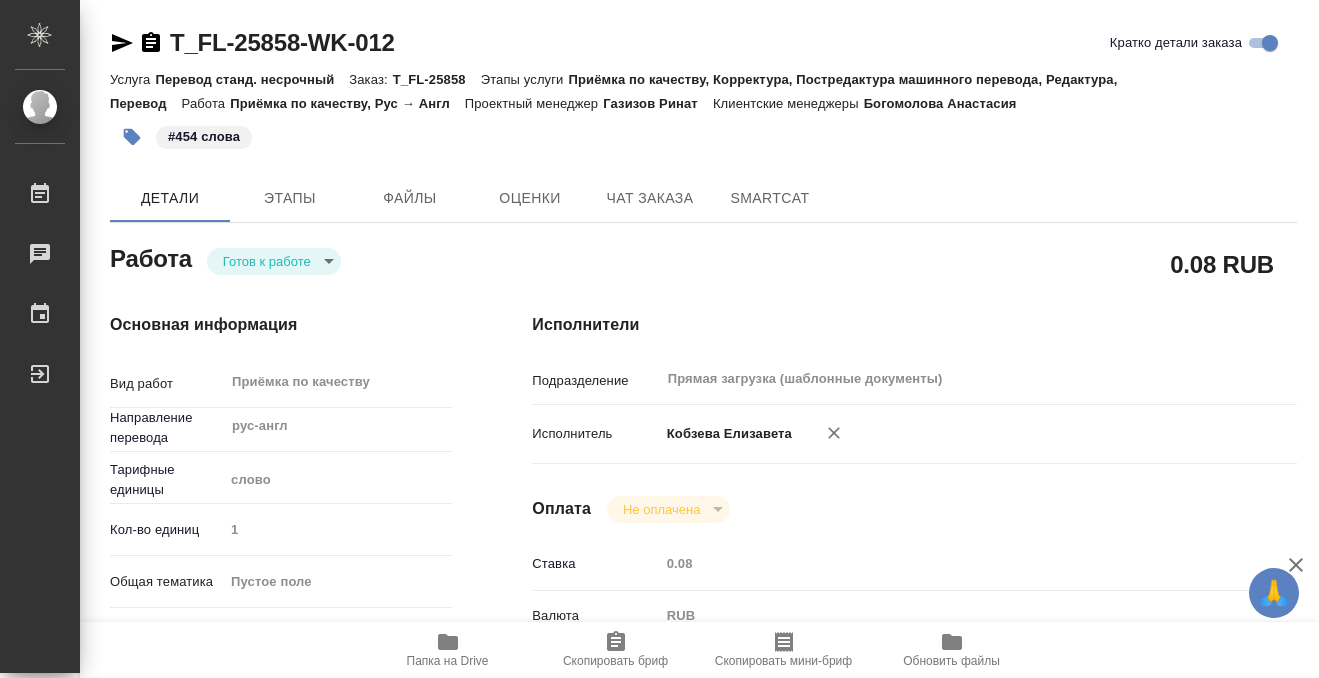 click on "🙏 .cls-1
fill:#fff;
AWATERA Kobzeva Elizaveta Работы 0 Чаты График Выйти T_FL-25858-WK-012 Кратко детали заказа Услуга Перевод станд. несрочный Заказ: T_FL-25858 Этапы услуги Приёмка по качеству, Корректура, Постредактура машинного перевода, Редактура, Перевод Работа Приёмка по качеству, Рус → Англ Проектный менеджер Газизов Ринат Клиентские менеджеры Богомолова Анастасия #454 слова Детали Этапы Файлы Оценки Чат заказа SmartCat Работа Готов к работе readyForWork 0.08 RUB Основная информация Вид работ Приёмка по качеству x ​ Направление перевода рус-англ ​ Тарифные единицы слово 1 ​" at bounding box center (659, 339) 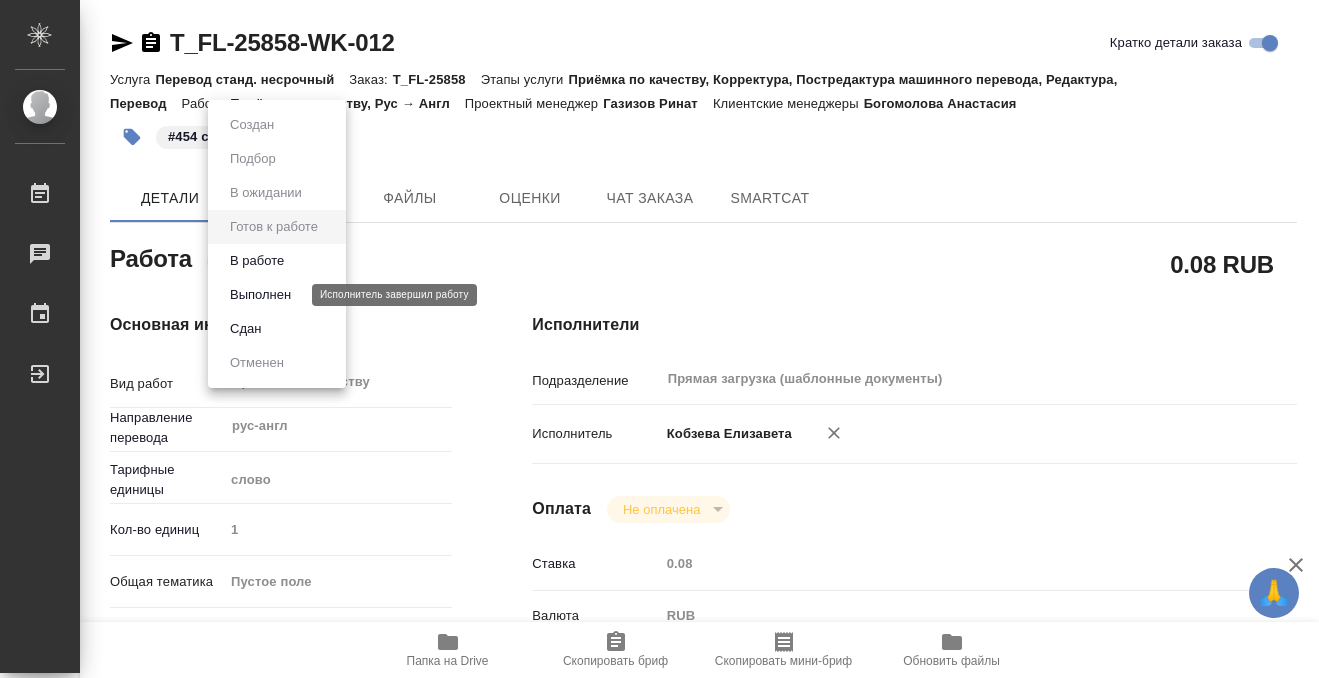 click on "Выполнен" at bounding box center [260, 295] 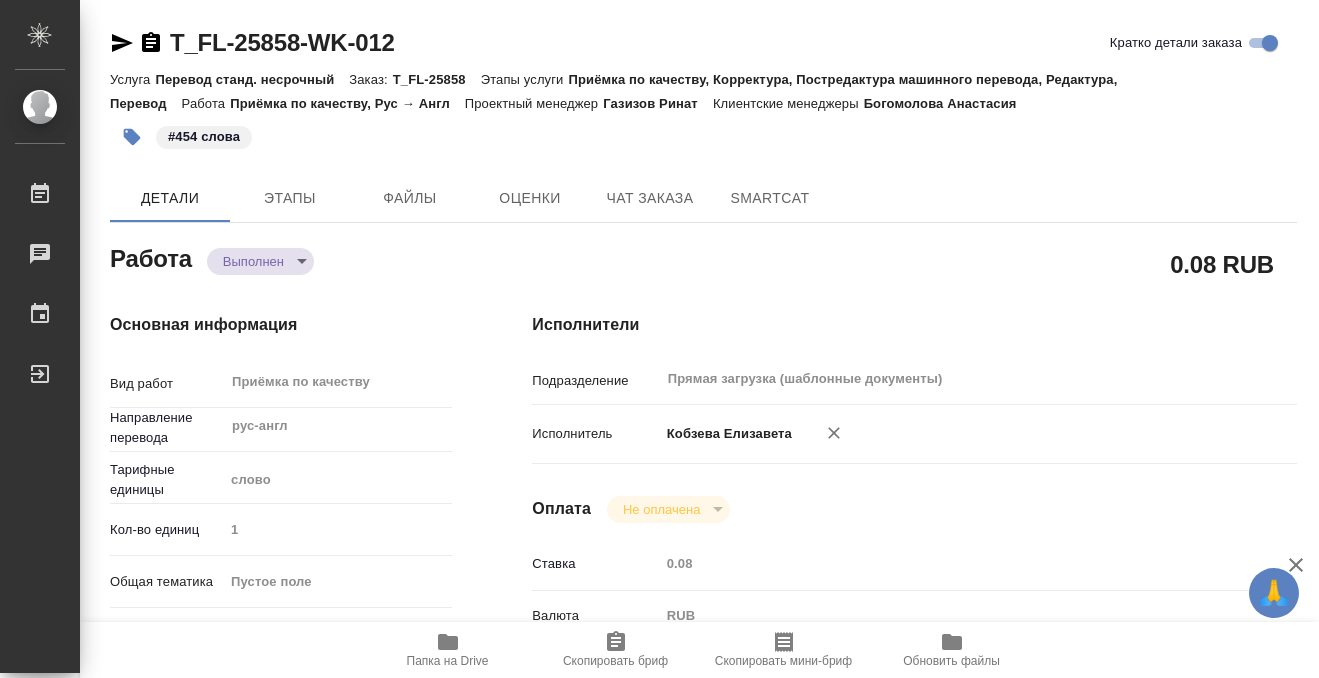 type on "x" 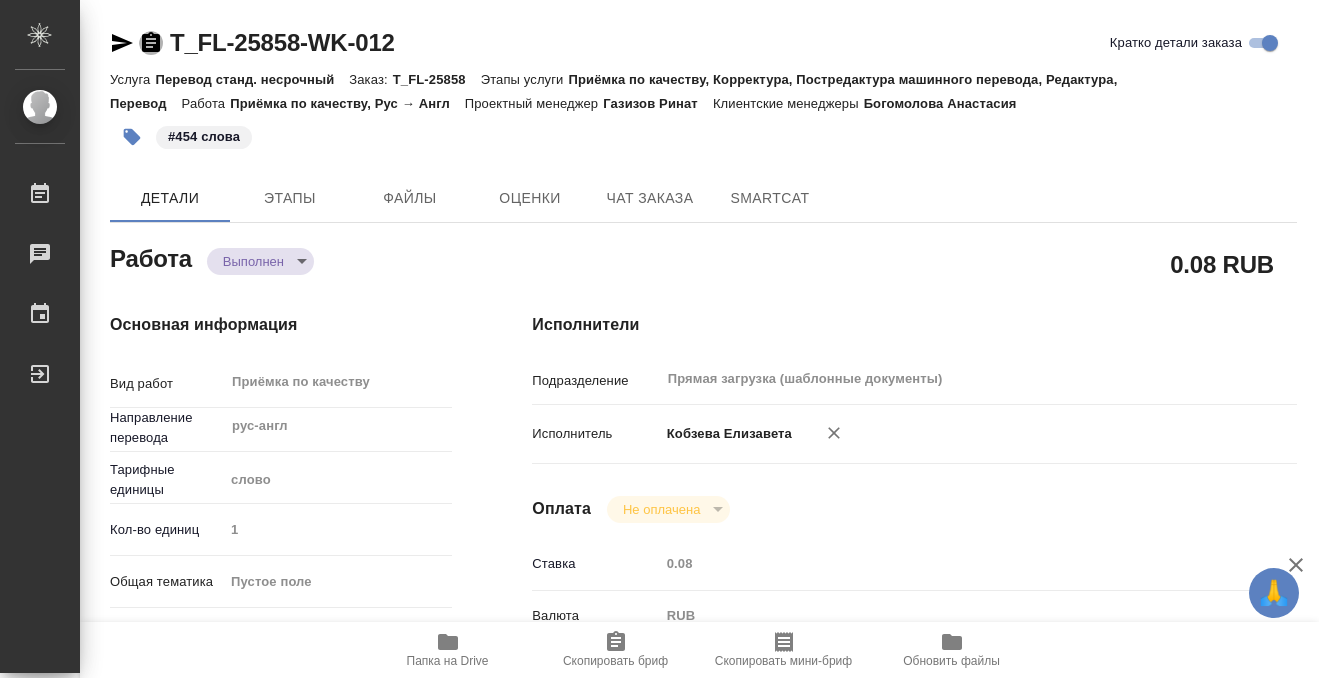 click 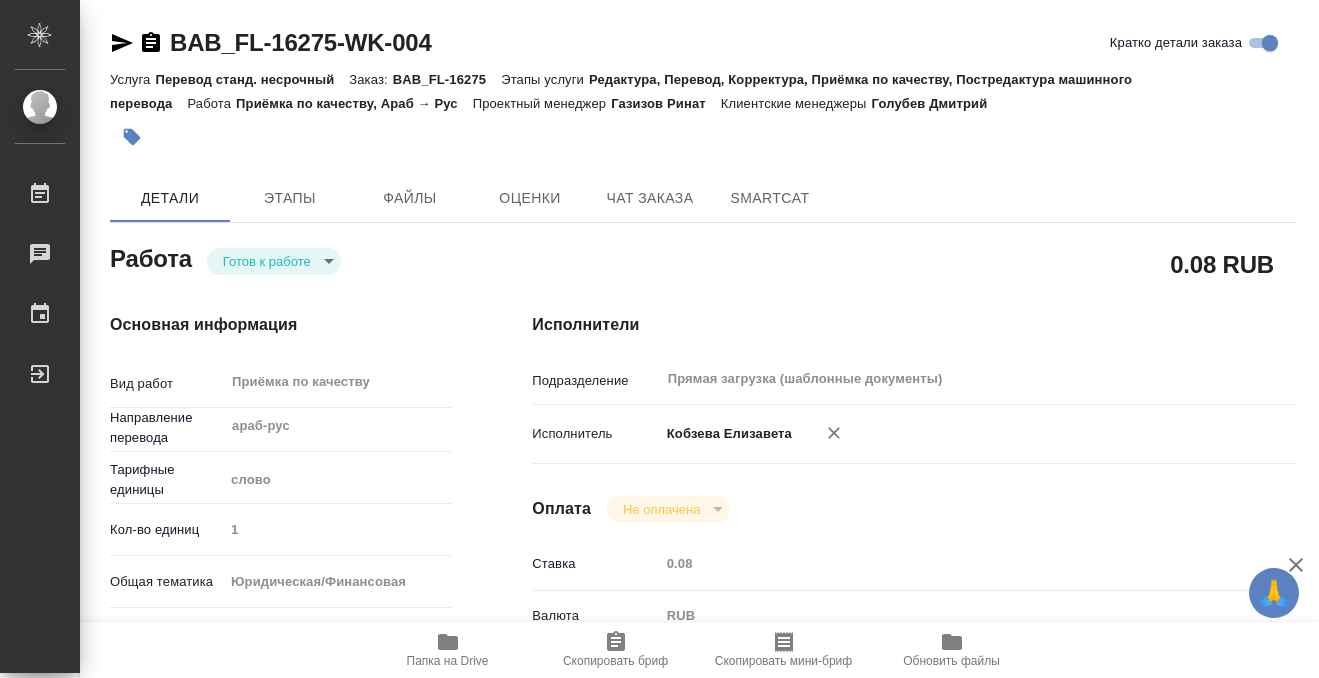 scroll, scrollTop: 0, scrollLeft: 0, axis: both 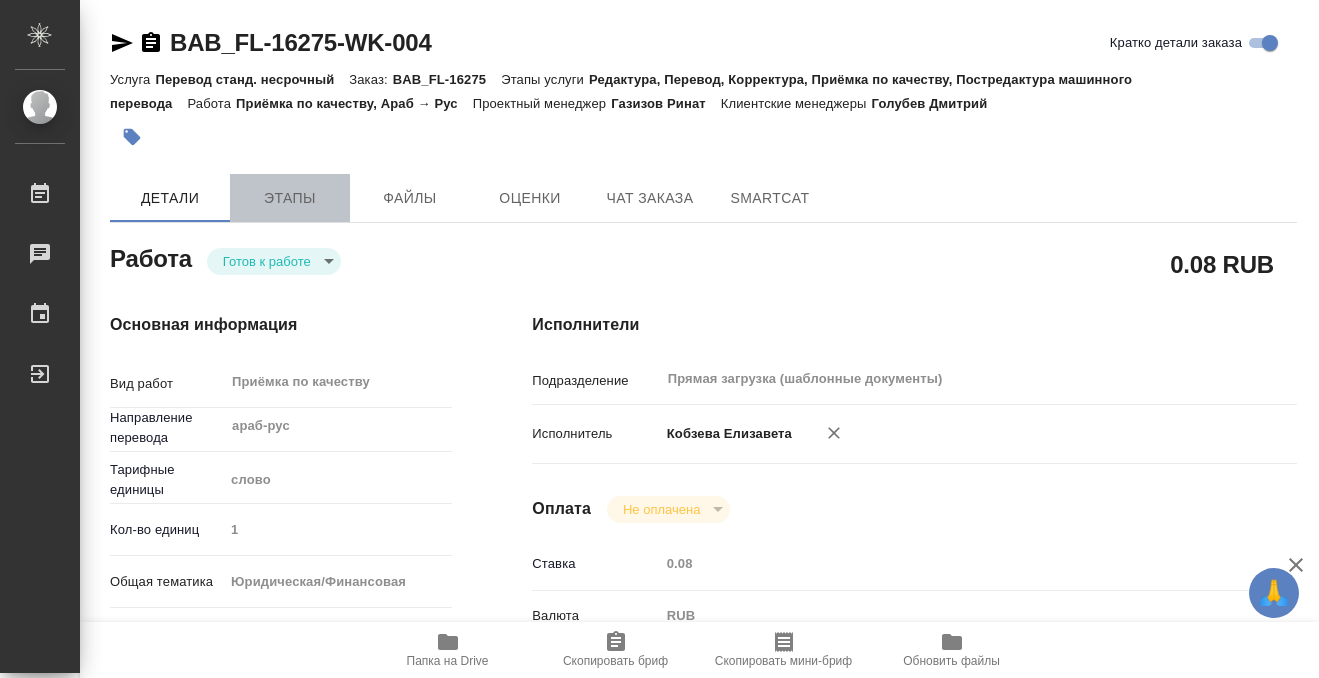 click on "Этапы" at bounding box center [290, 198] 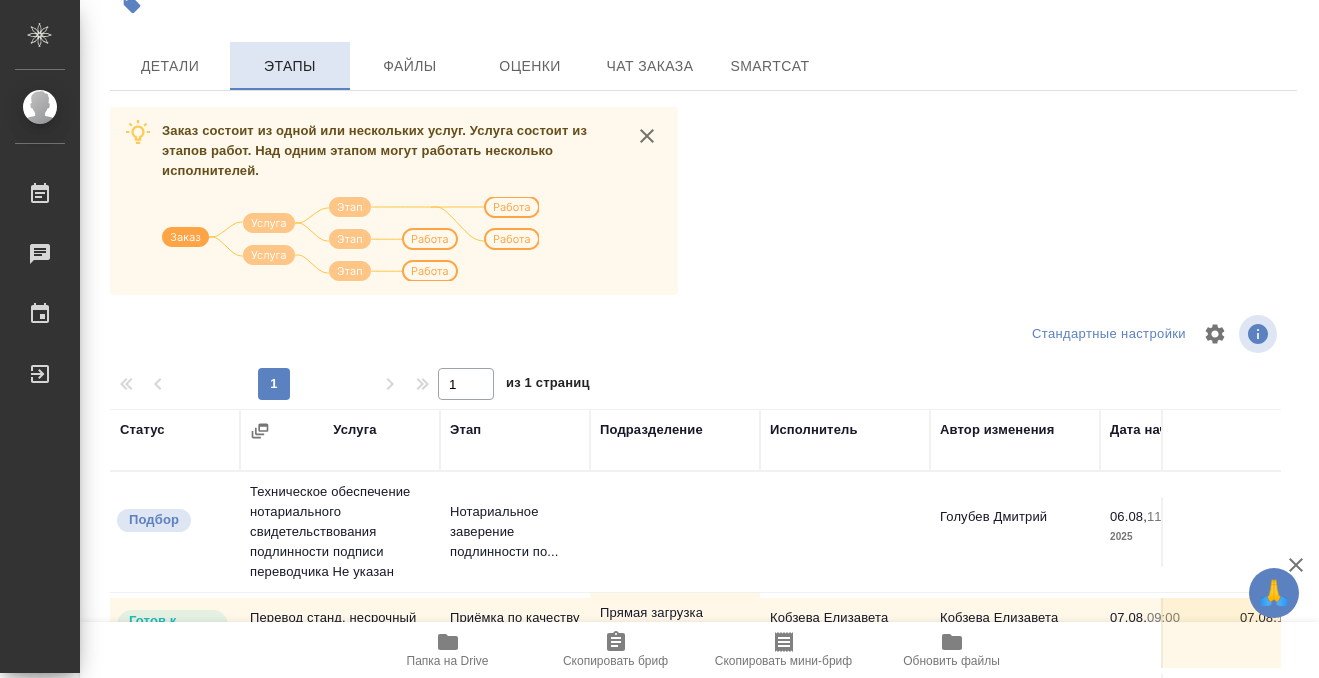 scroll, scrollTop: 0, scrollLeft: 0, axis: both 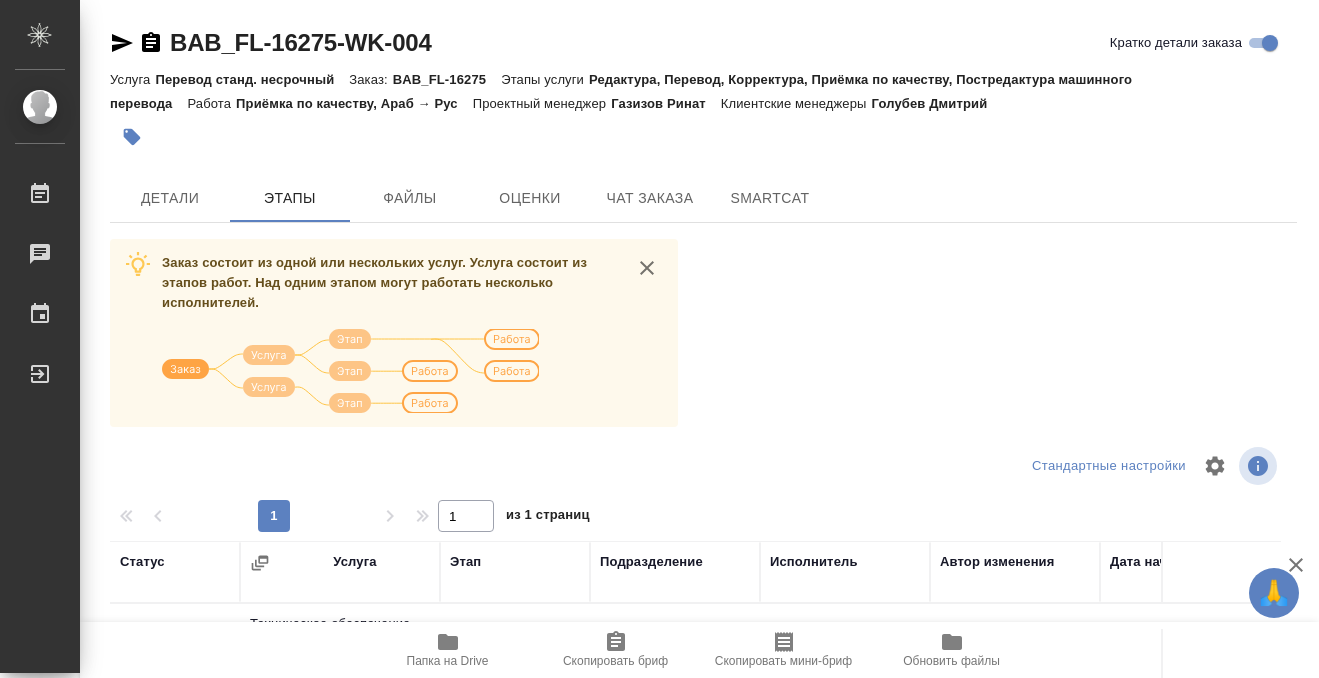 click at bounding box center (505, 137) 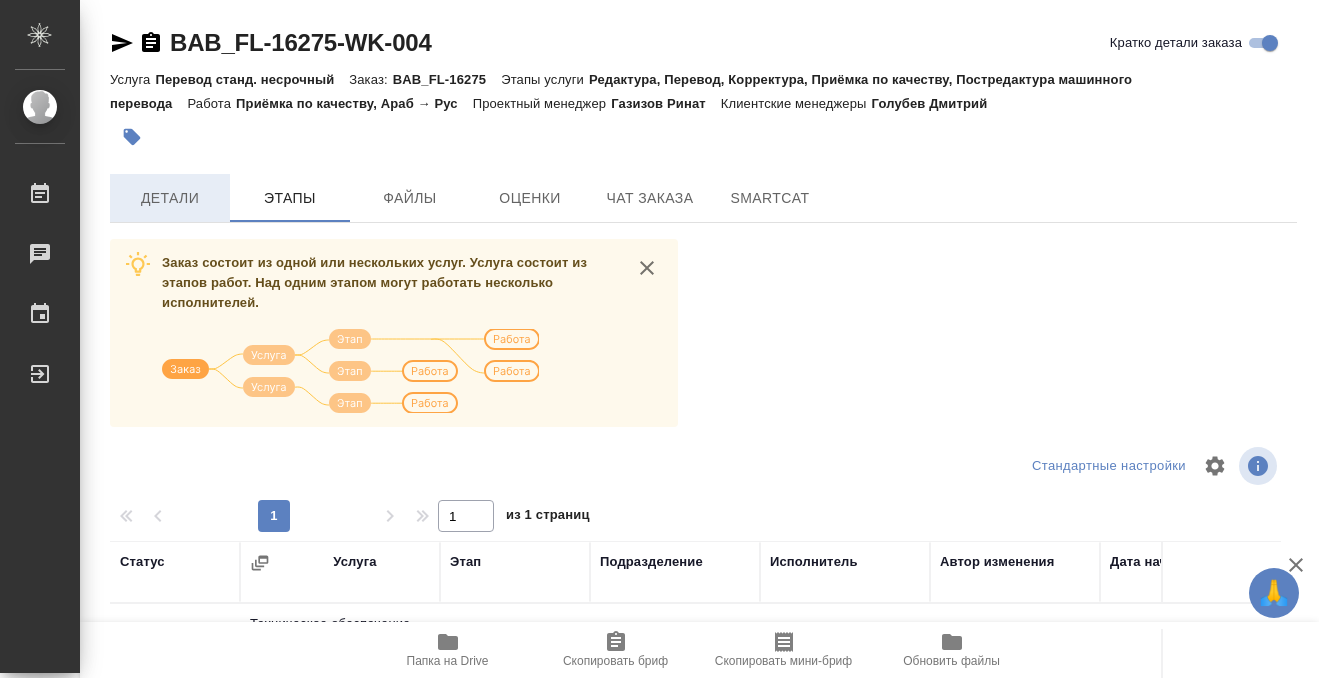 click on "Детали" at bounding box center (170, 198) 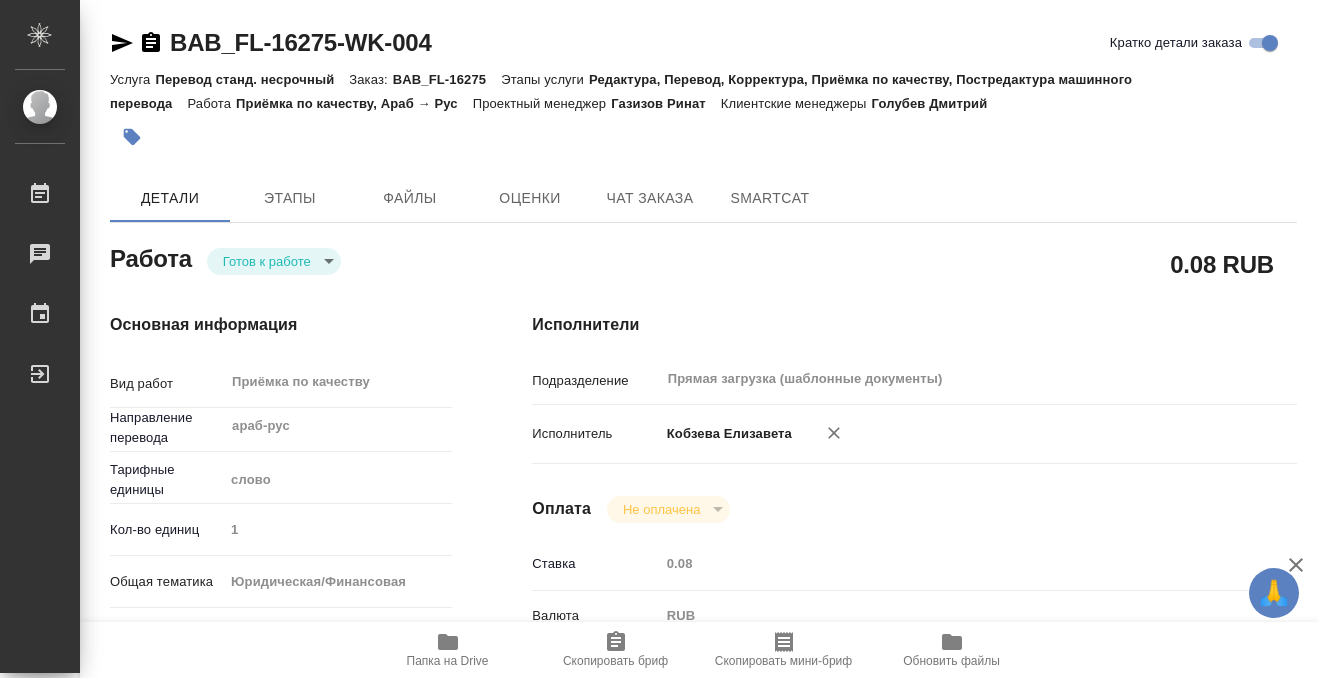 type on "x" 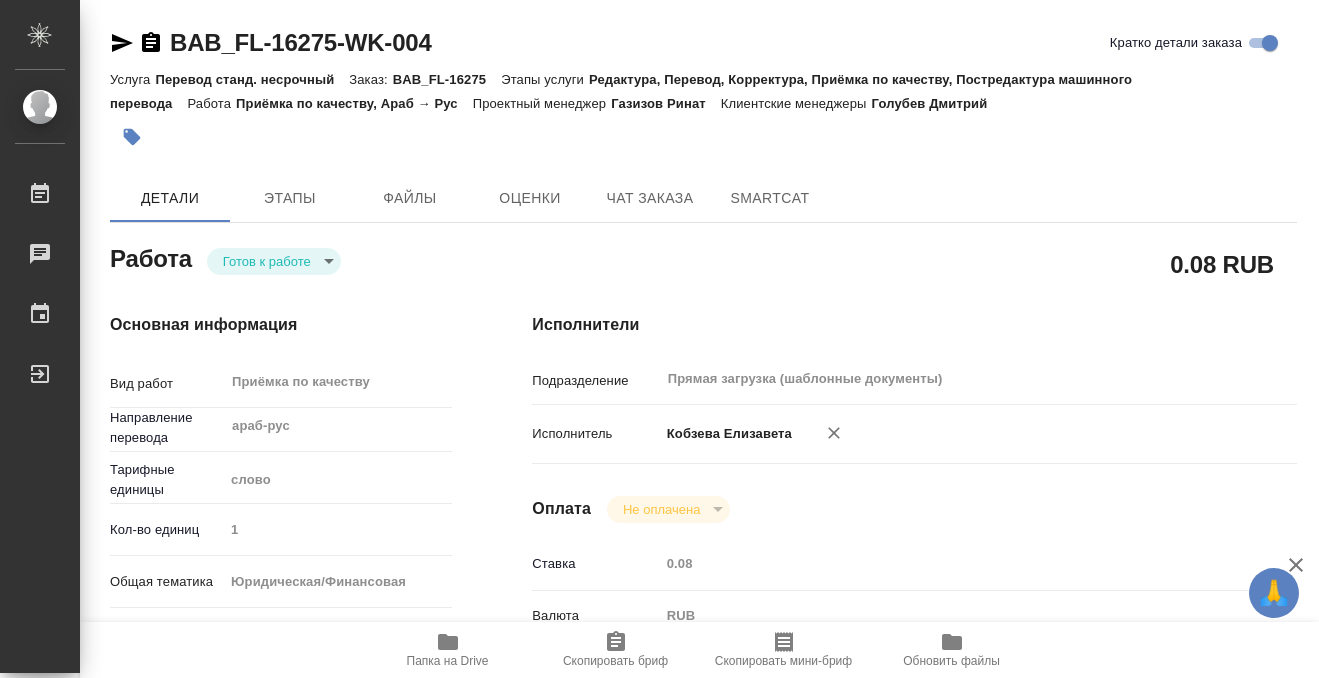 type on "x" 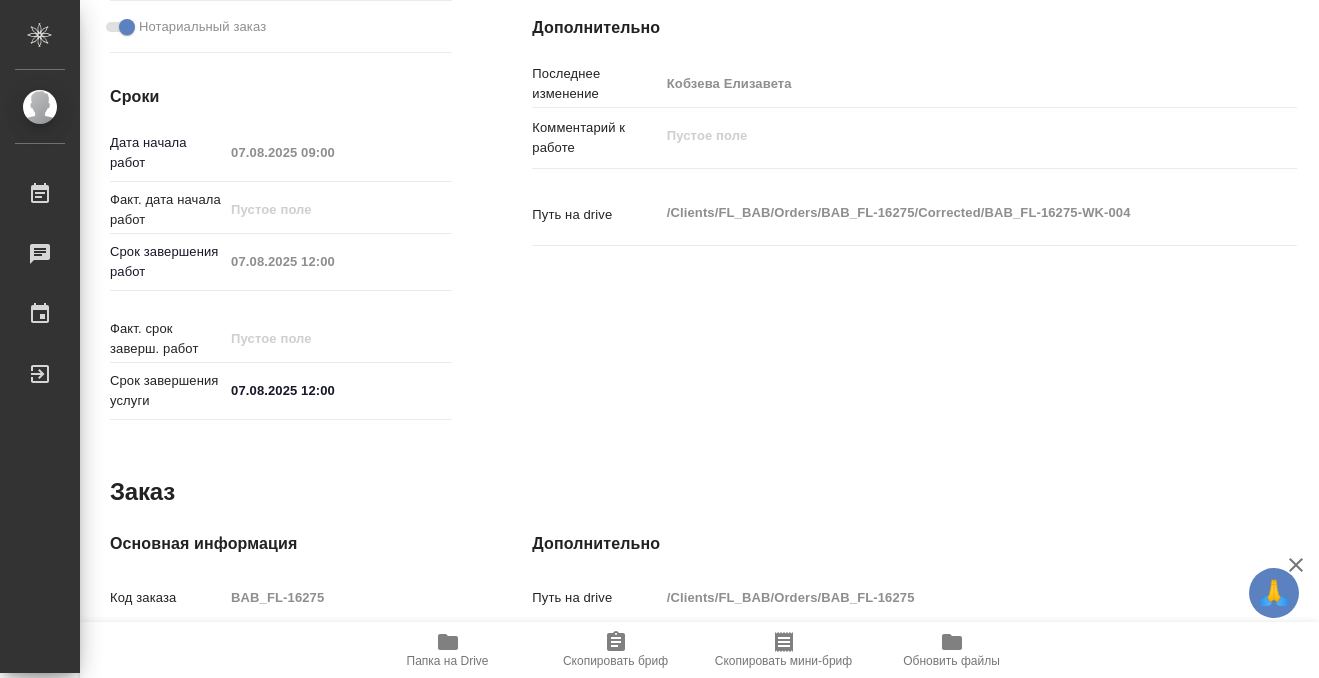 scroll, scrollTop: 1068, scrollLeft: 0, axis: vertical 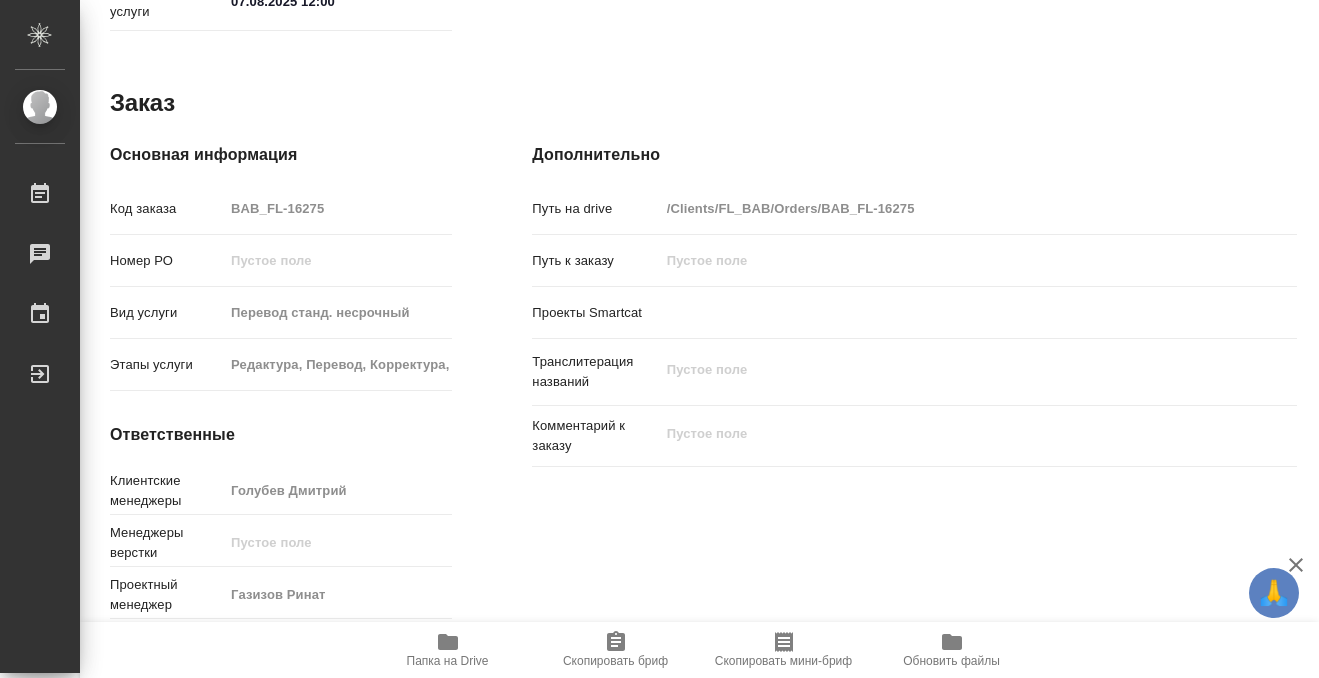 type on "x" 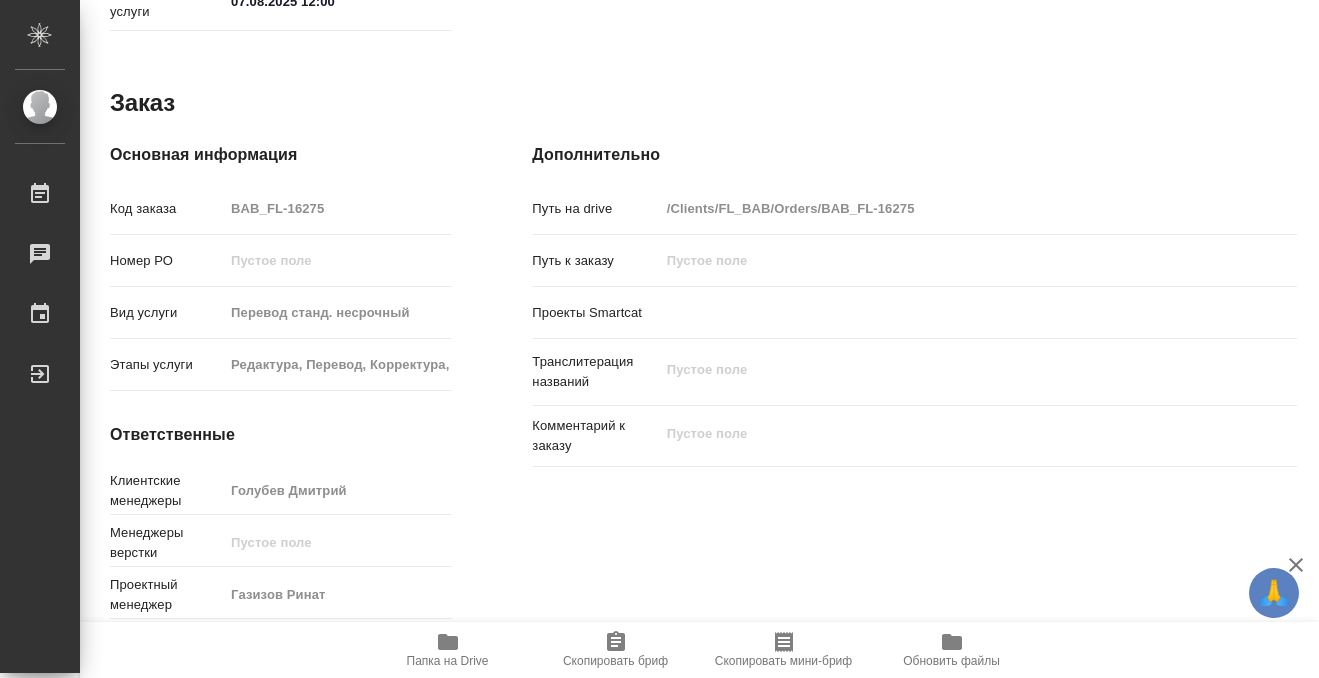 scroll, scrollTop: 0, scrollLeft: 0, axis: both 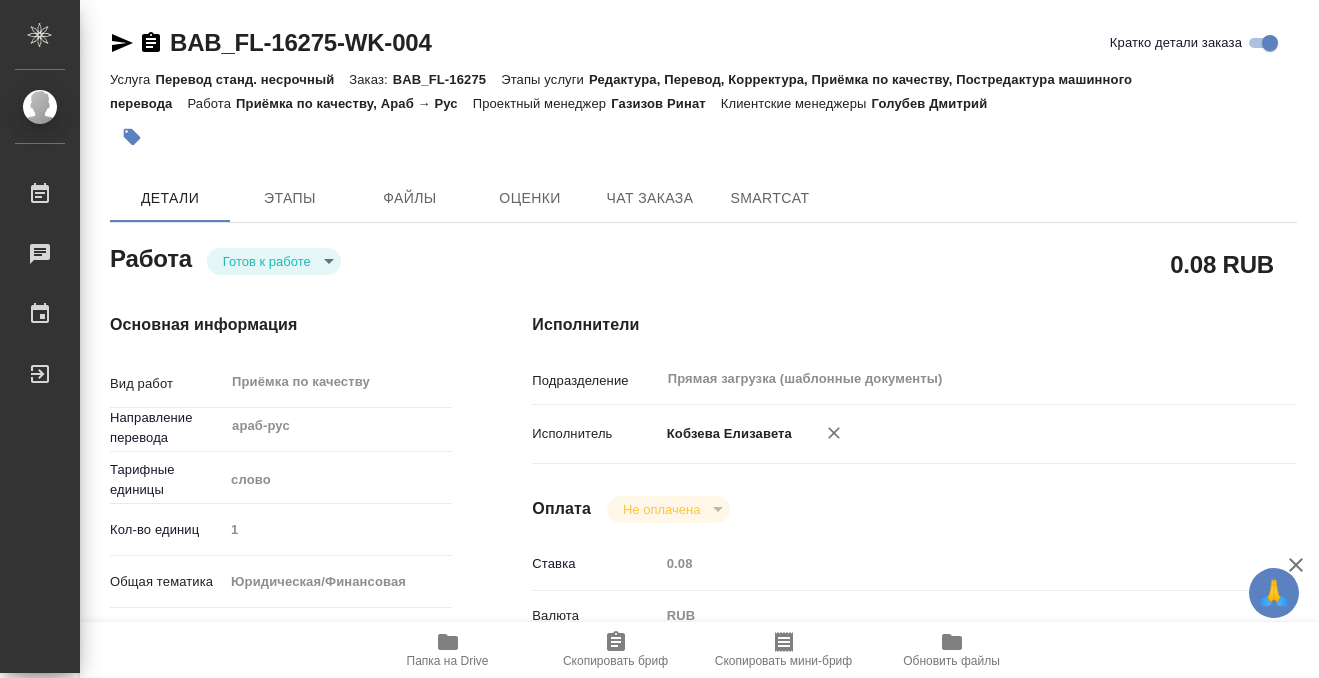 click 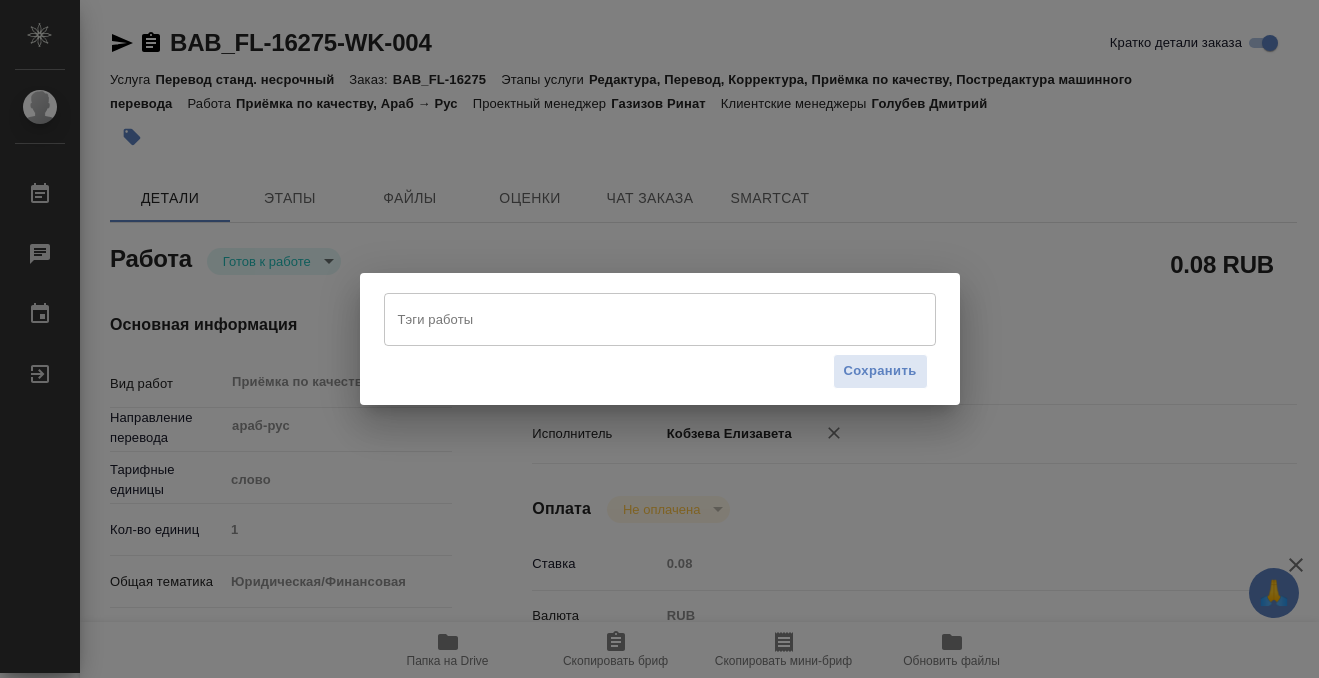 click on "Тэги работы" at bounding box center [641, 319] 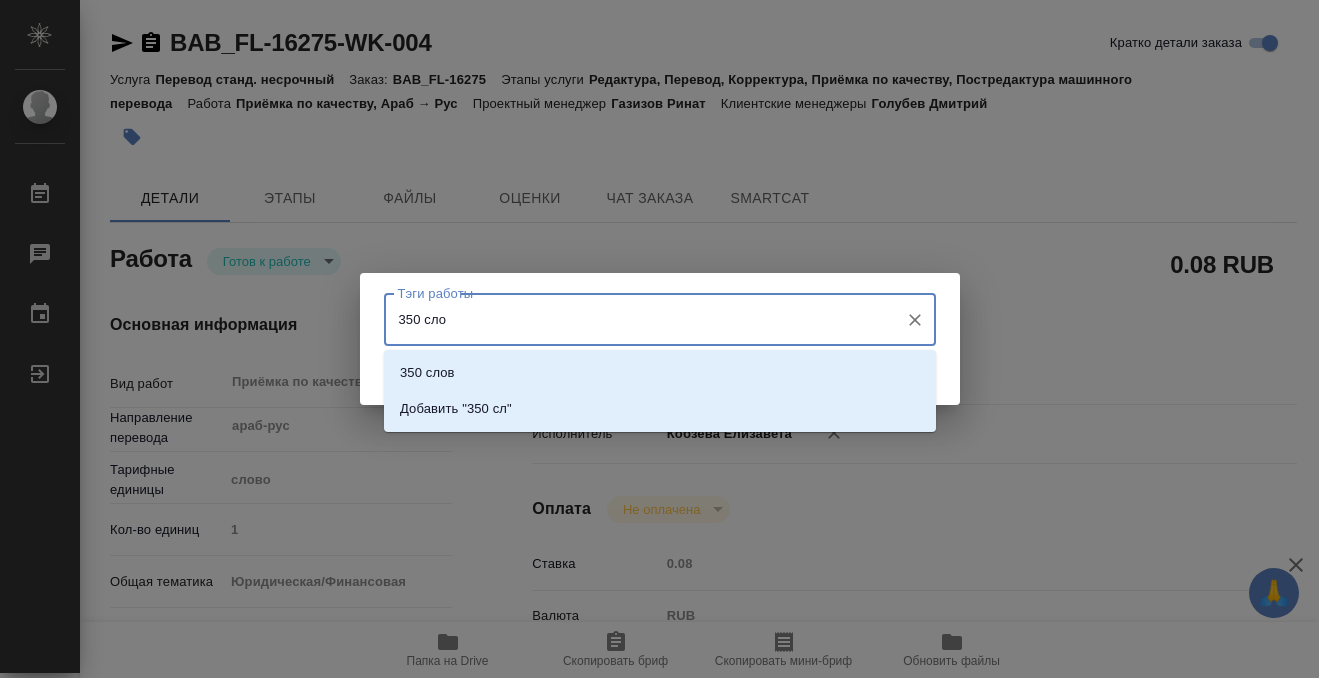 type on "350 слов" 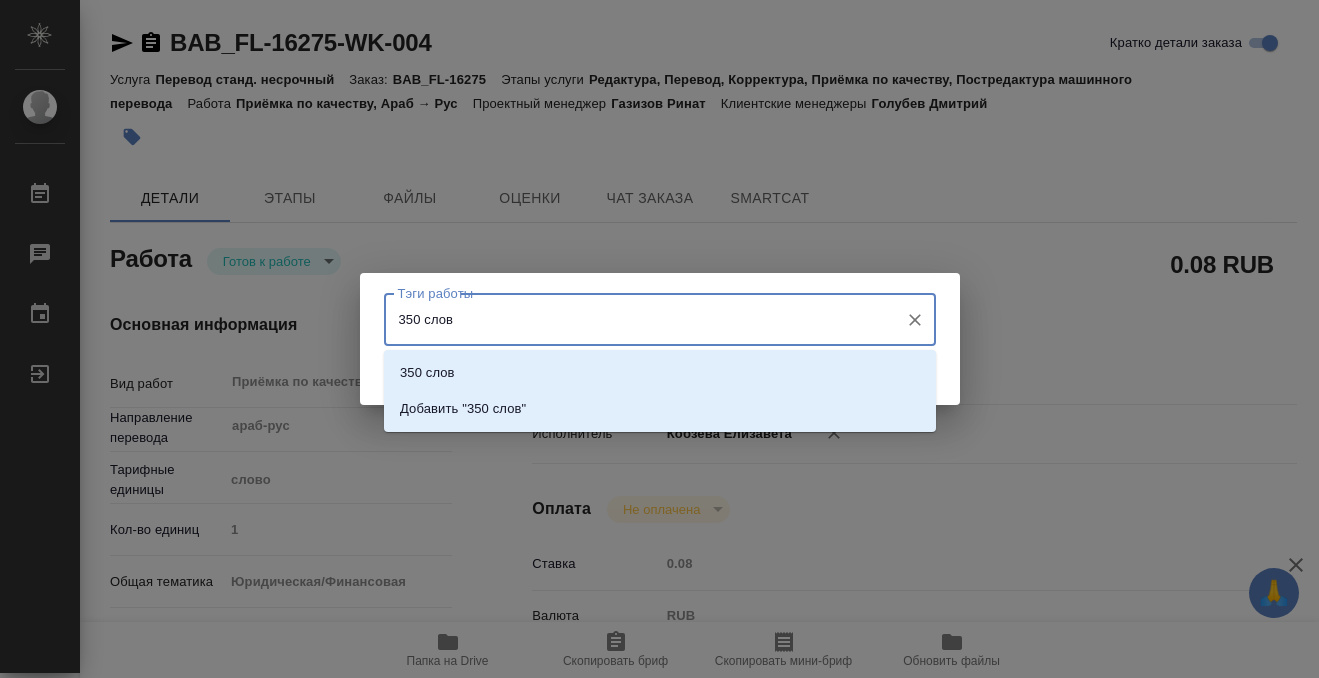 type 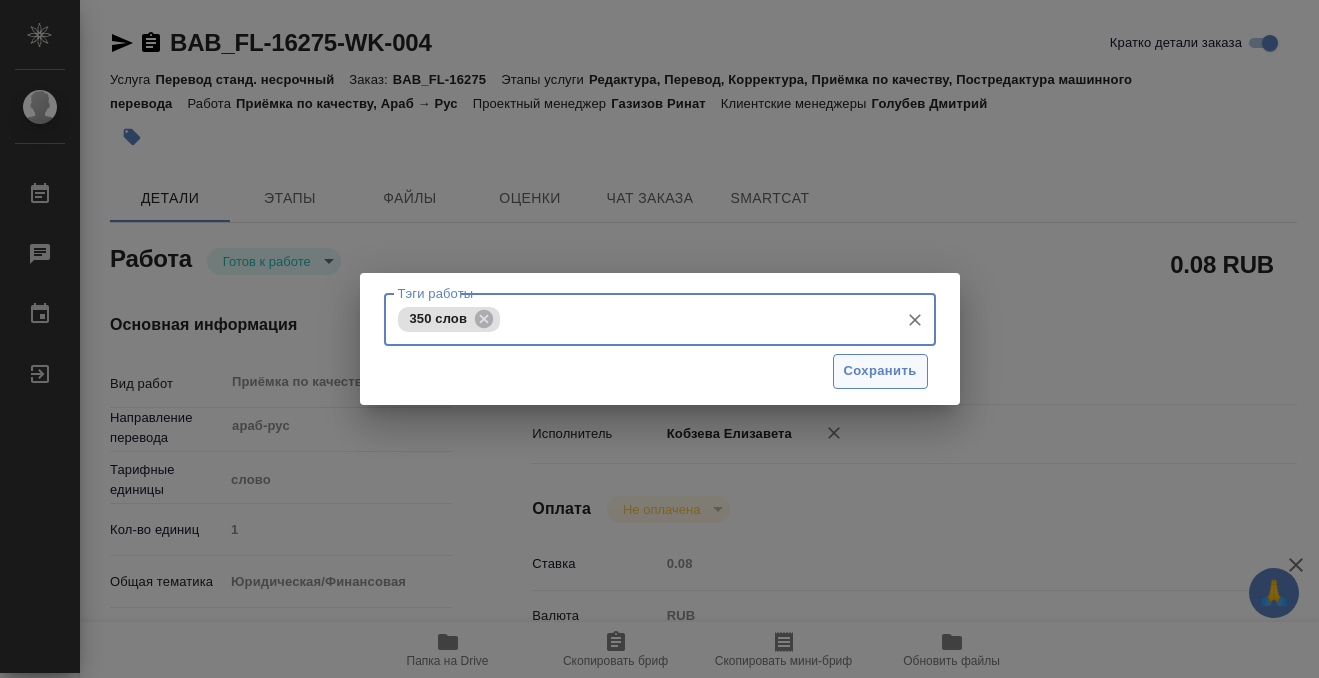click on "Сохранить" at bounding box center (880, 371) 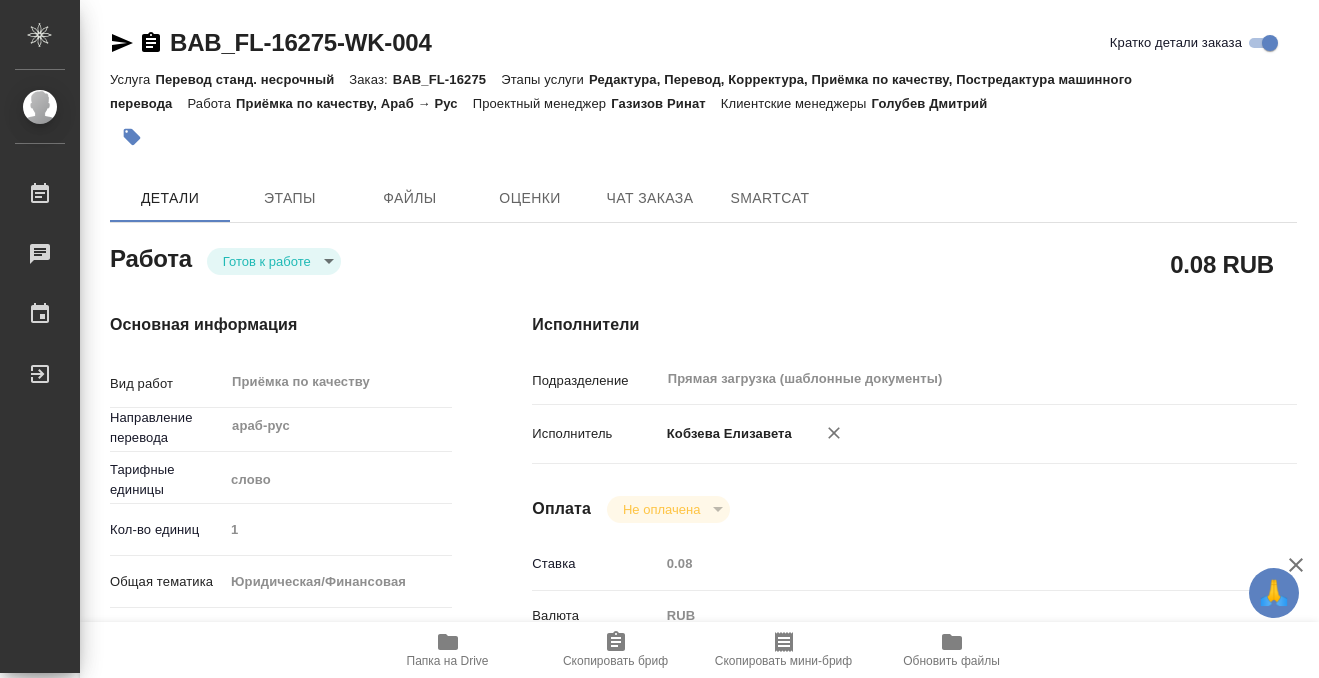 click on "Тэги работы 350 слов Тэги работы Сохранить" at bounding box center (659, 339) 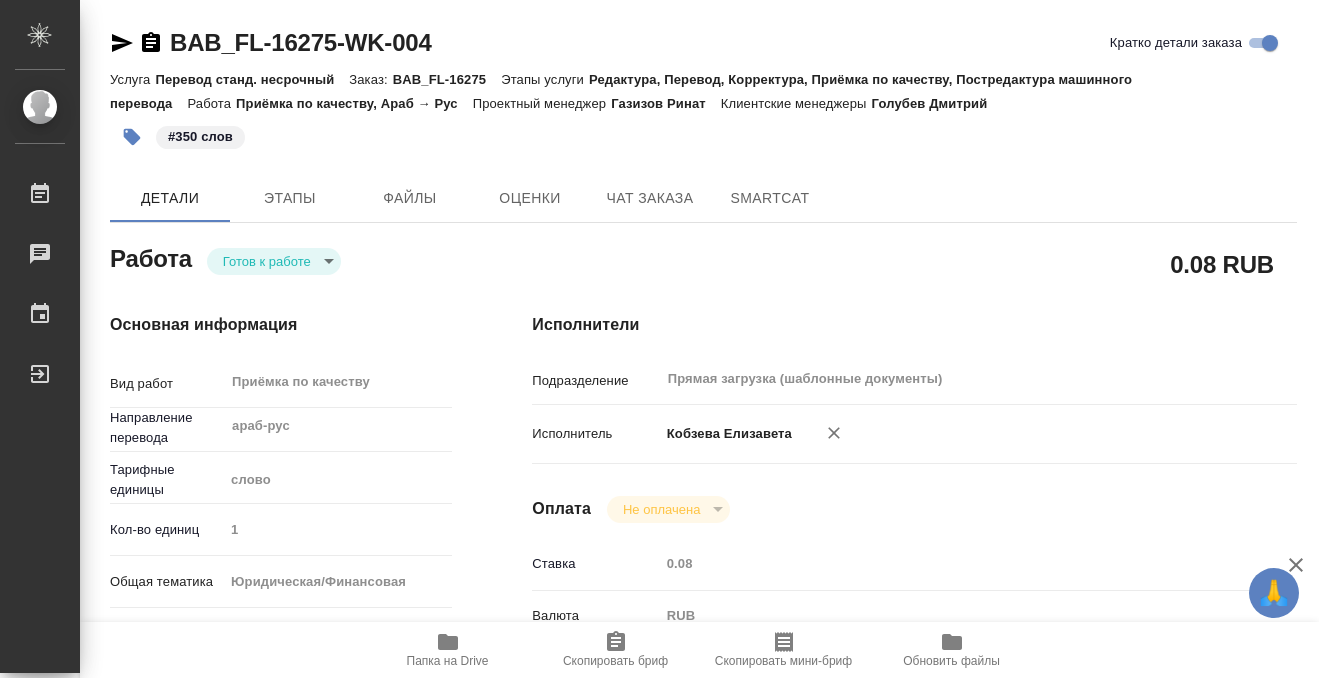 type on "x" 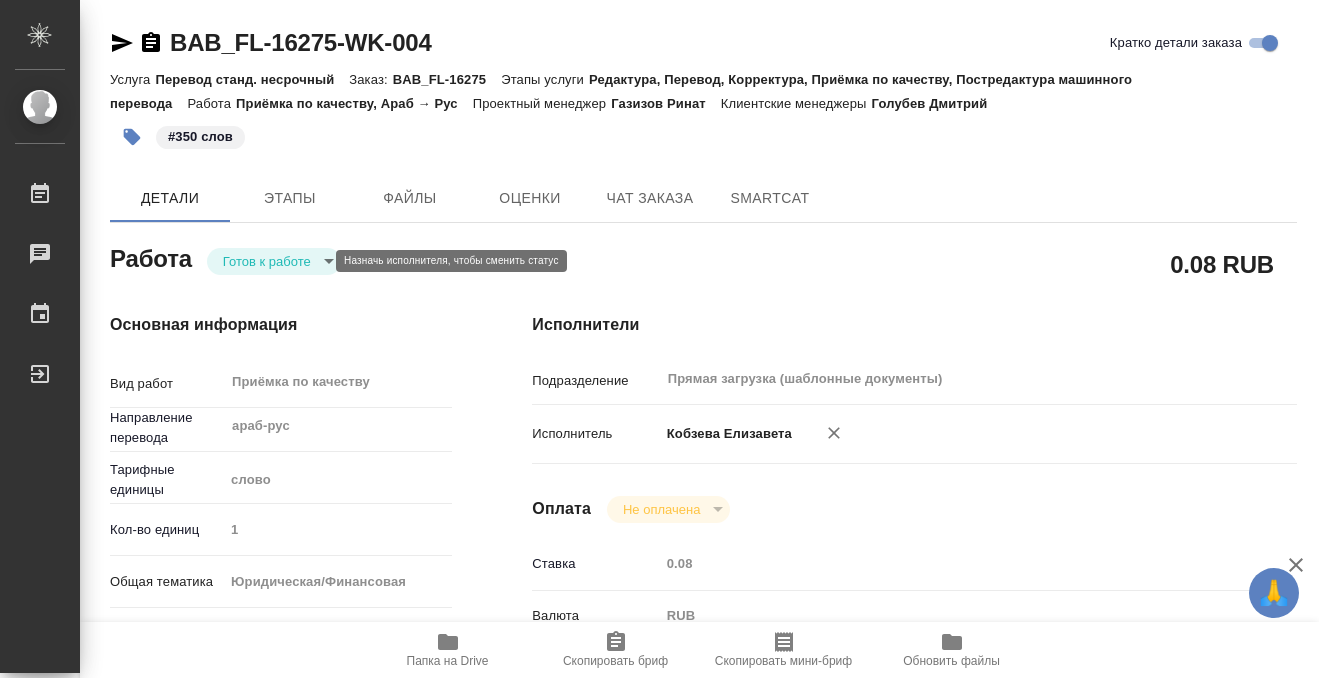 type on "x" 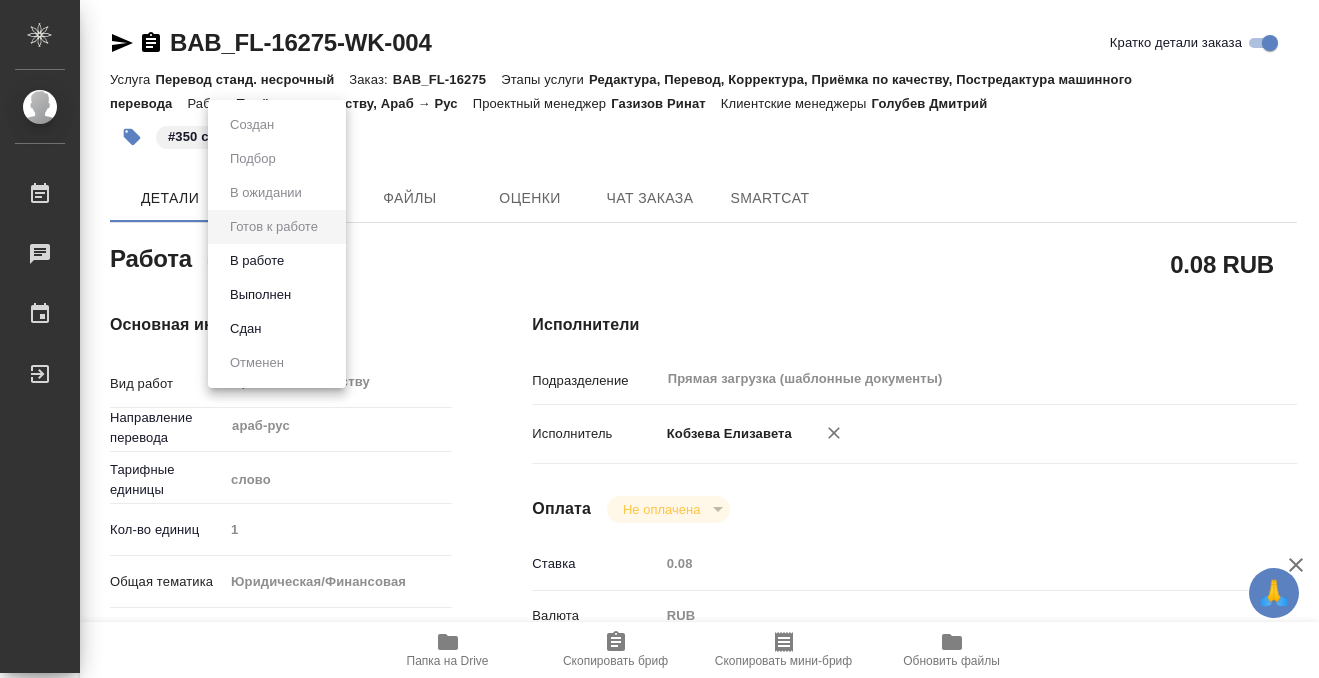 click on "🙏 .cls-1
fill:#fff;
AWATERA [LAST] [FIRST] Работы 0 Чаты График Выйти BAB_FL-16275-WK-004 Кратко детали заказа Услуга Перевод станд. несрочный Заказ: BAB_FL-16275 Этапы услуги Редактура, Перевод, Корректура, Приёмка по качеству, Постредактура машинного перевода Работа Приёмка по качеству, Араб → Рус Проектный менеджер [LAST] [FIRST] Клиентские менеджеры [LAST] [FIRST] #[NUMBER] слов Детали Этапы Файлы Оценки Чат заказа SmartCat Работа Готов к работе readyForWork 0.08 RUB Основная информация Вид работ Приёмка по качеству x ​ Направление перевода араб-рус ​ Тарифные единицы слово 1 yr-fn ​ x" at bounding box center [659, 339] 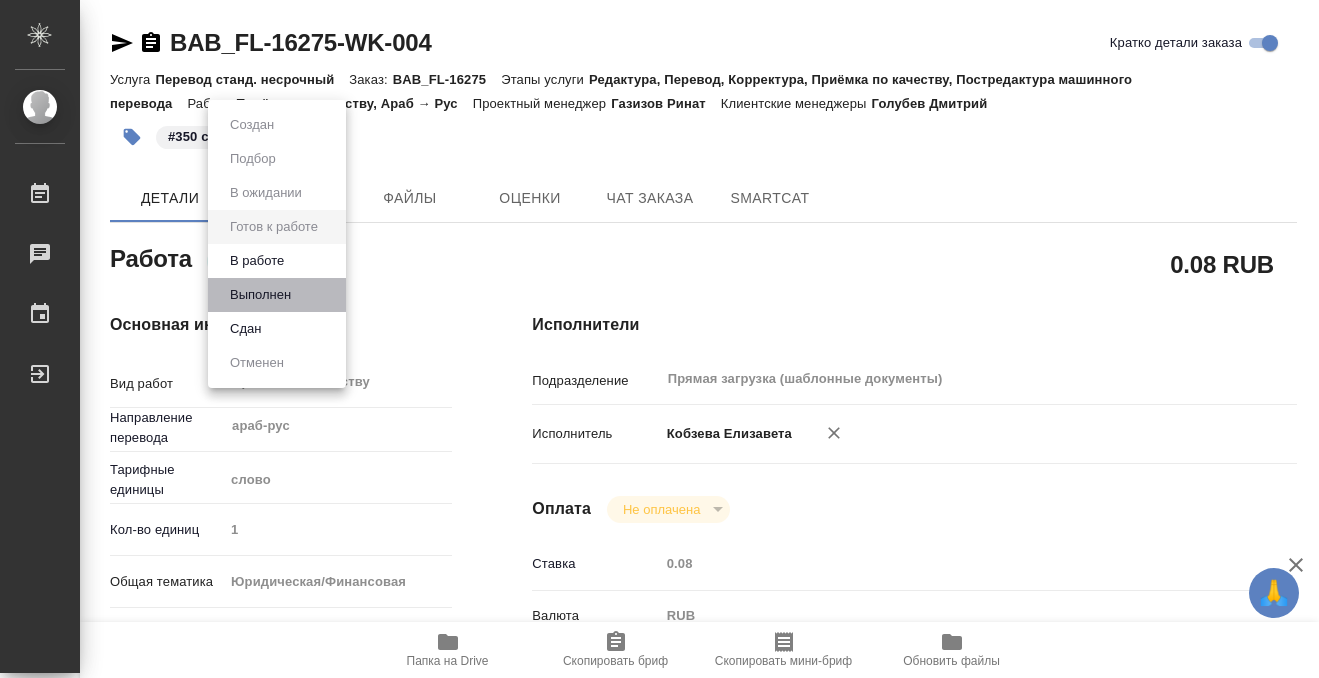 click on "Выполнен" at bounding box center [277, 295] 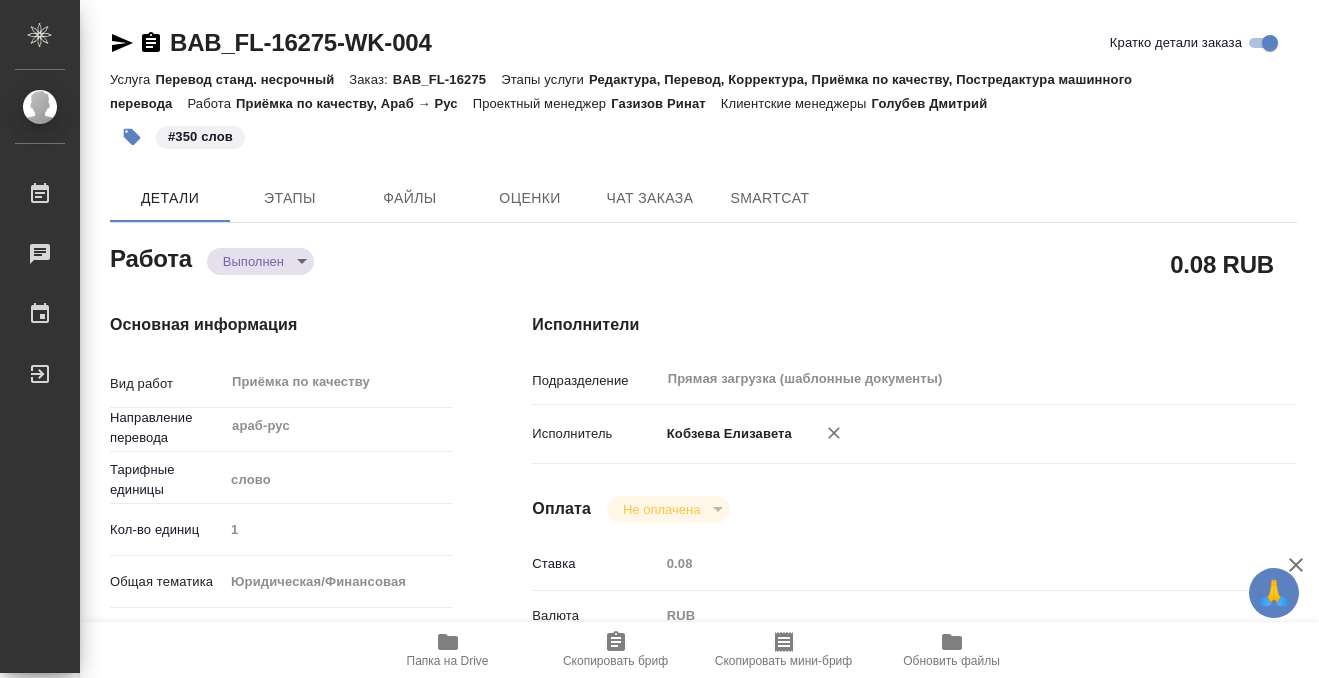 type on "x" 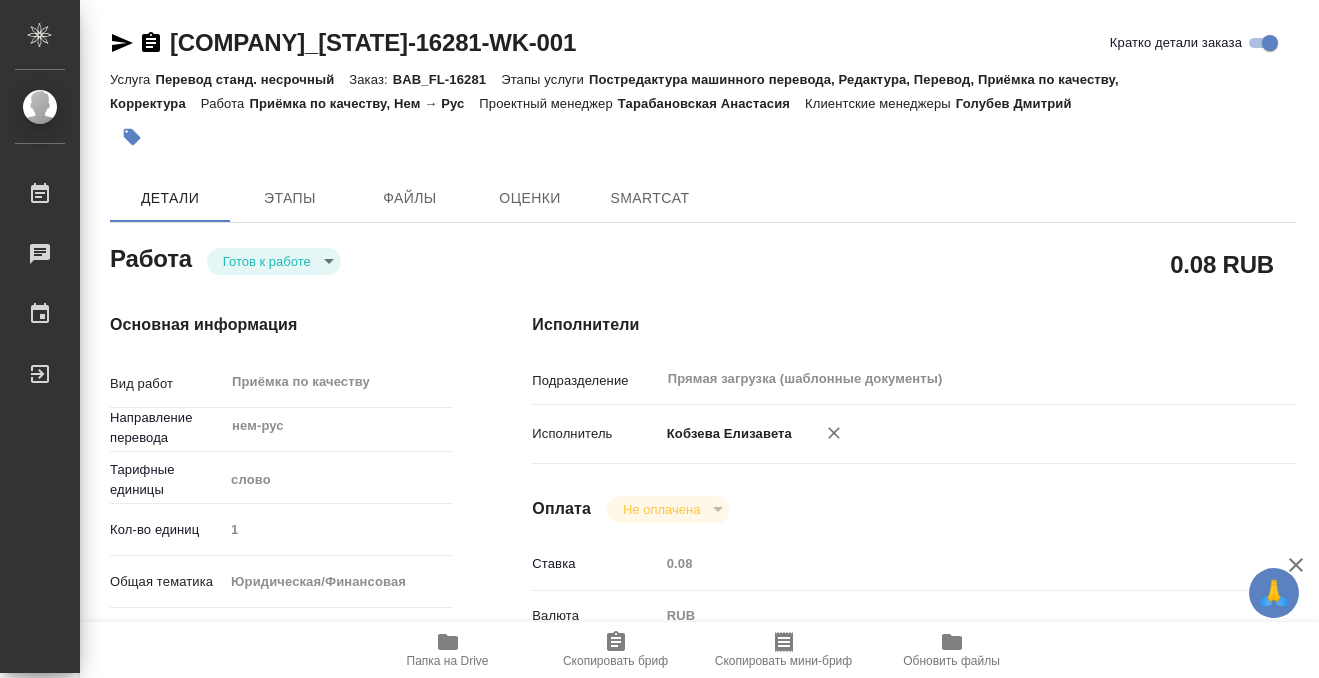scroll, scrollTop: 0, scrollLeft: 0, axis: both 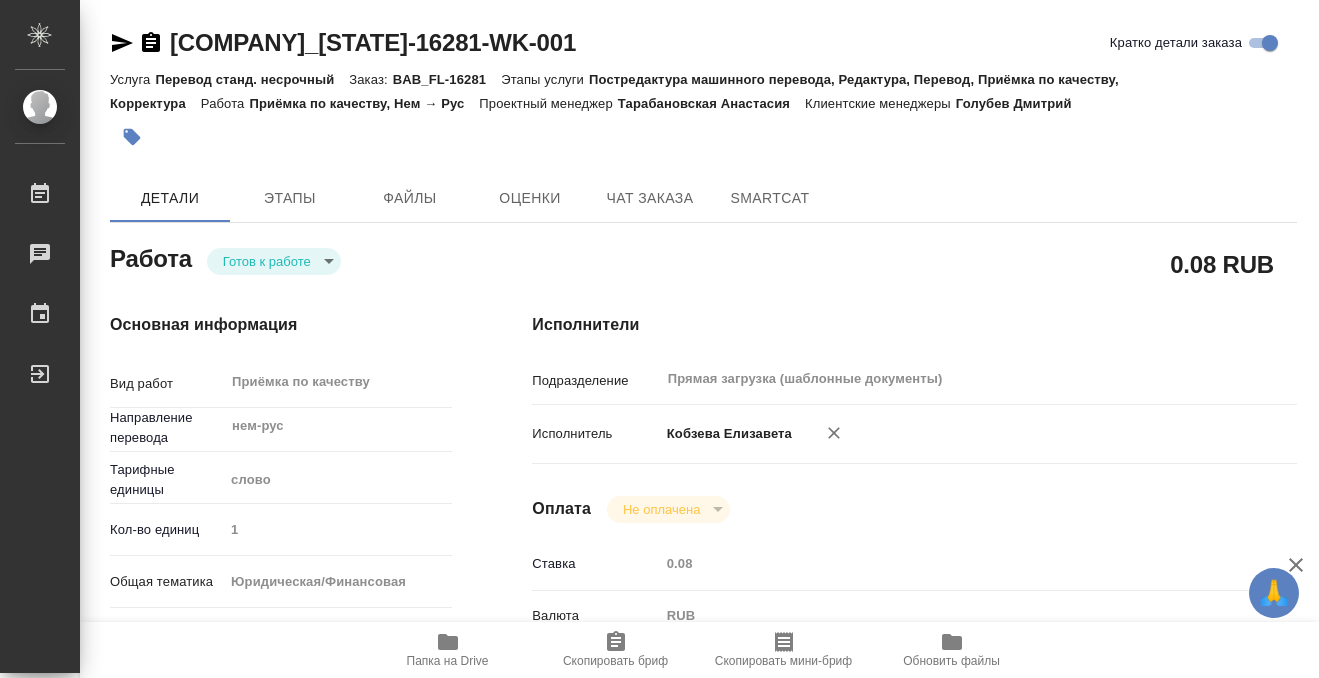type on "x" 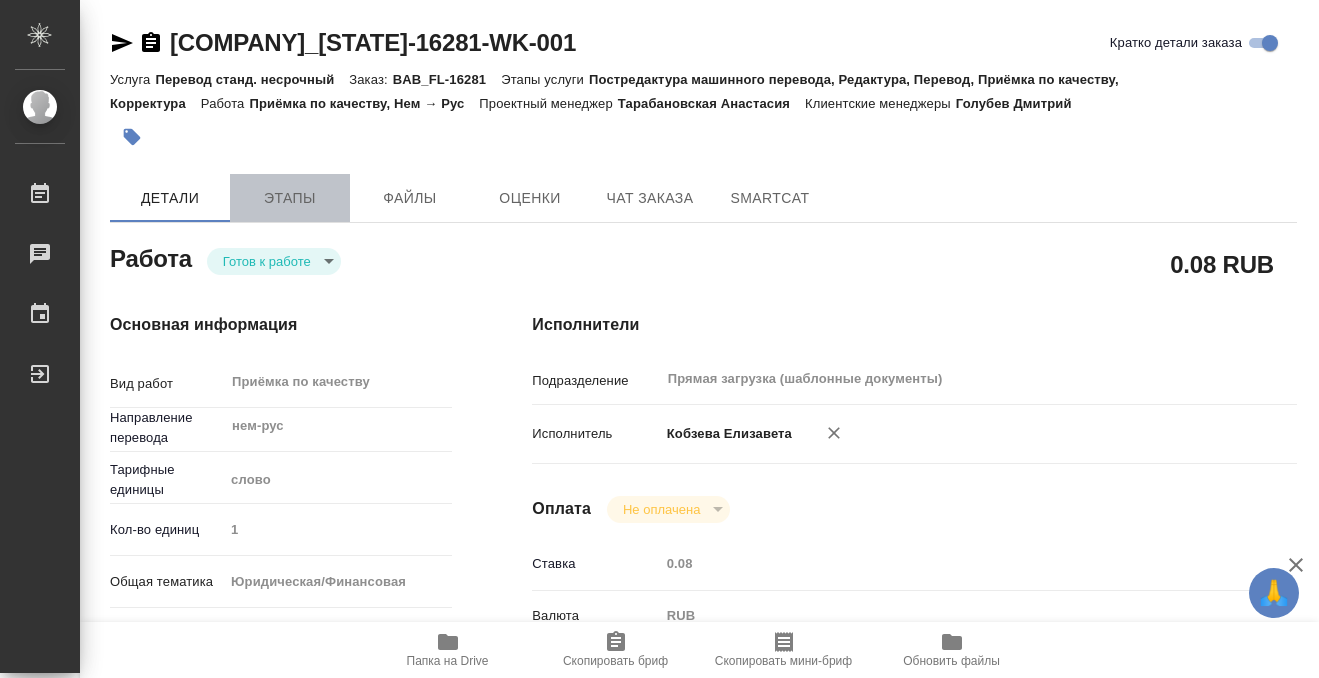 click on "Этапы" at bounding box center [290, 198] 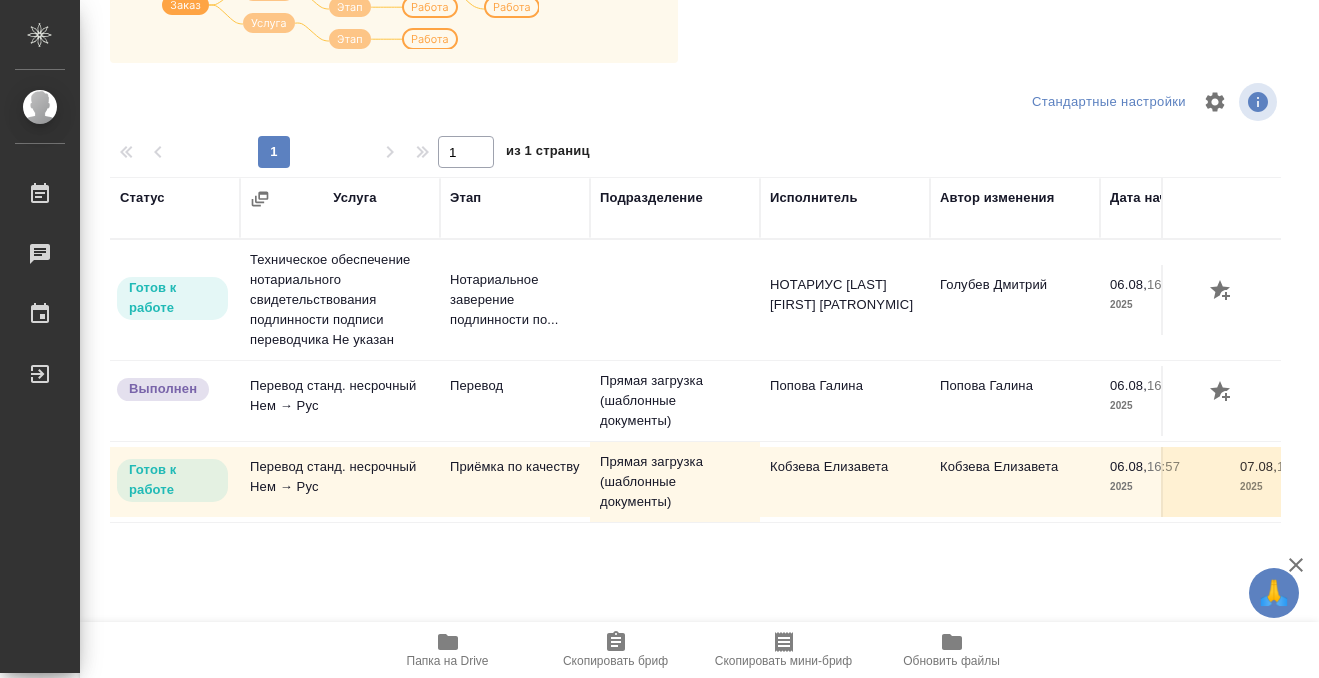 scroll, scrollTop: 0, scrollLeft: 0, axis: both 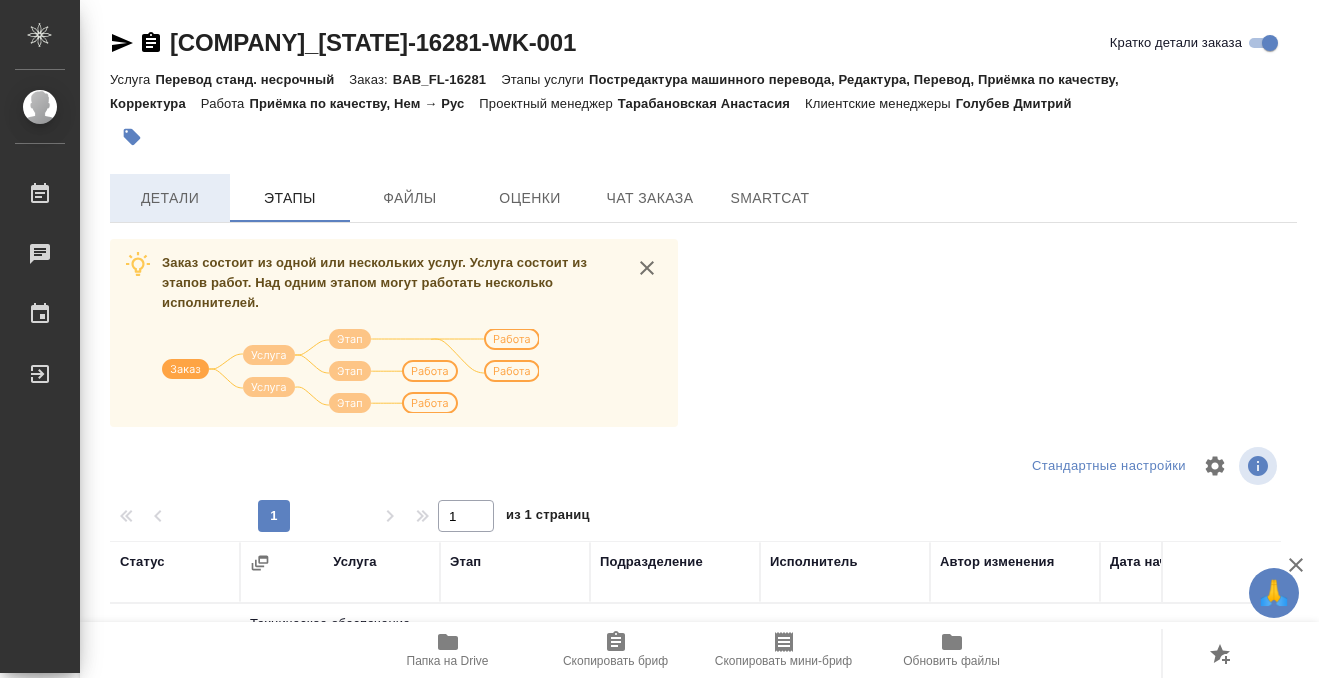 click on "Детали" at bounding box center [170, 198] 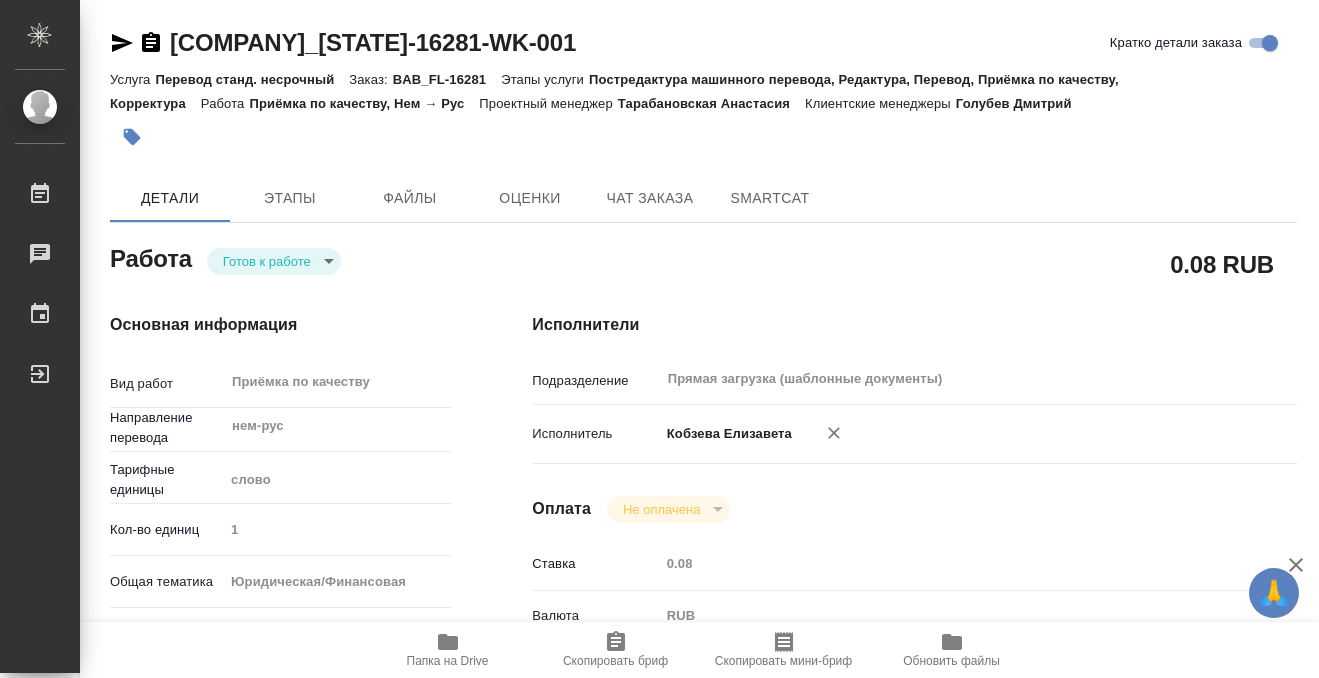 type on "x" 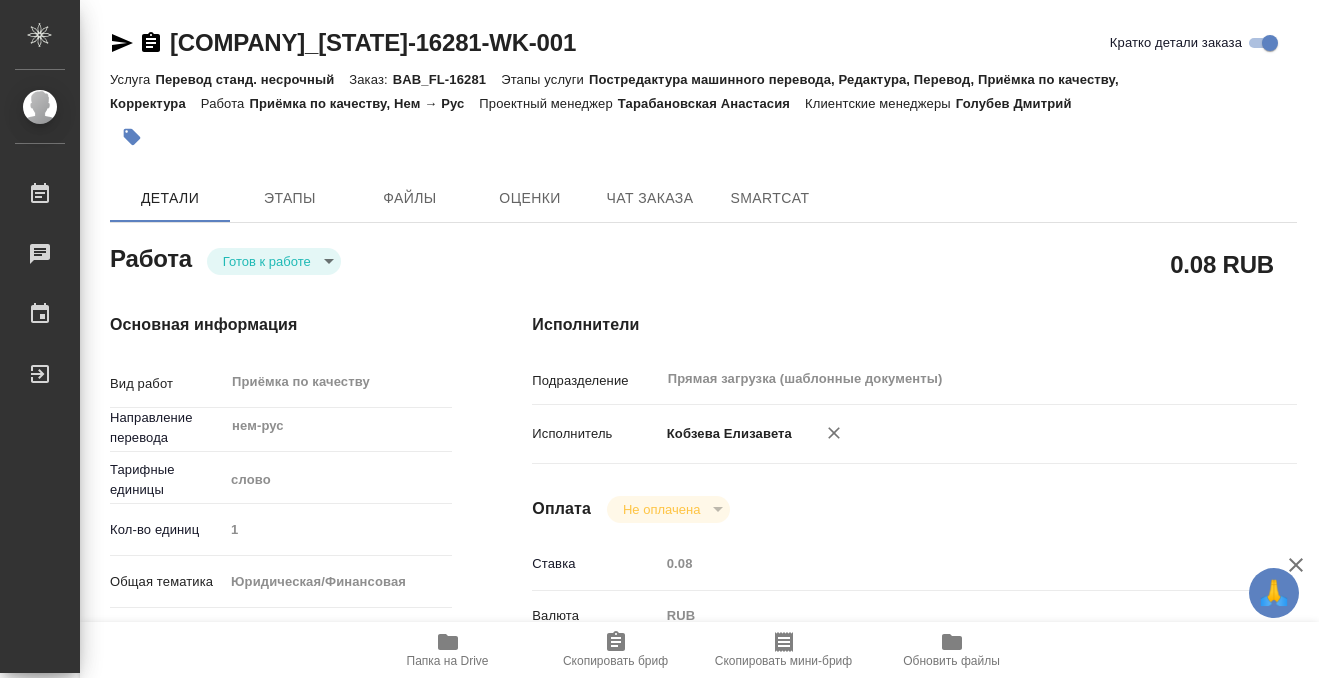 type on "x" 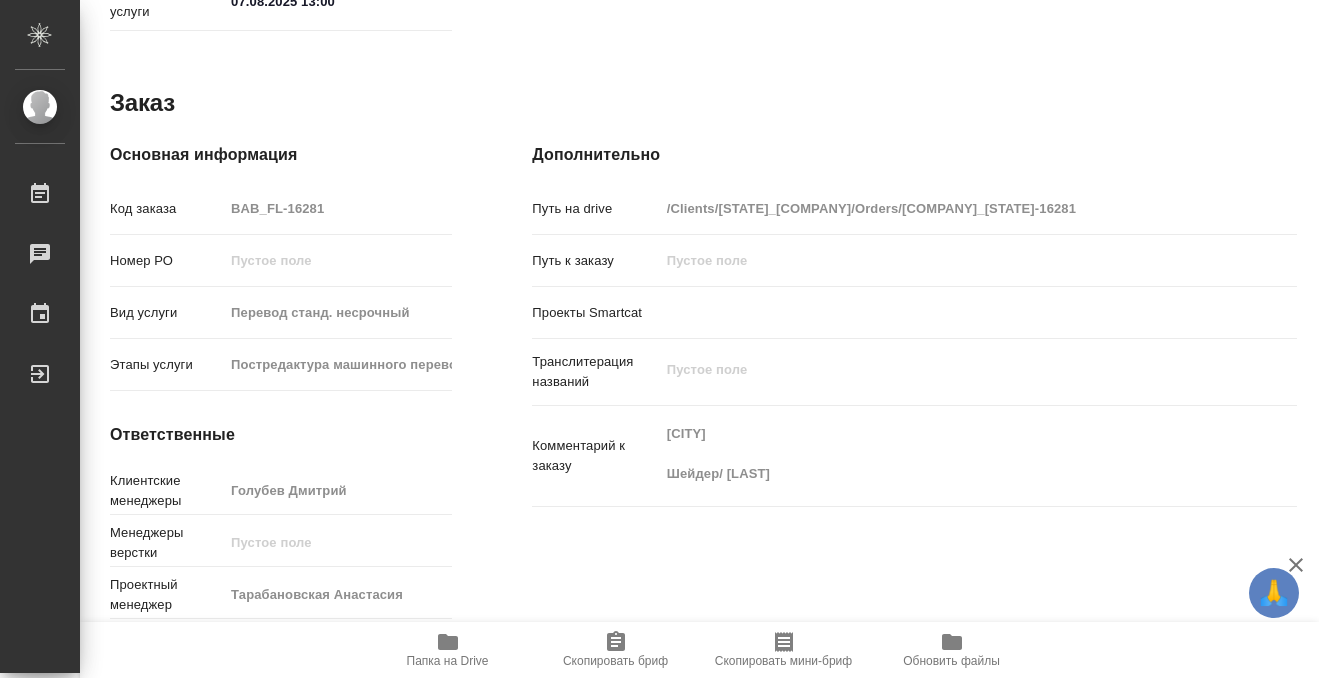 scroll, scrollTop: 1068, scrollLeft: 0, axis: vertical 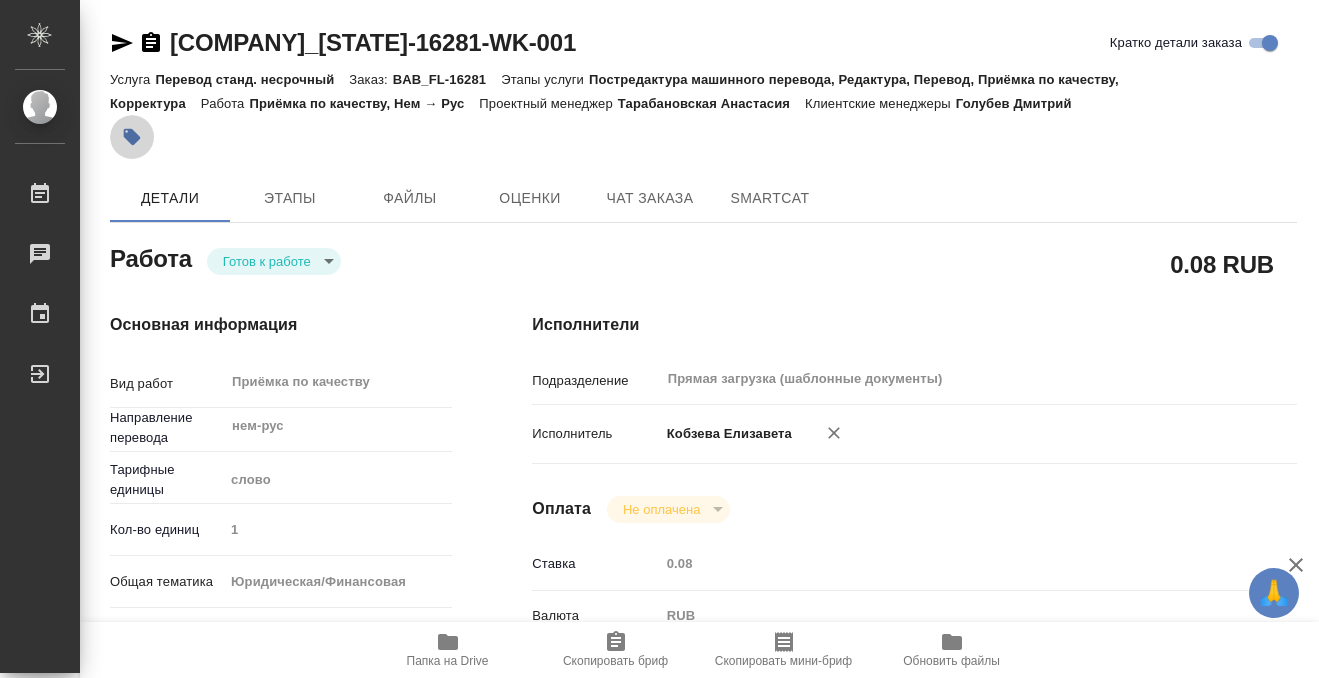 click 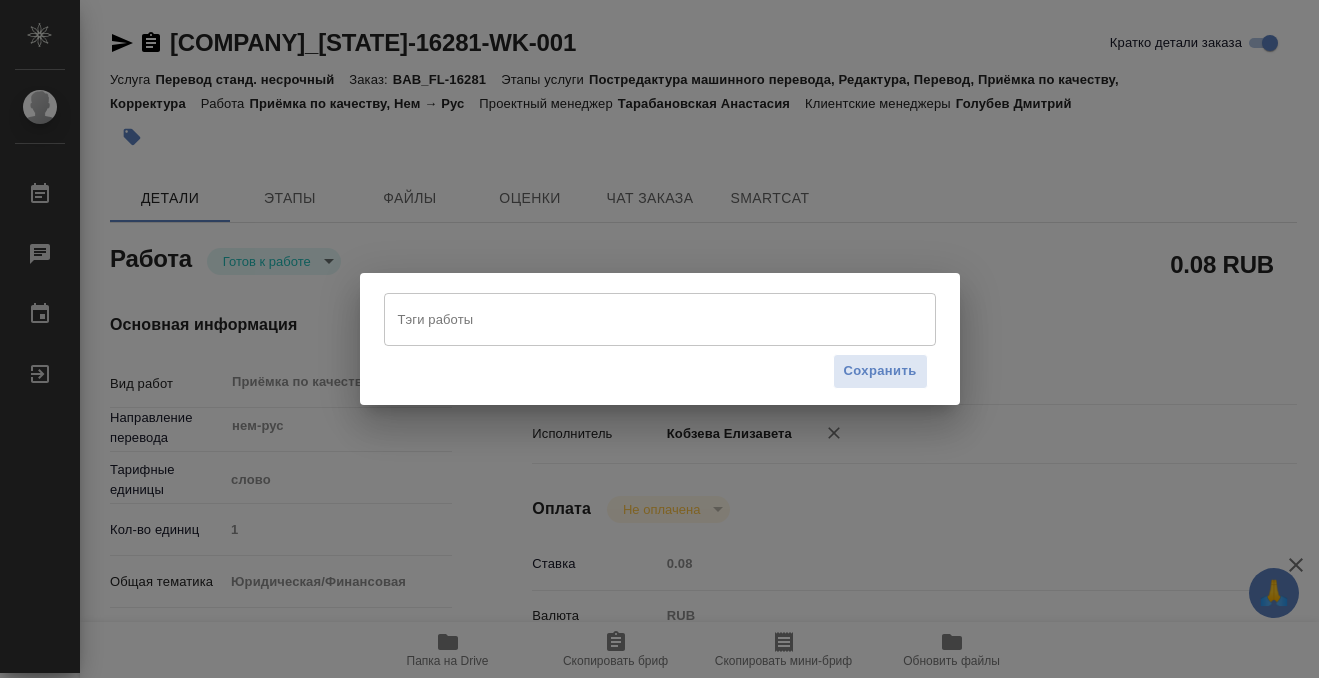 click on "Сохранить" at bounding box center [660, 371] 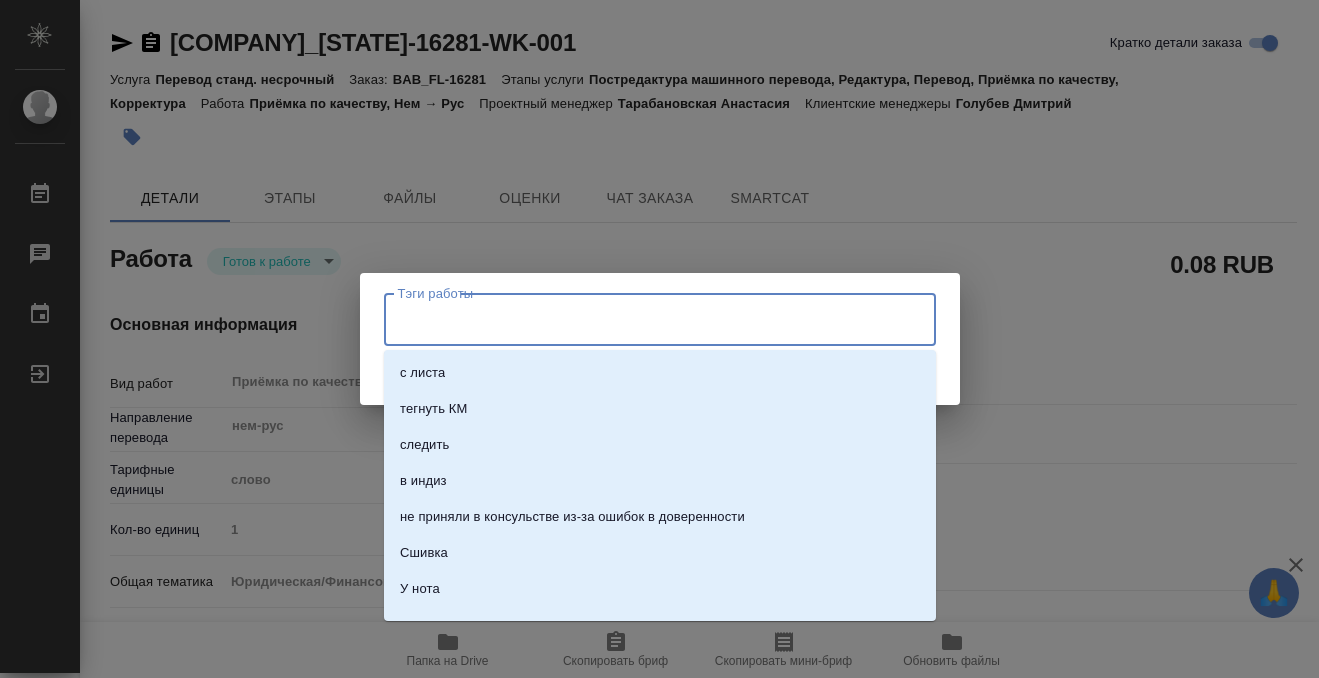click on "Тэги работы" at bounding box center [641, 319] 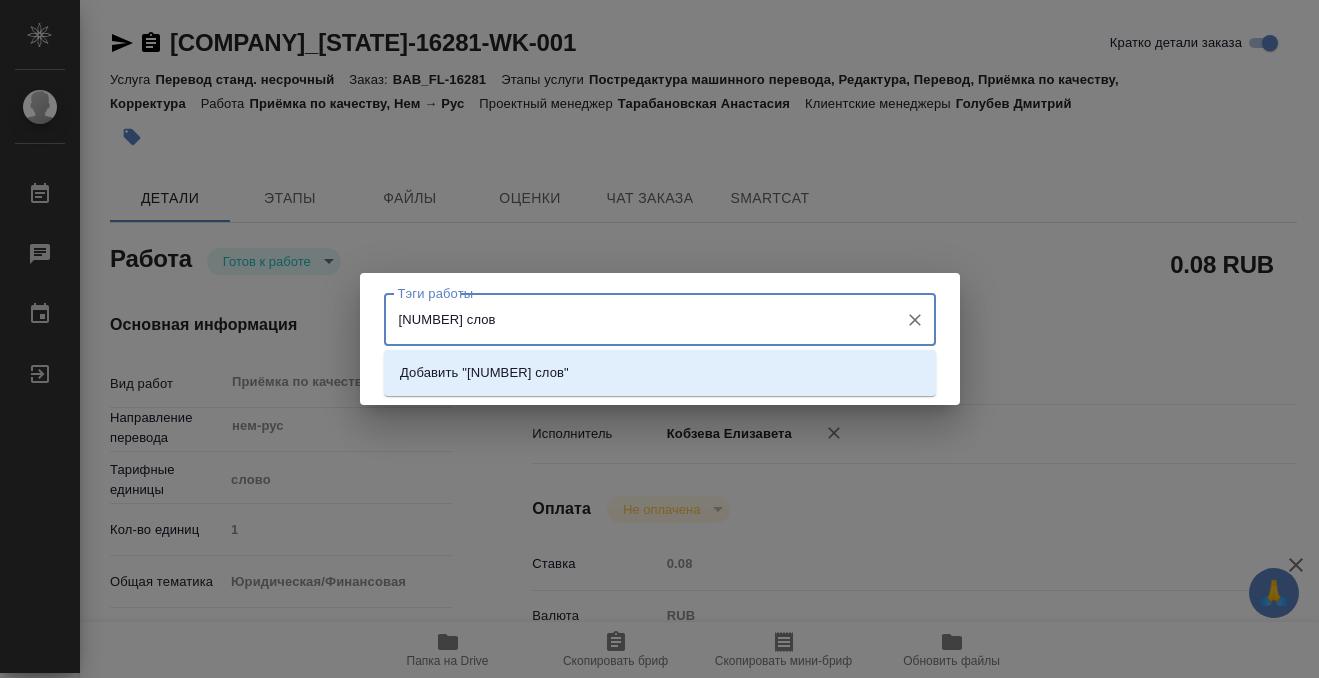 type on "2664 слова" 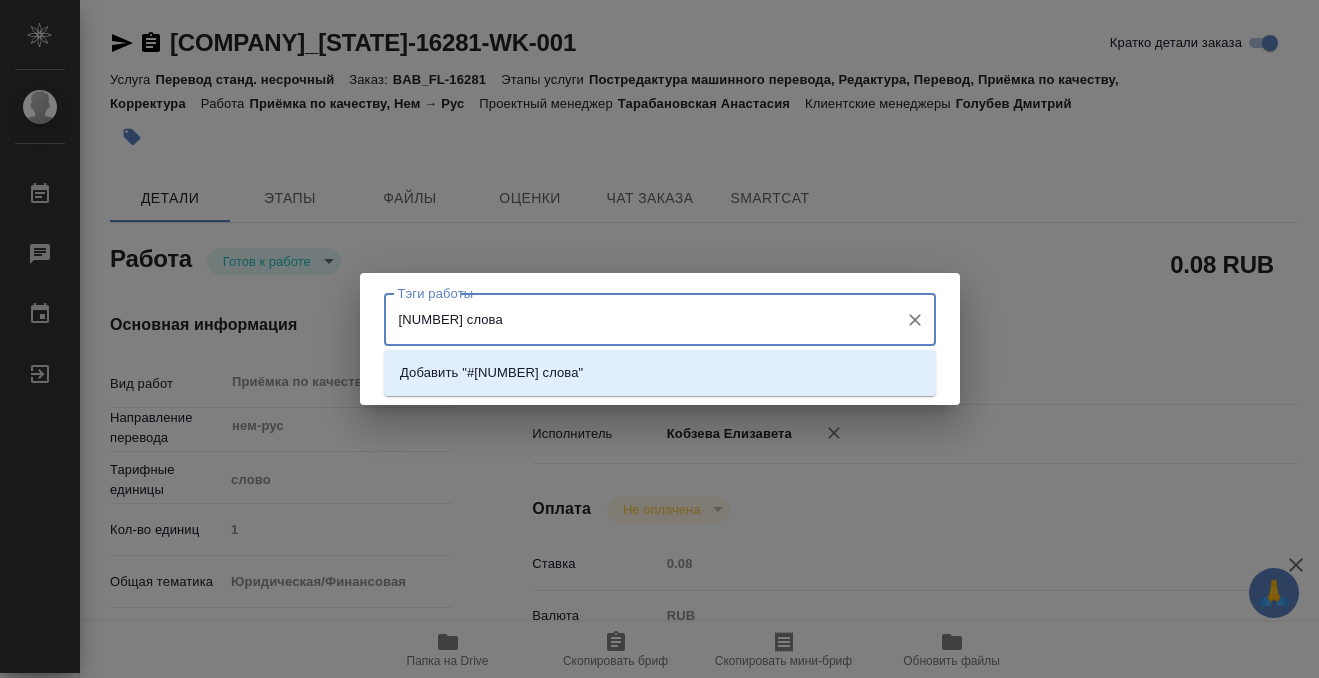 type 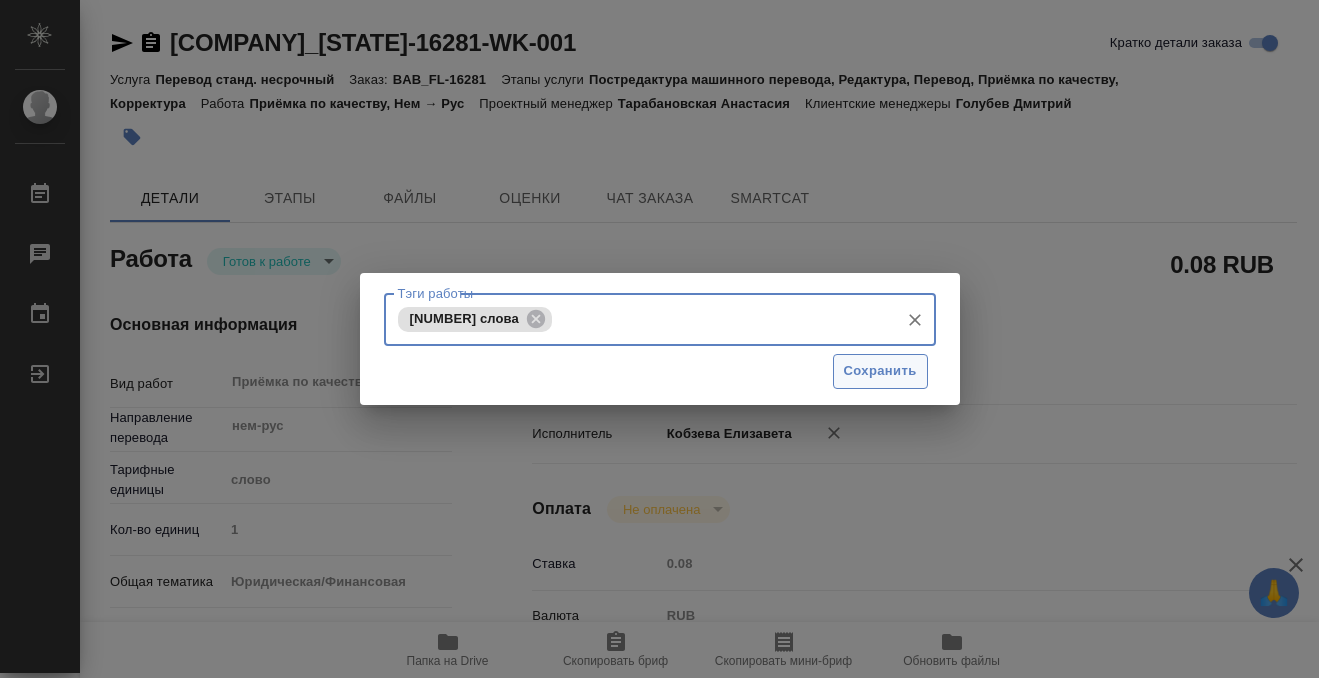 click on "Сохранить" at bounding box center [880, 371] 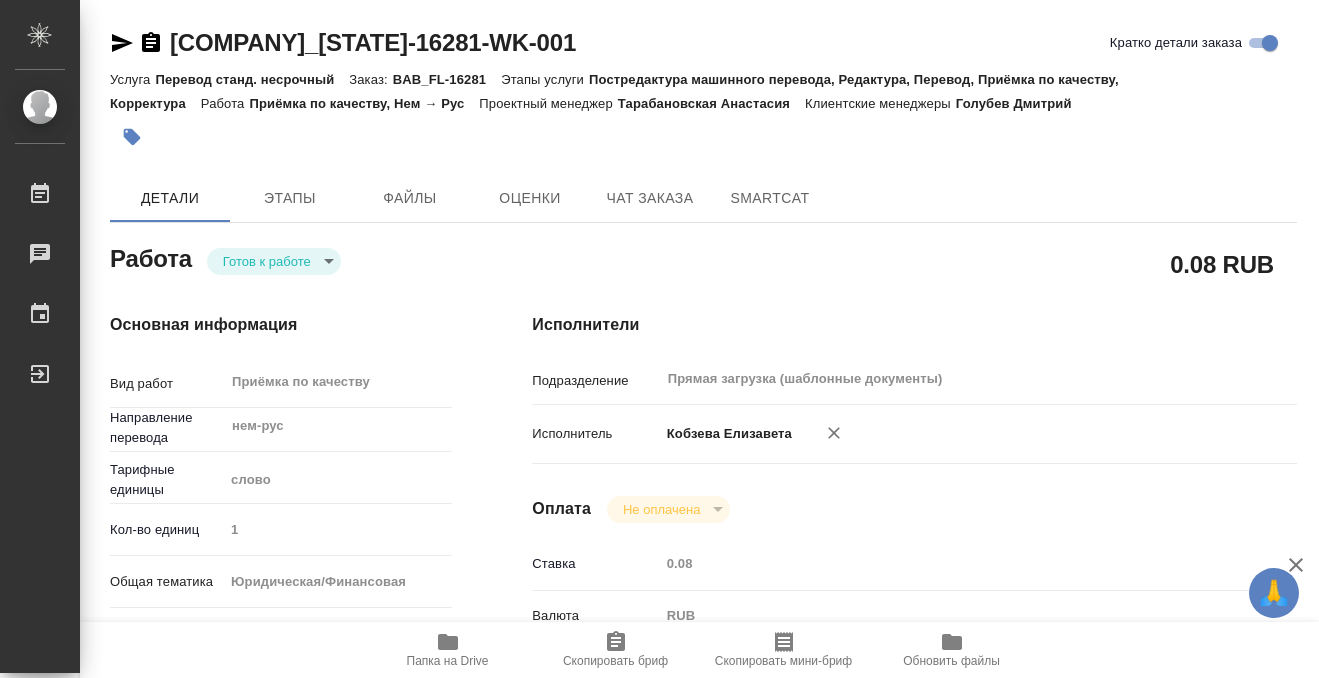 type on "readyForWork" 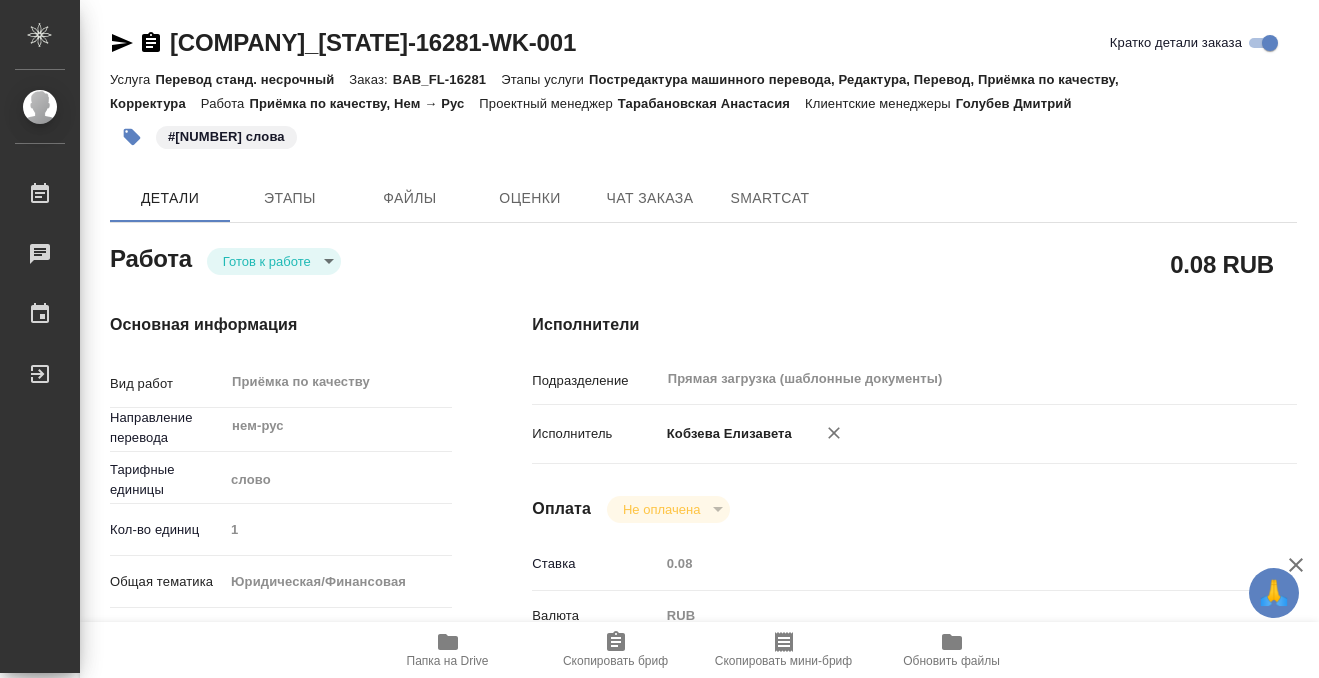 type on "x" 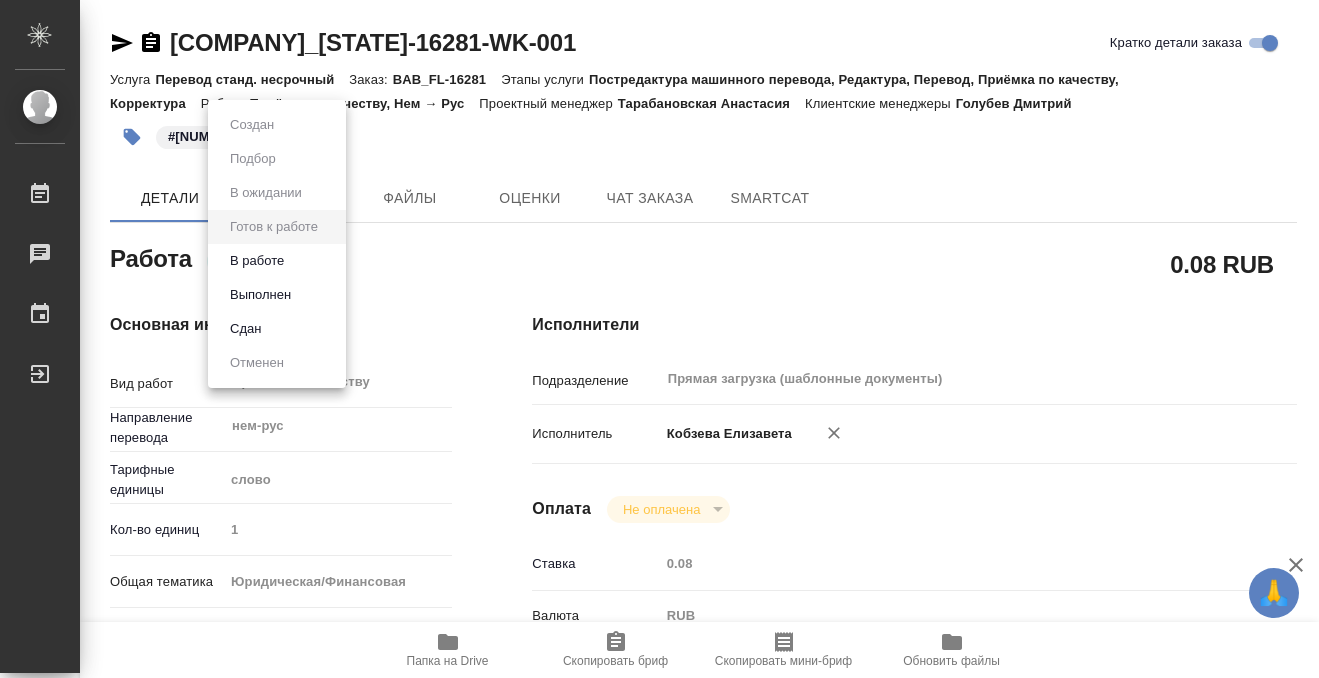 type on "x" 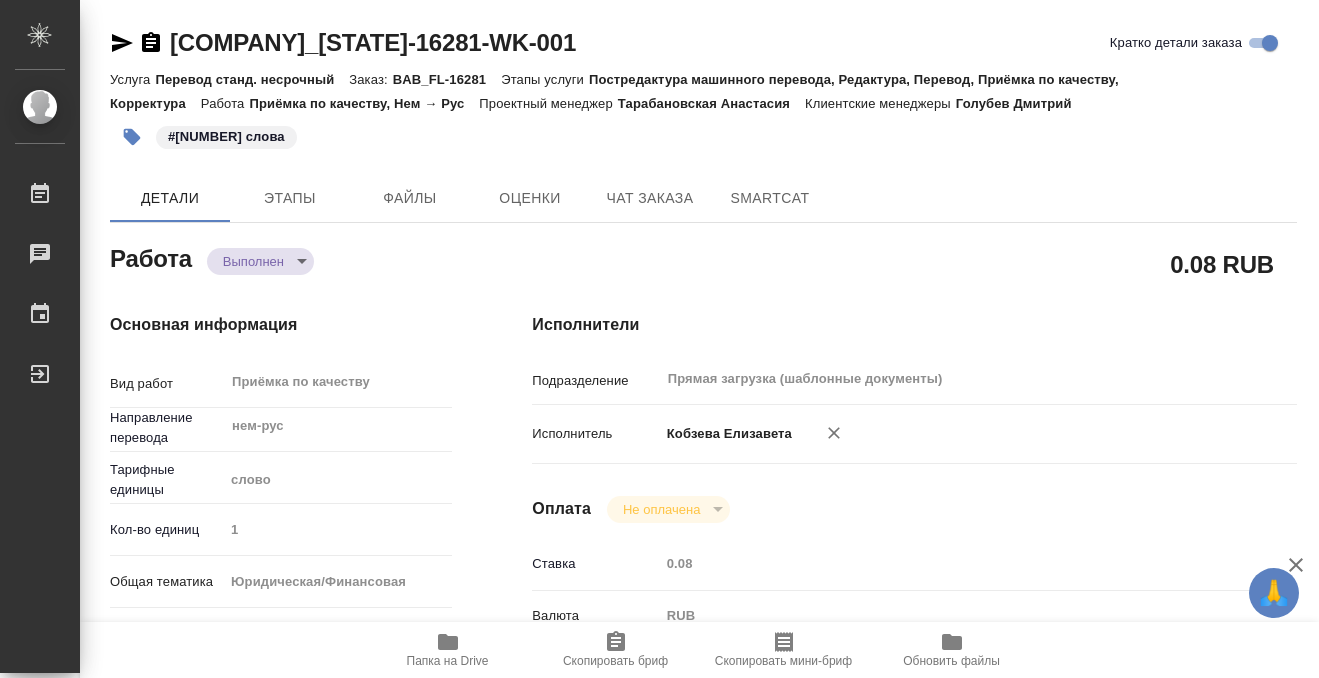 type on "x" 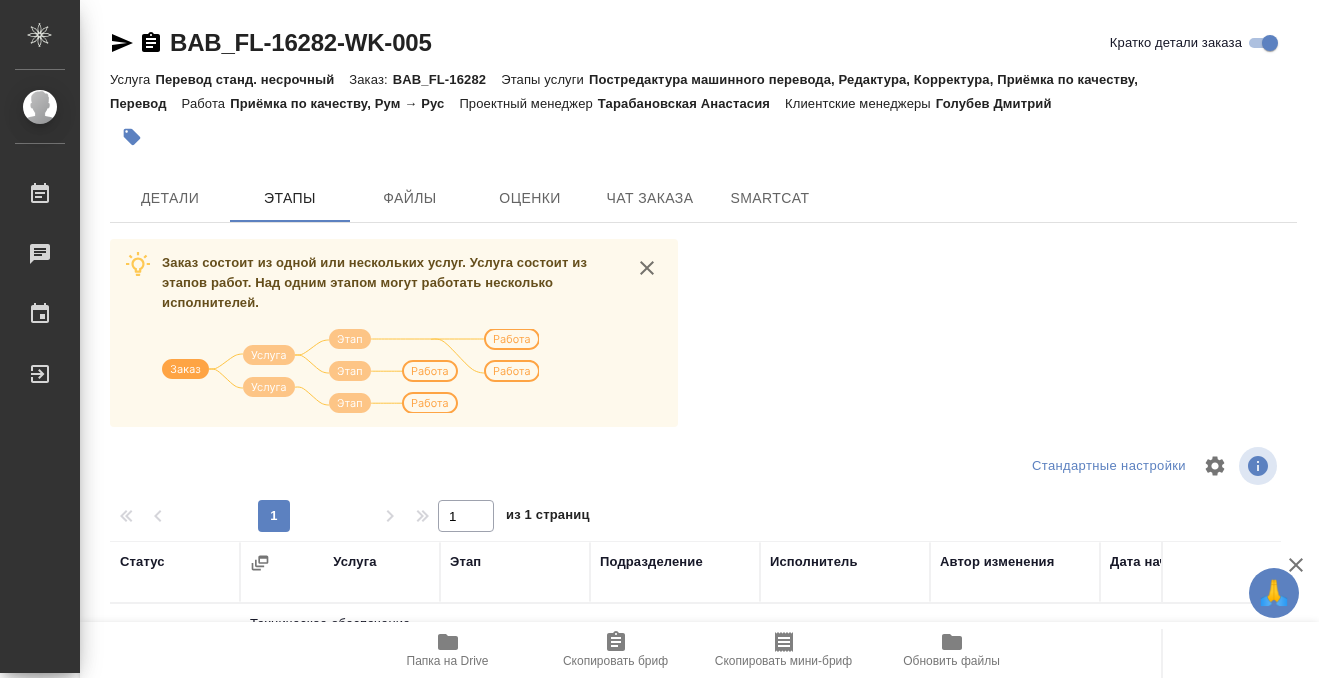 scroll, scrollTop: 0, scrollLeft: 0, axis: both 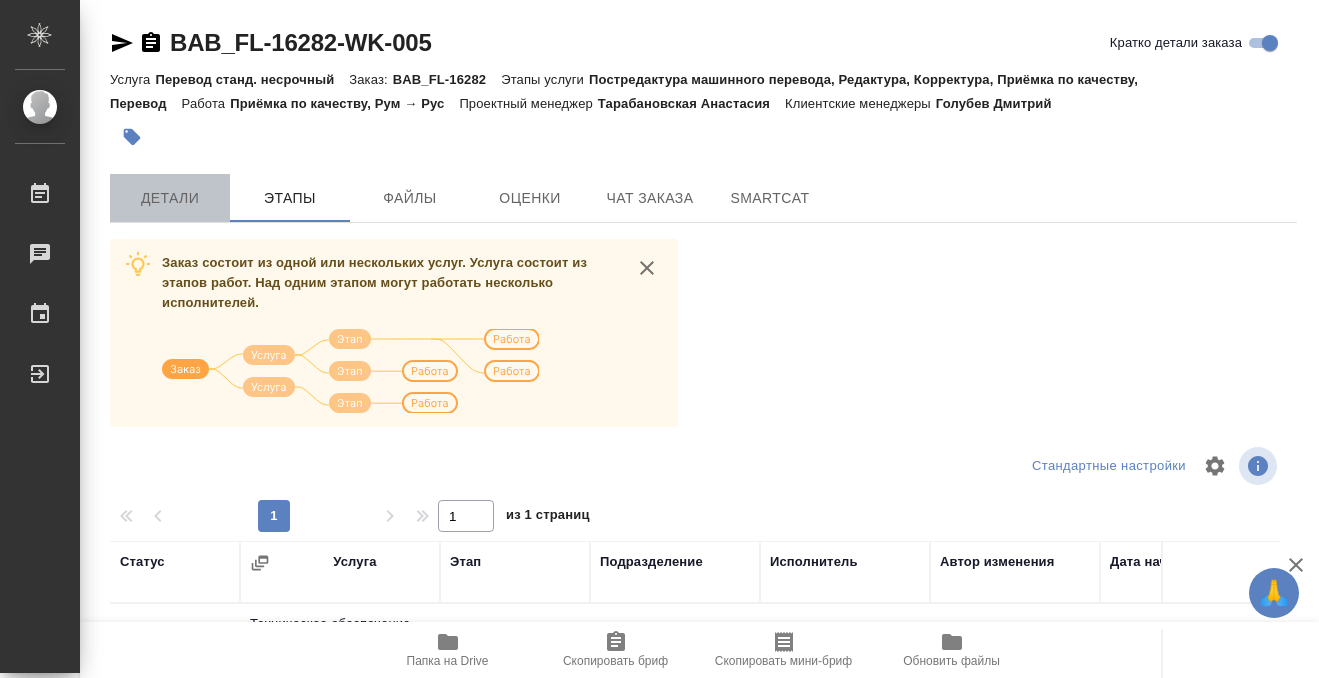 click on "Детали" at bounding box center (170, 198) 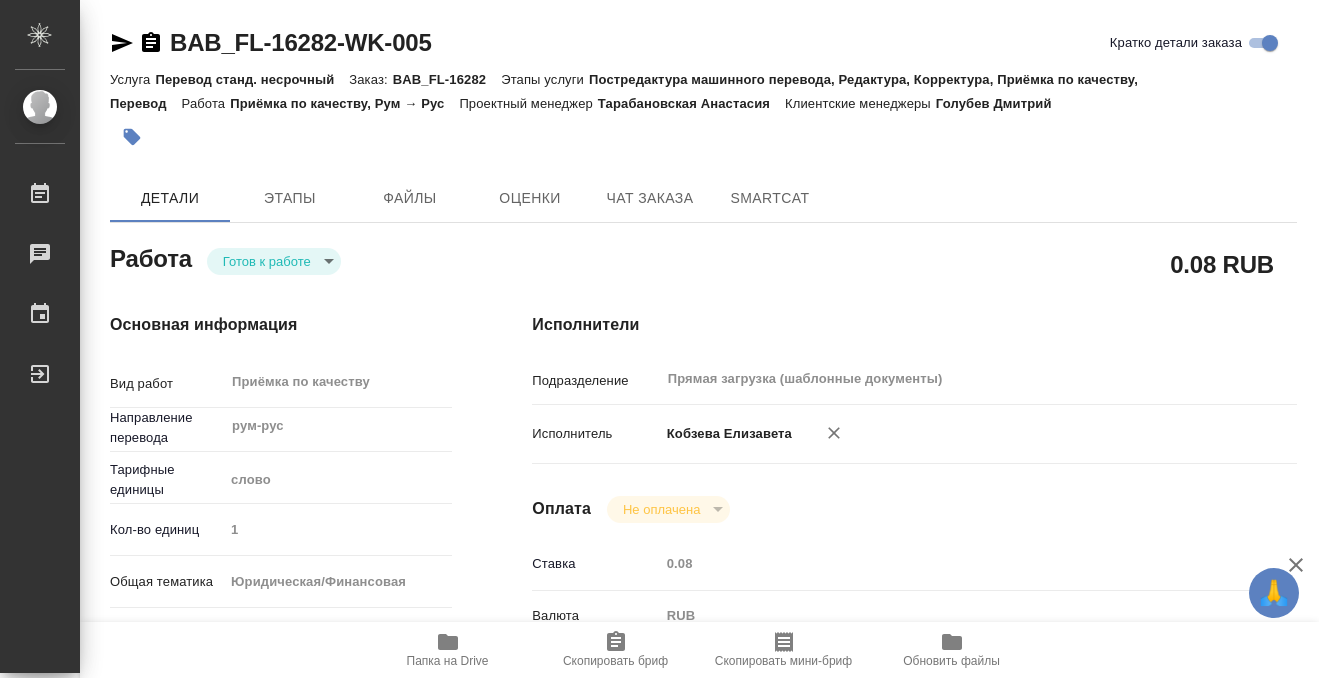type on "x" 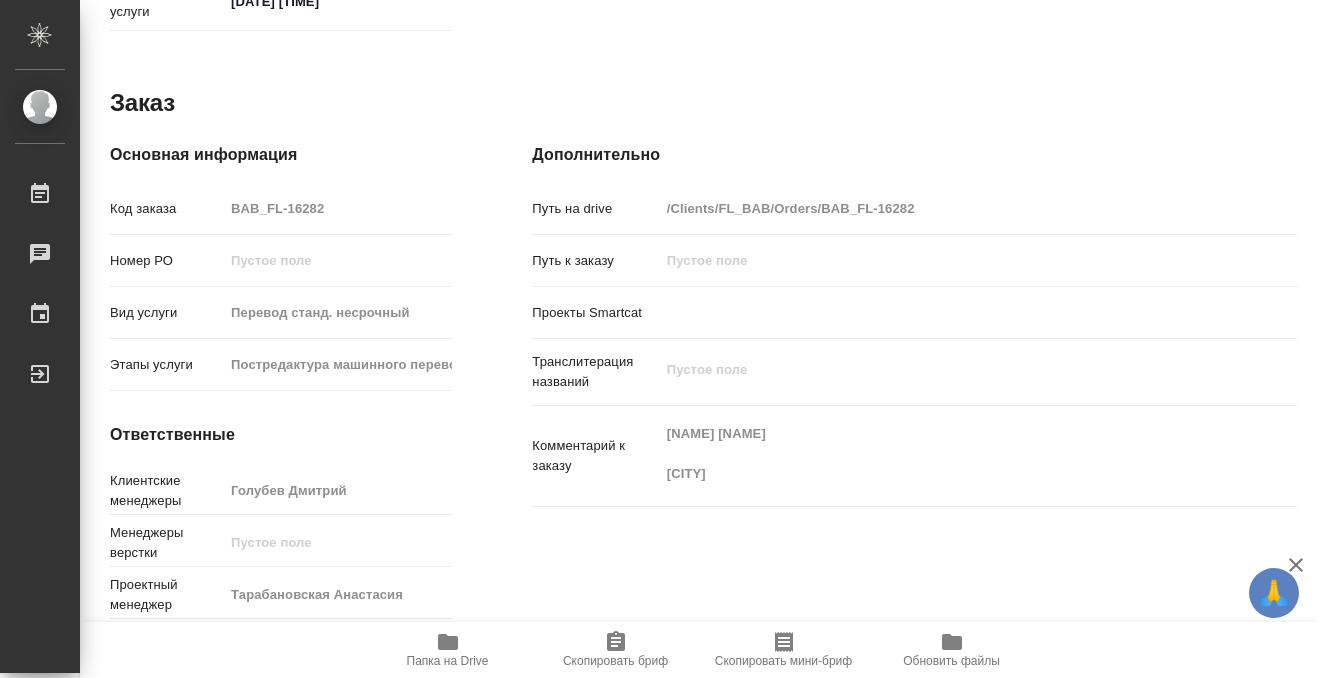 type on "x" 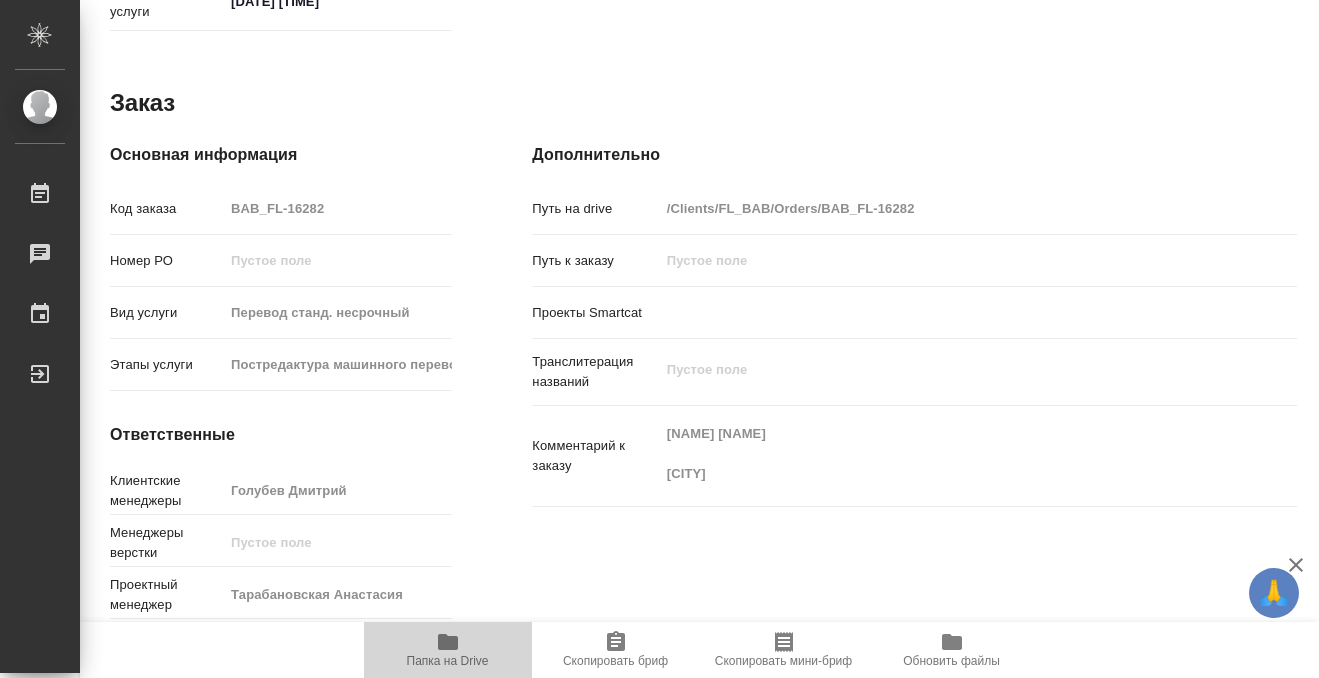 click 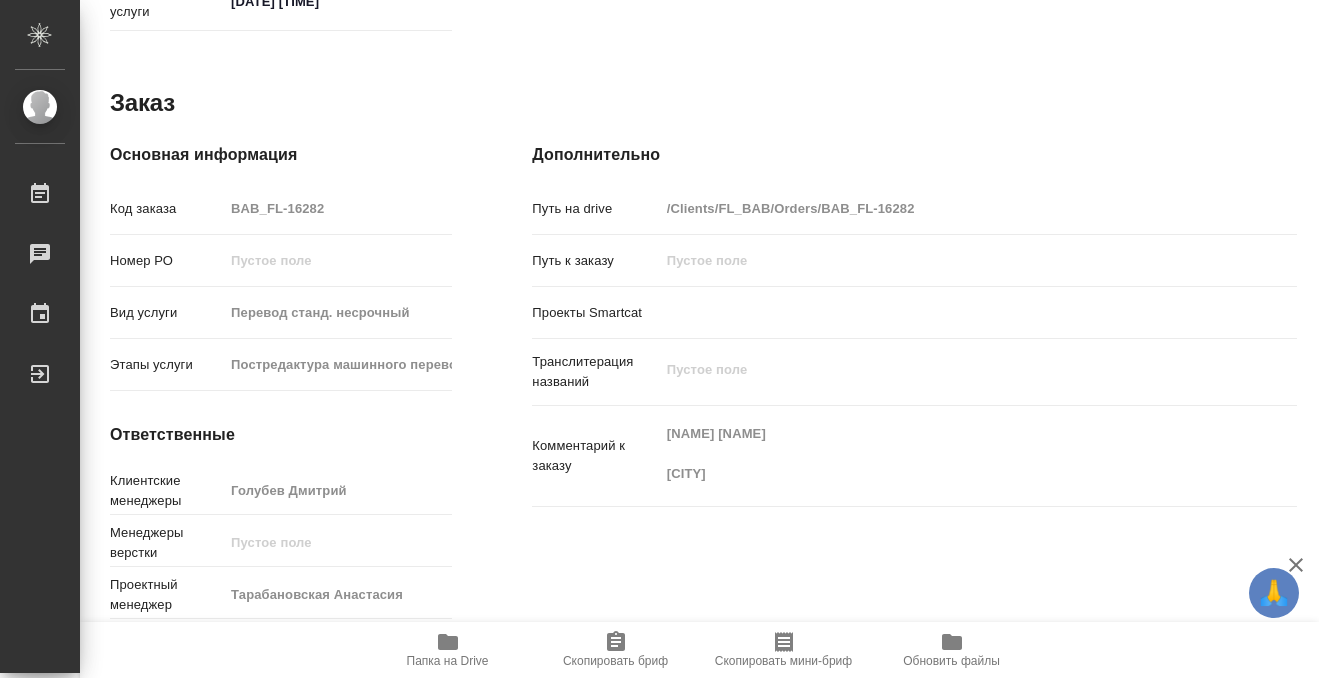 scroll, scrollTop: 0, scrollLeft: 0, axis: both 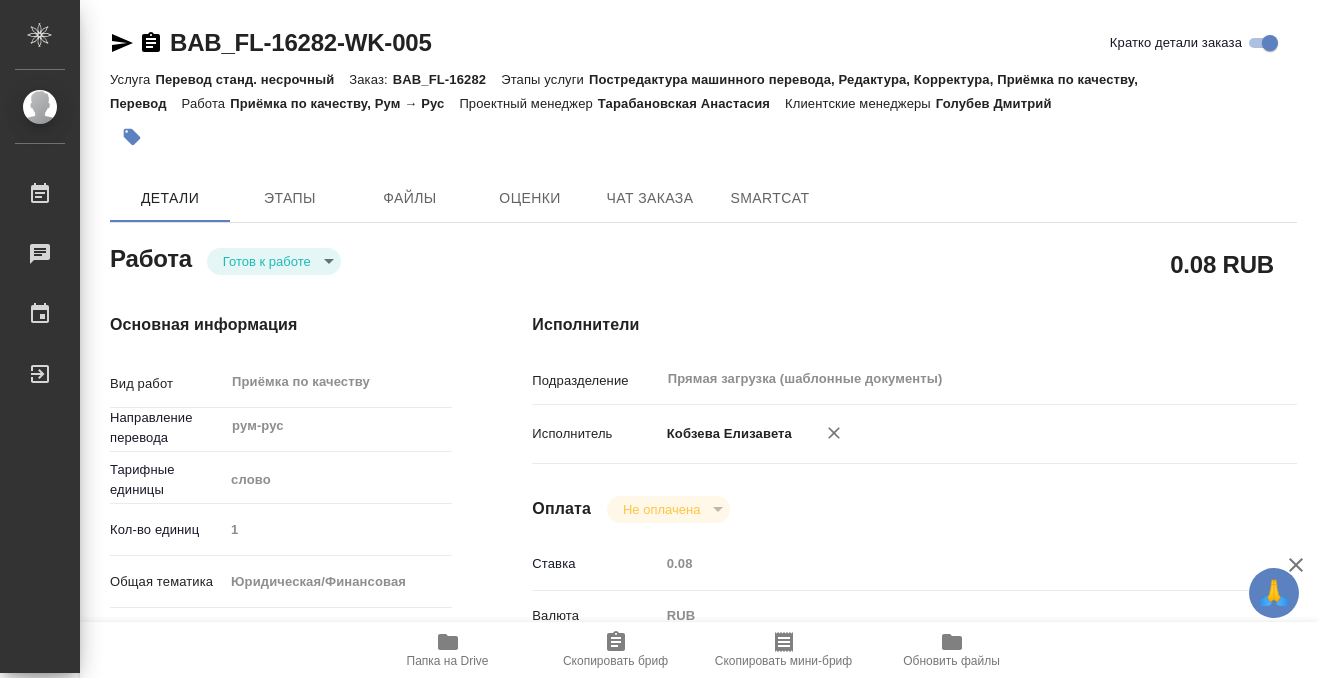 click 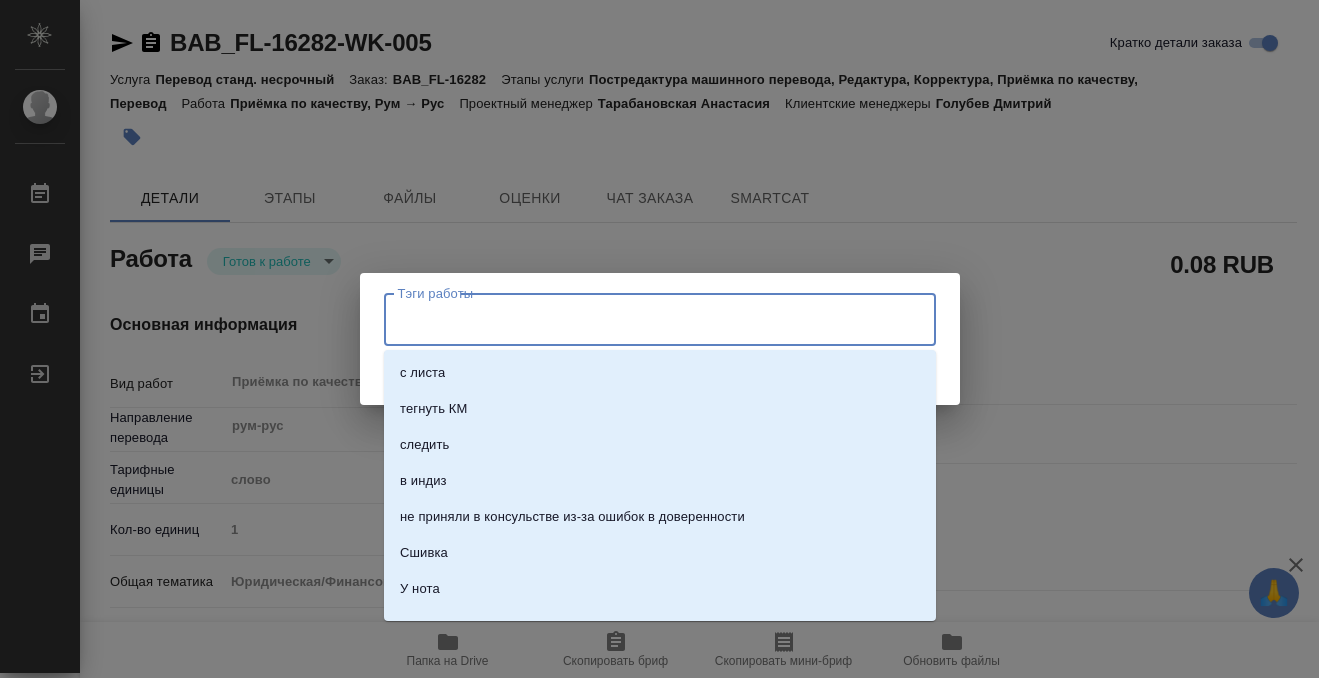 click on "Тэги работы" at bounding box center (641, 319) 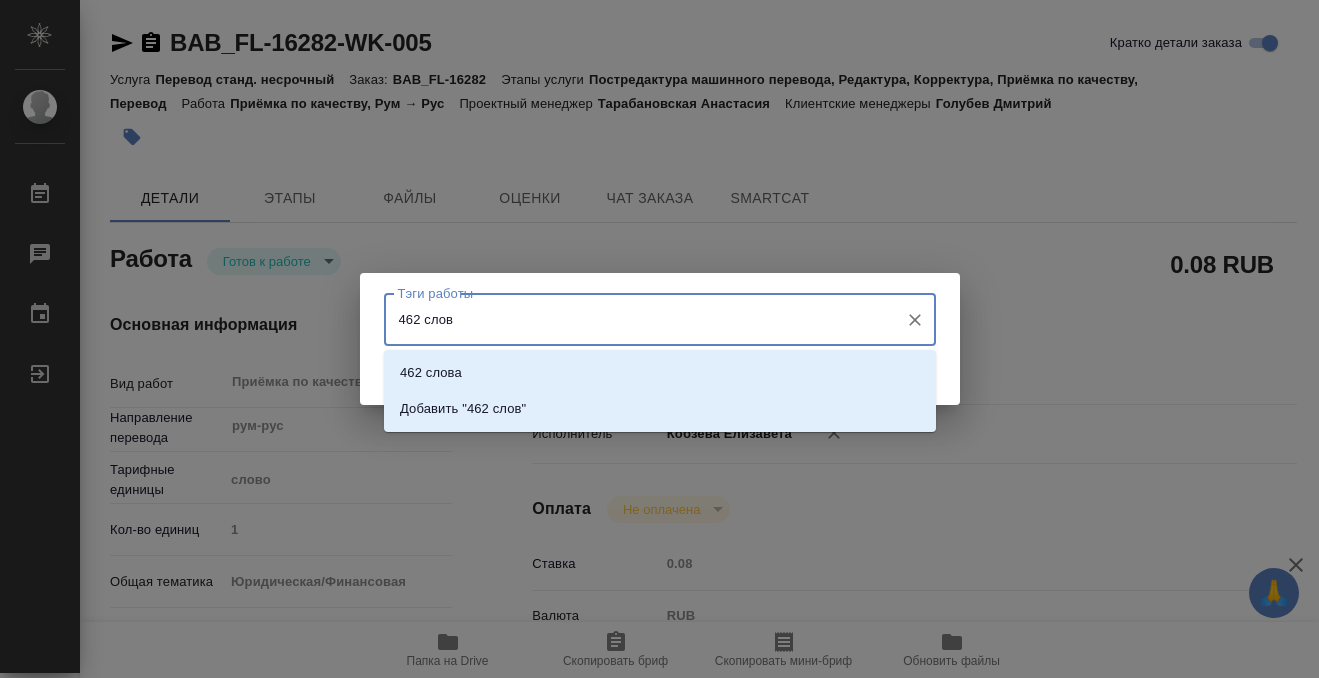 type on "462 слова" 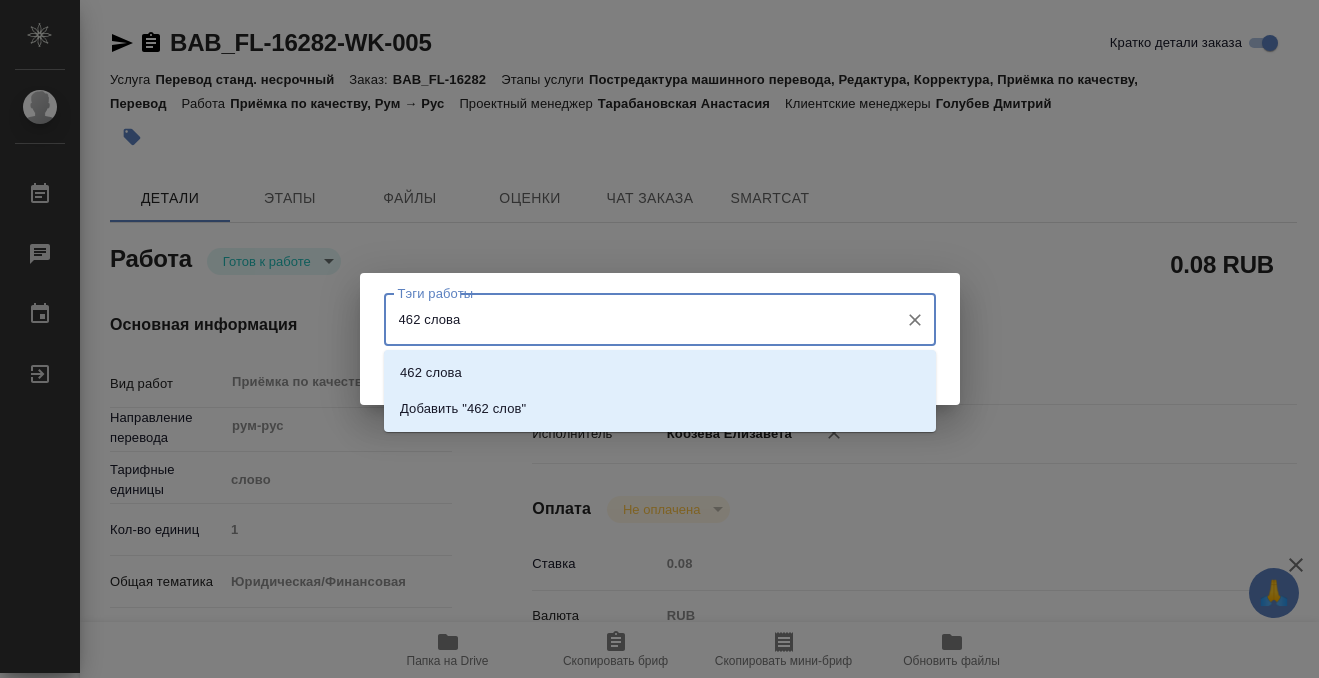 type 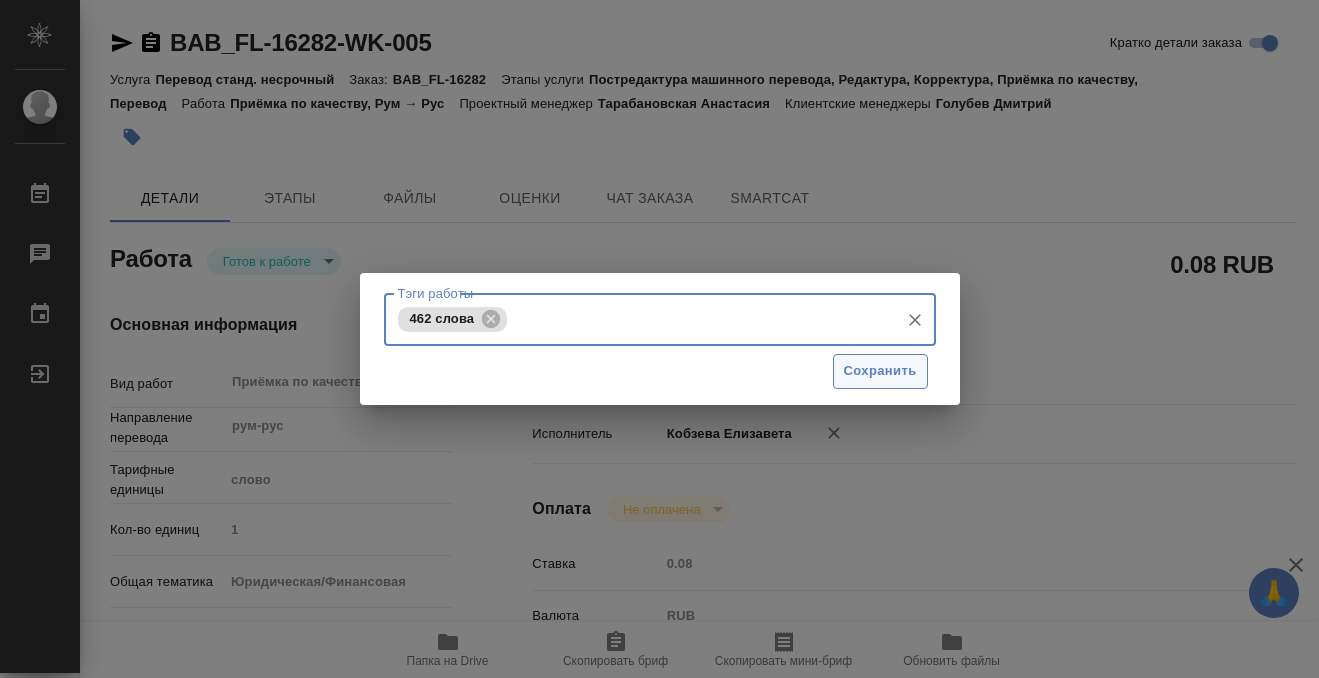 click on "Сохранить" at bounding box center (880, 371) 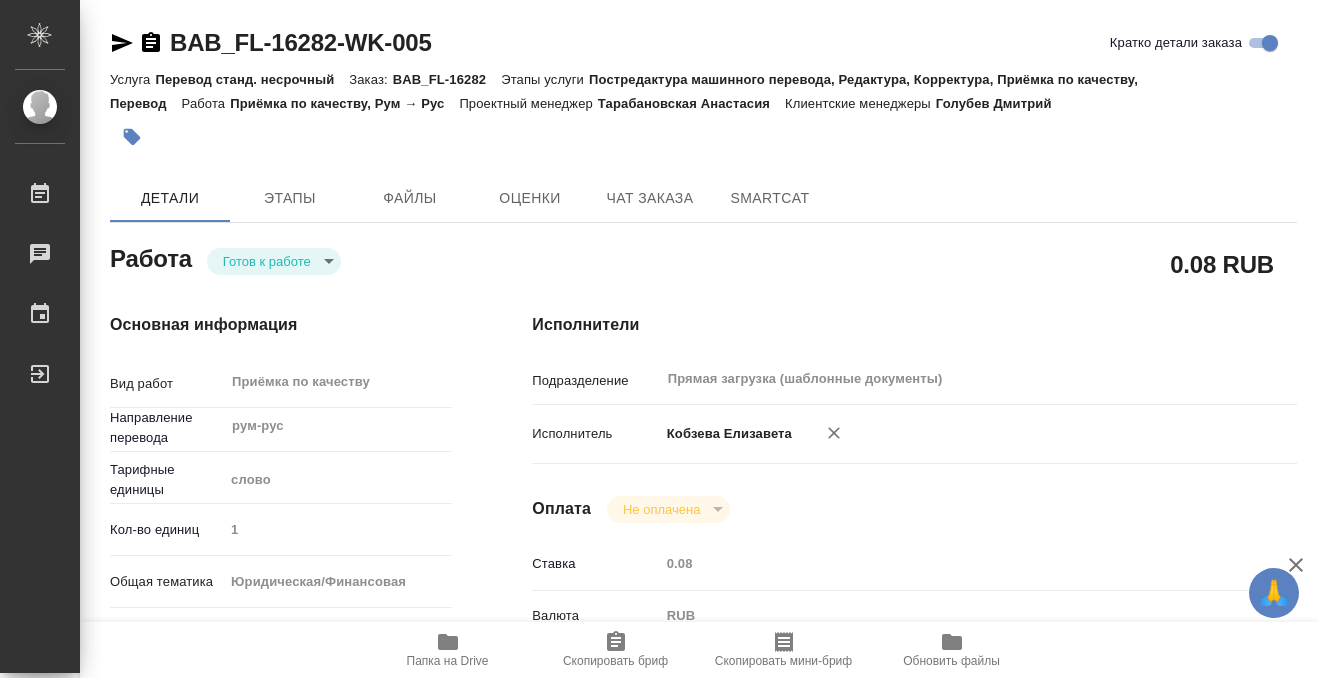 type on "readyForWork" 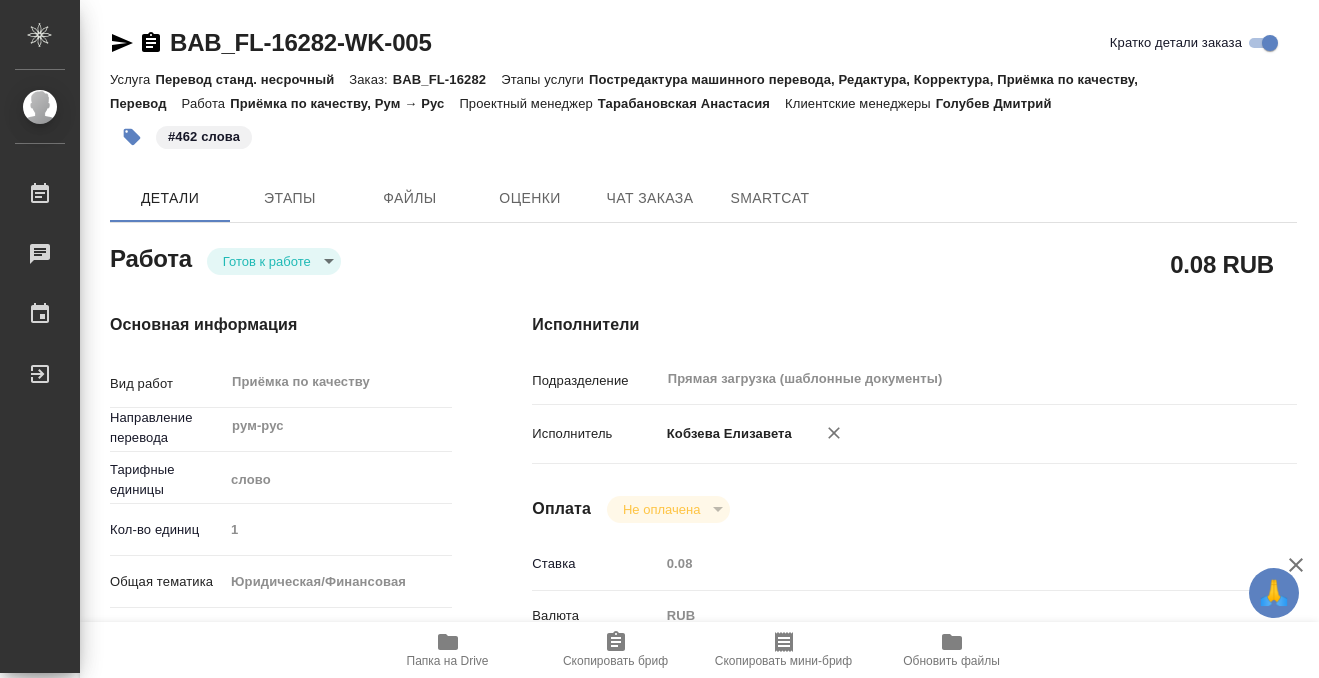 type on "x" 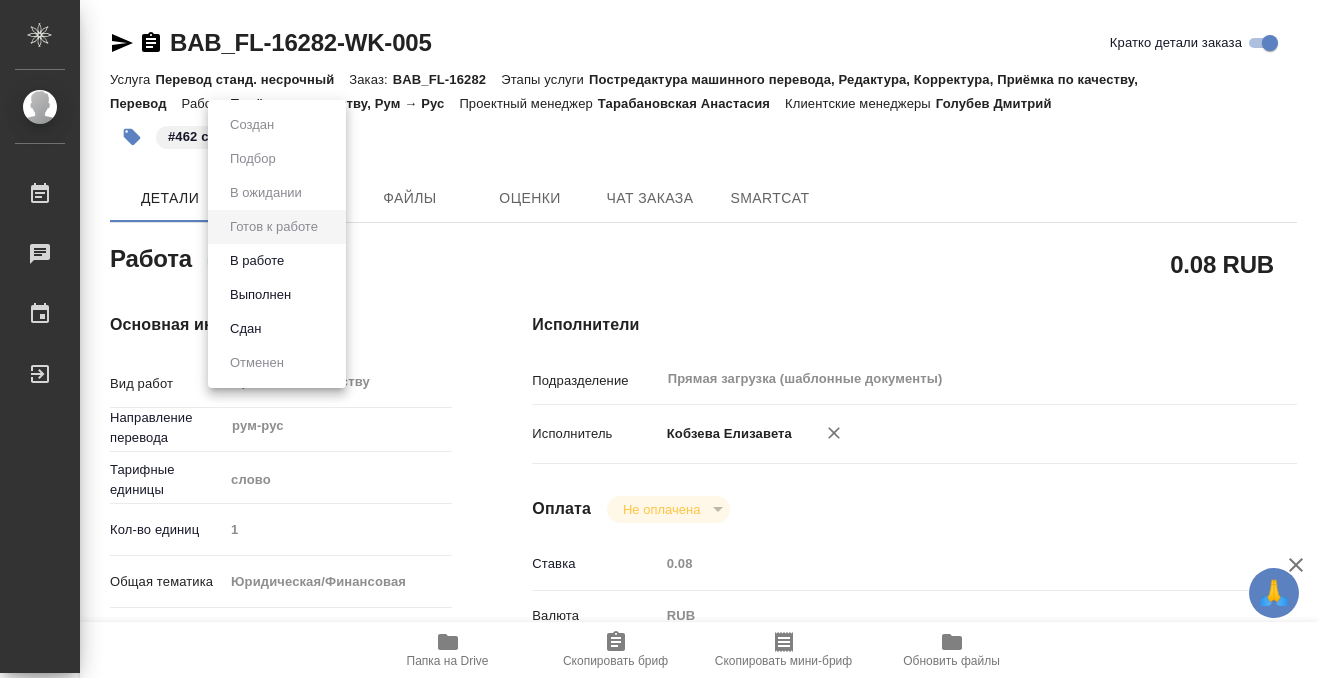 click on "🙏 .cls-1
fill:#fff;
AWATERA Kobzeva Elizaveta Работы 0 Чаты График Выйти BAB_FL-16282-WK-005 Кратко детали заказа Услуга Перевод станд. несрочный Заказ: BAB_FL-16282 Этапы услуги Постредактура машинного перевода, Редактура, Корректура, Приёмка по качеству, Перевод Работа Приёмка по качеству, Рум → Рус Проектный менеджер Тарабановская Анастасия Клиентские менеджеры Голубев Дмитрий #462 слова Детали Этапы Файлы Оценки Чат заказа SmartCat Работа Готов к работе readyForWork 0.08 RUB Основная информация Вид работ Приёмка по качеству x ​ Направление перевода рум-рус ​ Тарифные единицы 1 ​" at bounding box center (659, 339) 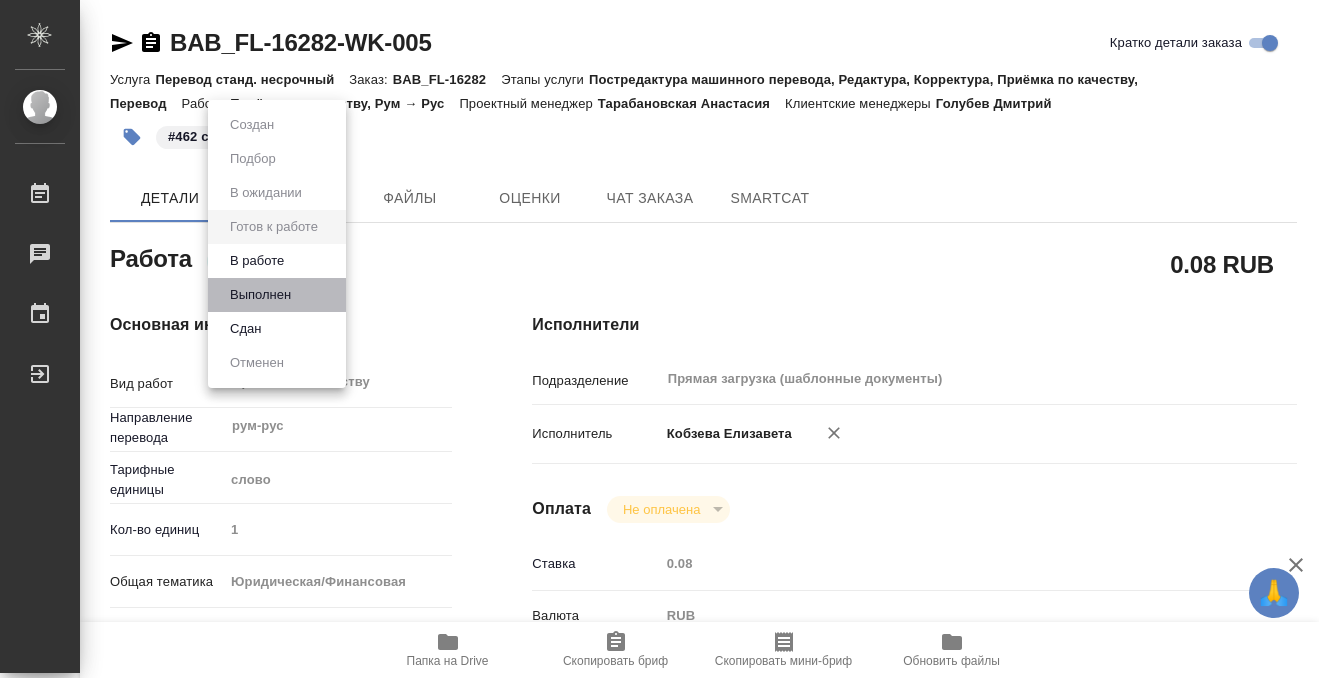 click on "Выполнен" at bounding box center [277, 295] 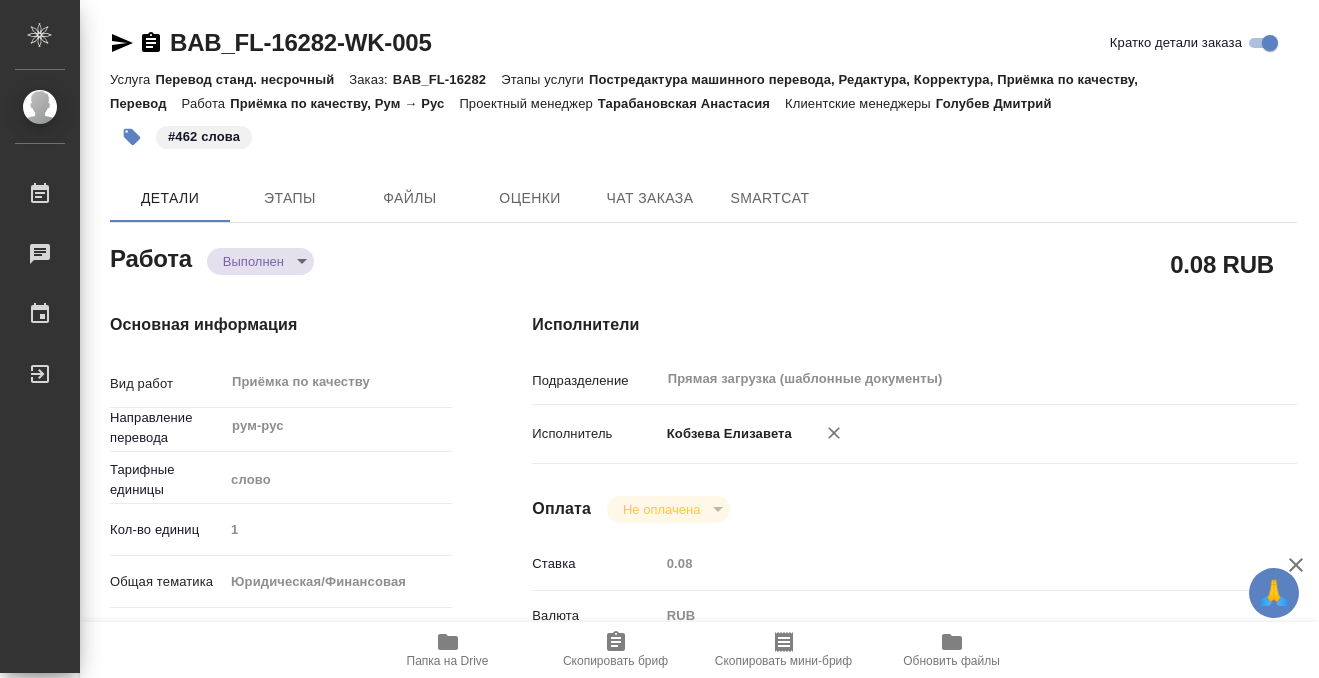 type on "x" 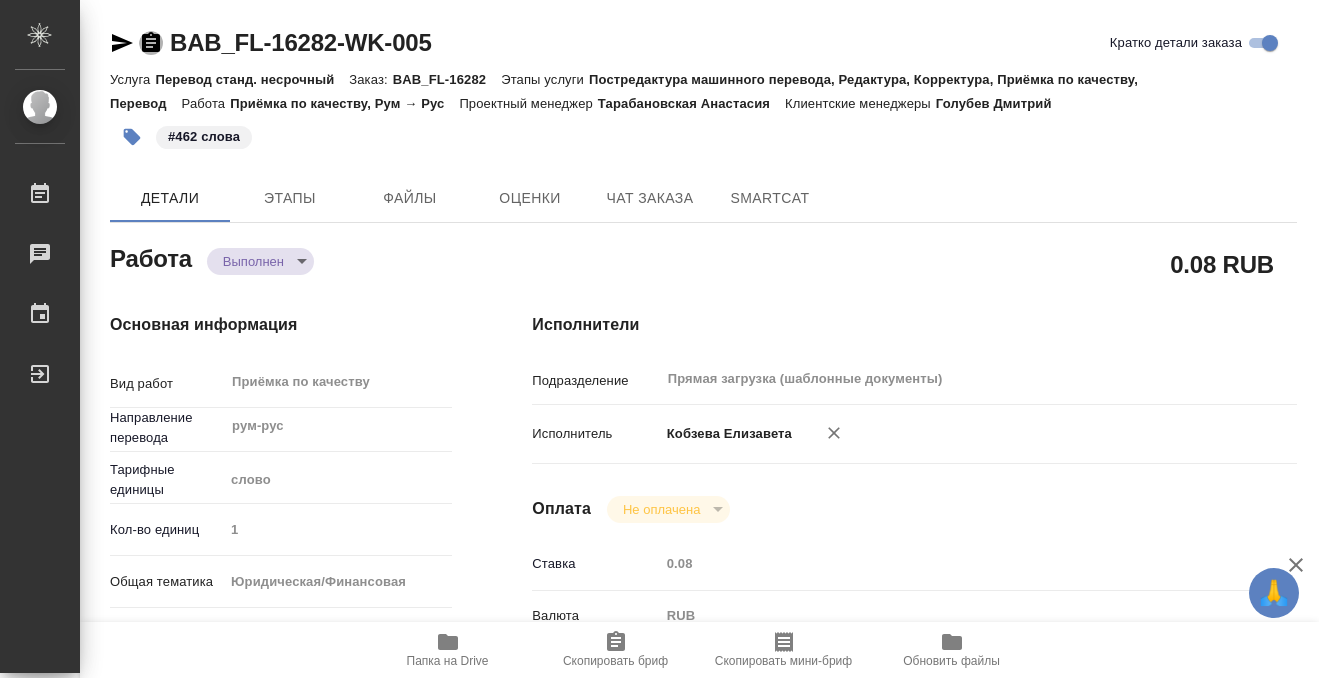 click 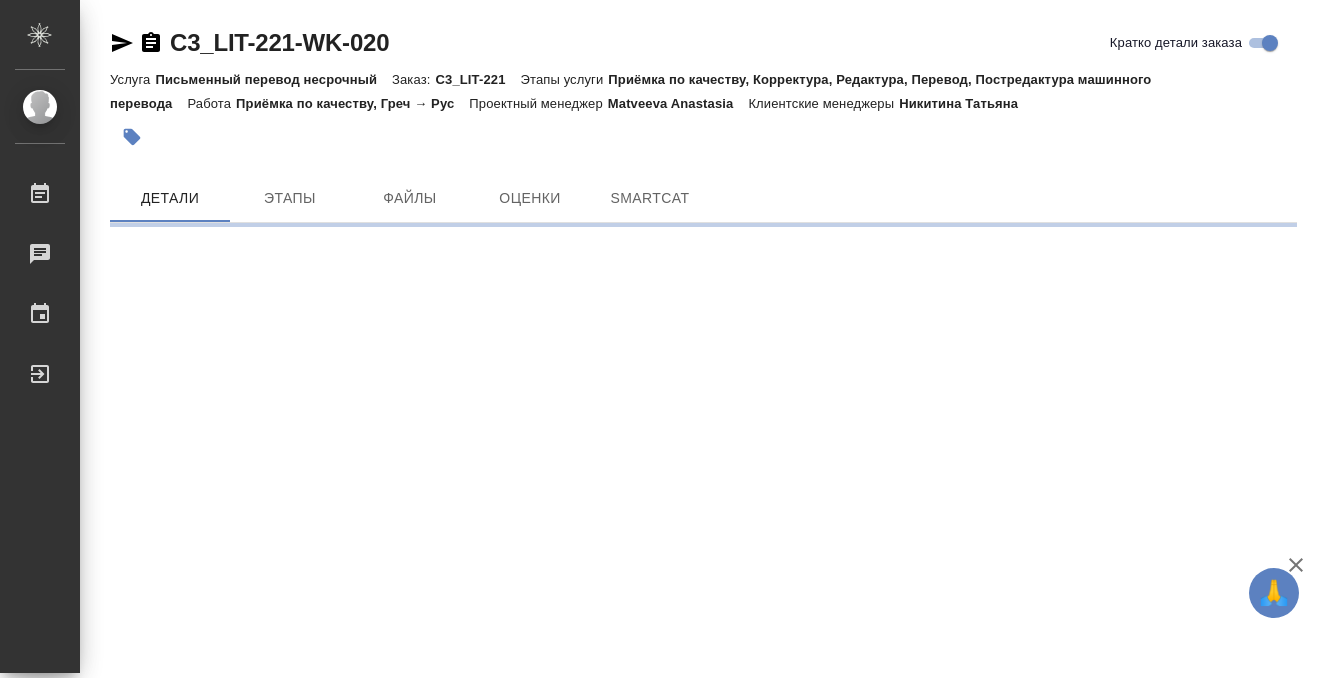 scroll, scrollTop: 0, scrollLeft: 0, axis: both 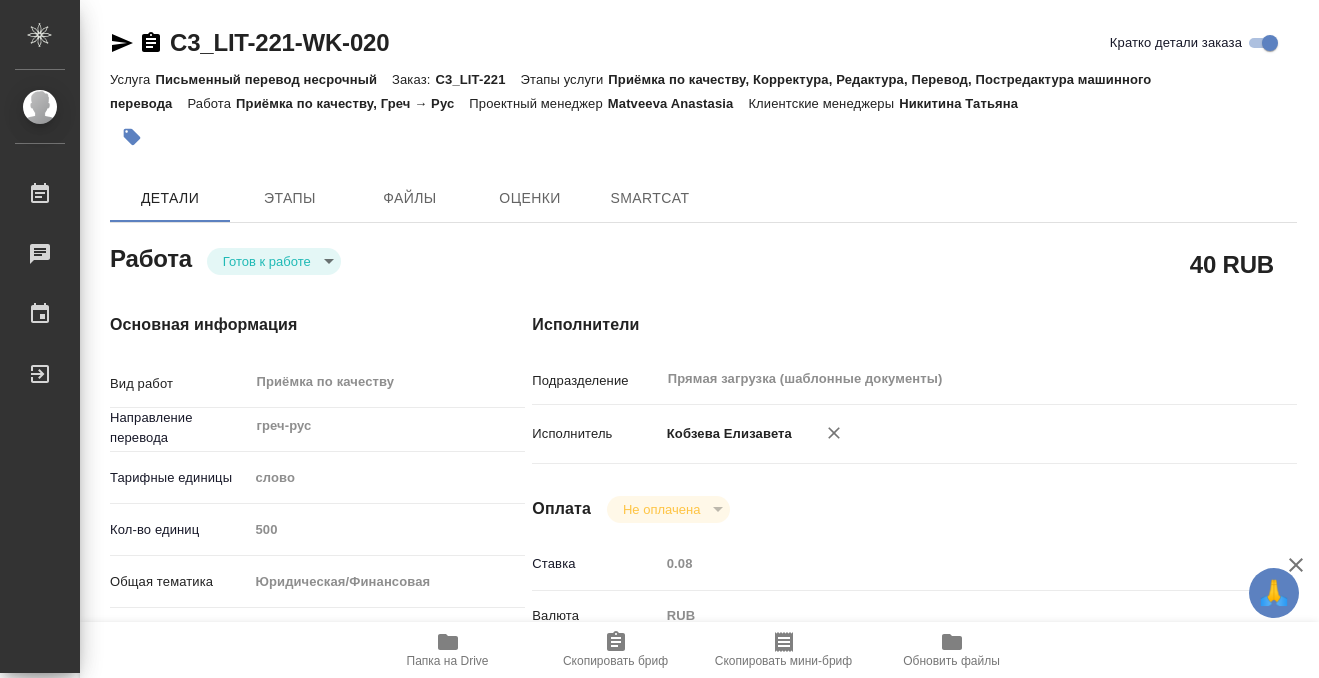 type on "x" 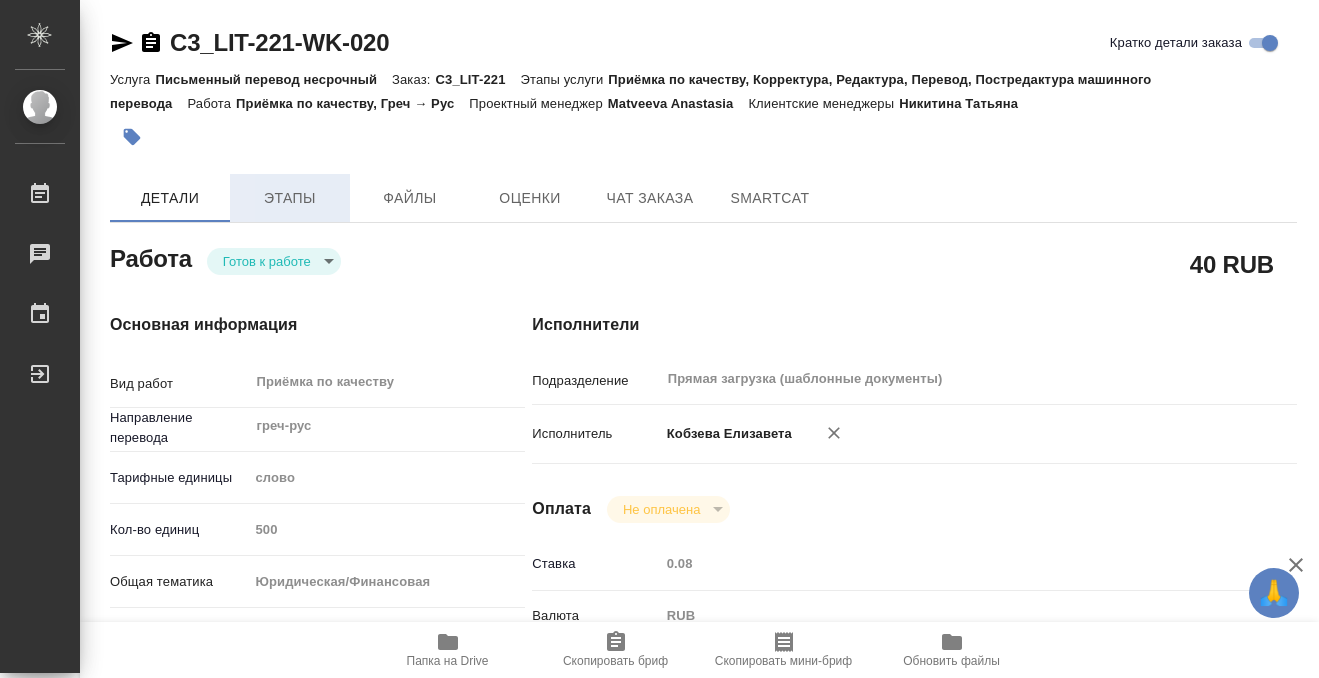 type on "x" 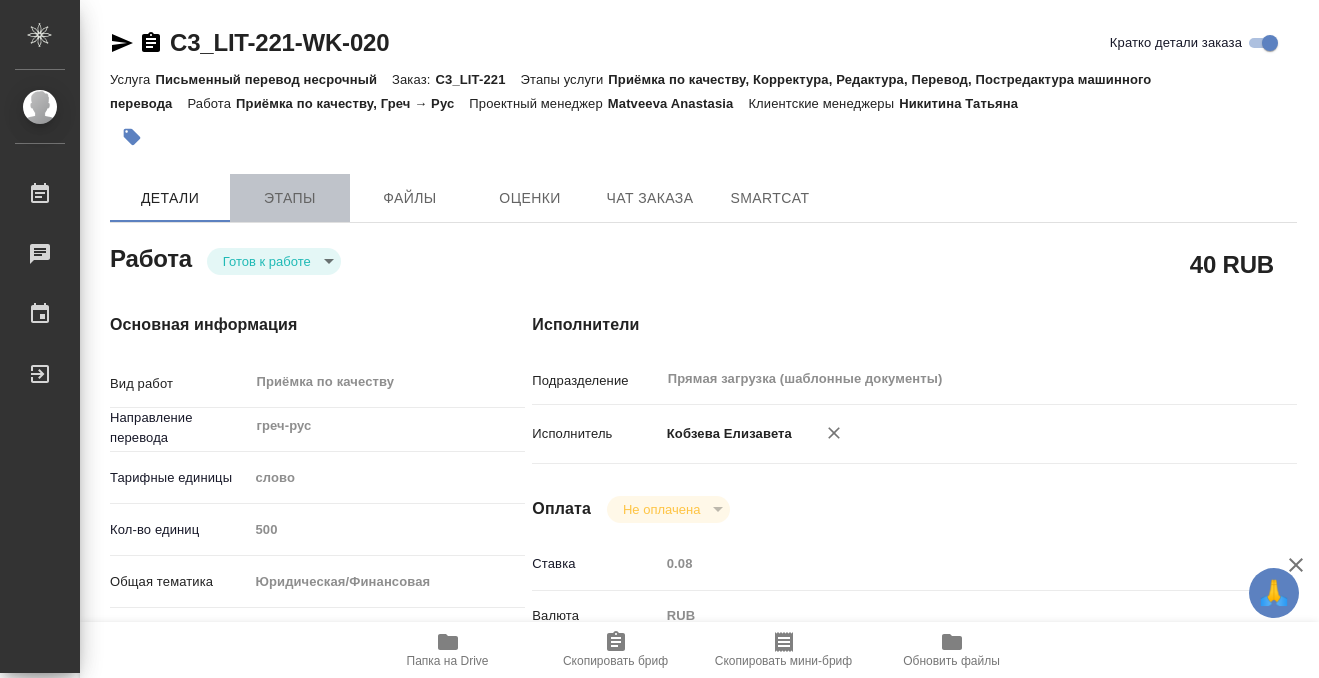 click on "Этапы" at bounding box center (290, 198) 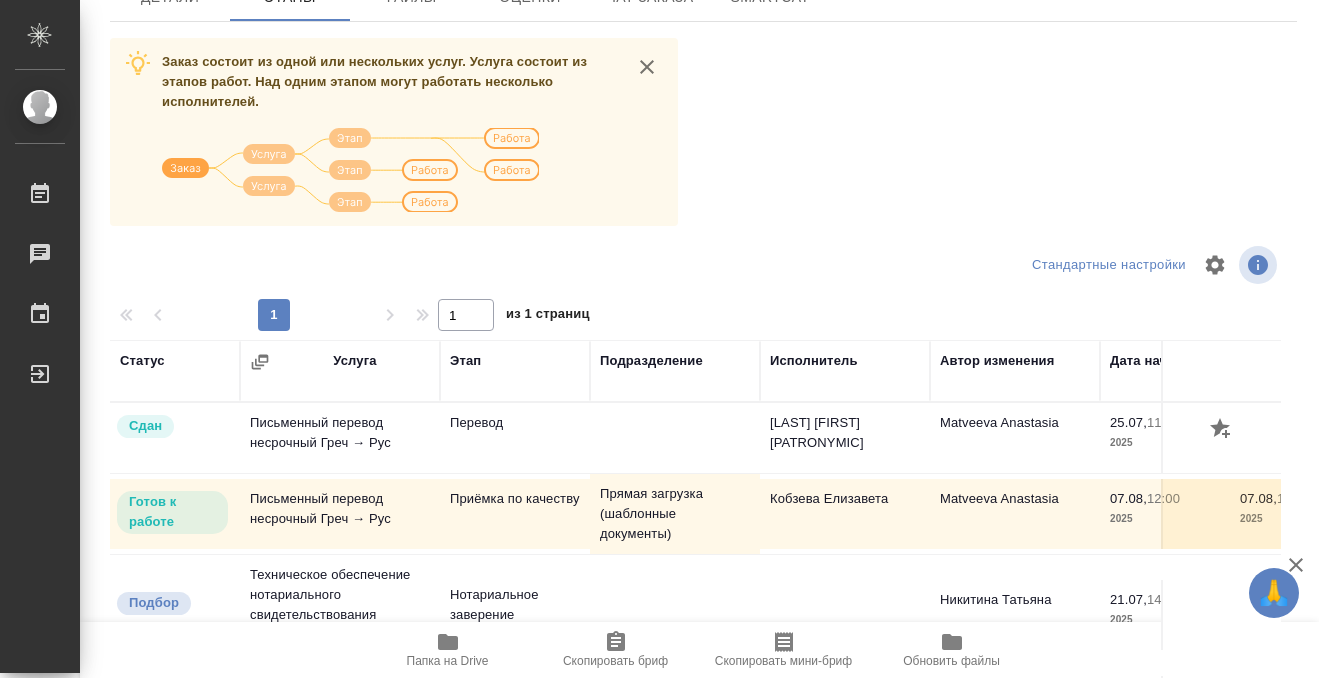 scroll, scrollTop: 364, scrollLeft: 0, axis: vertical 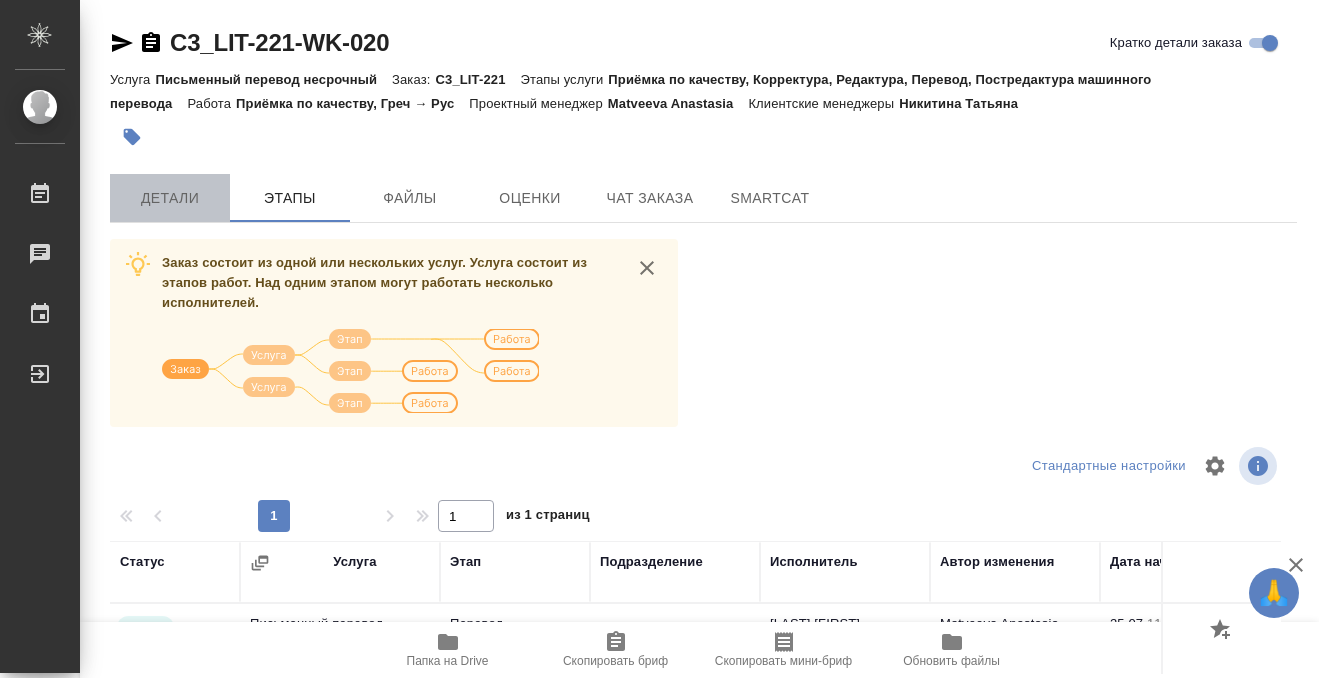 click on "Детали" at bounding box center (170, 198) 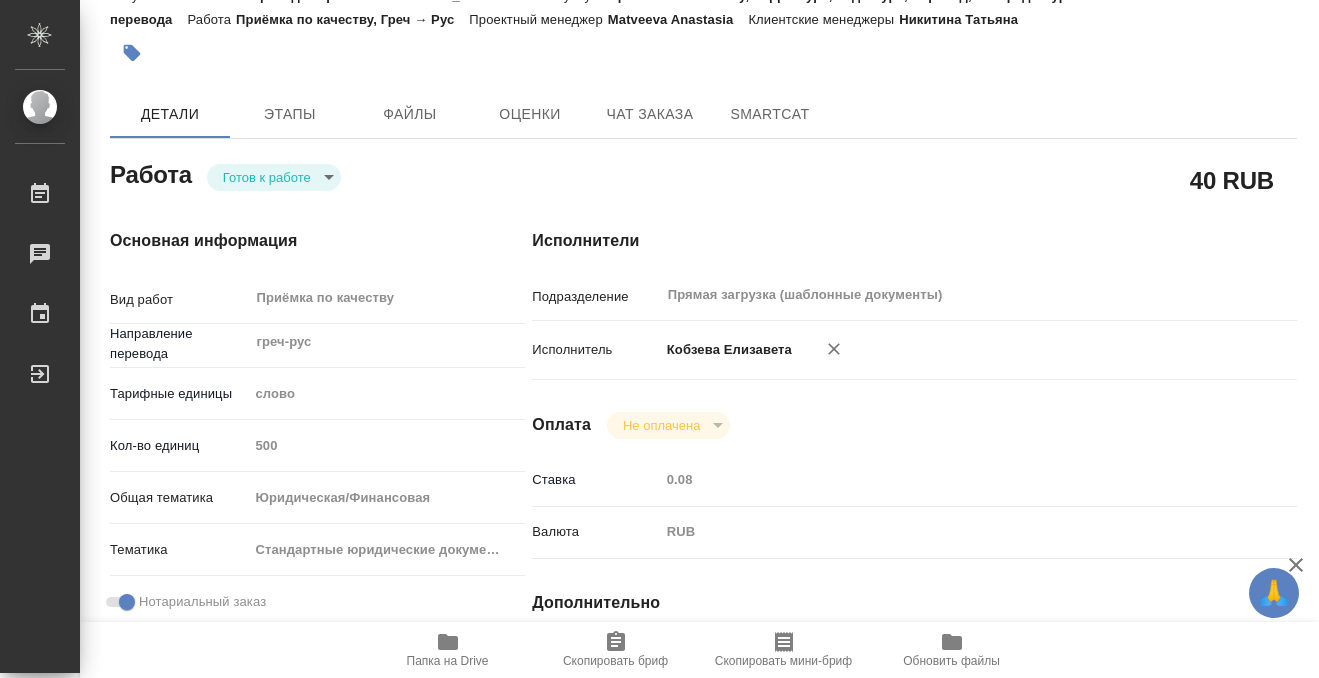 type on "x" 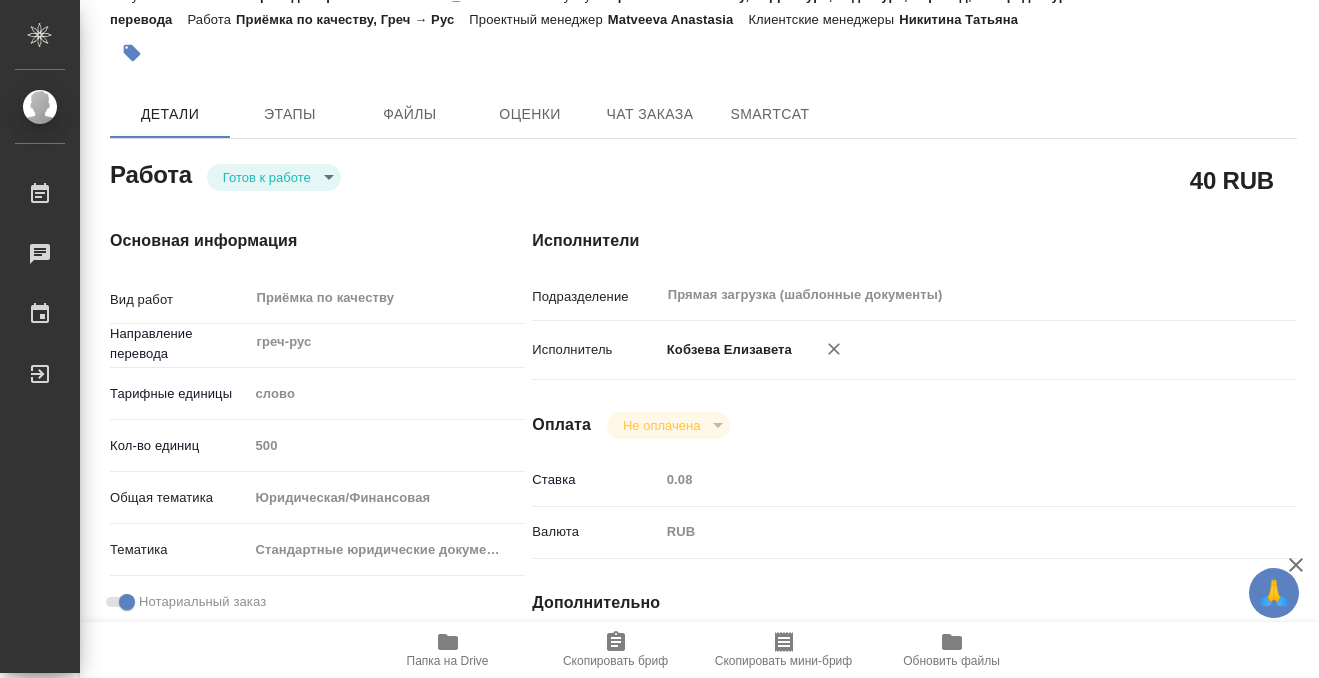 type on "x" 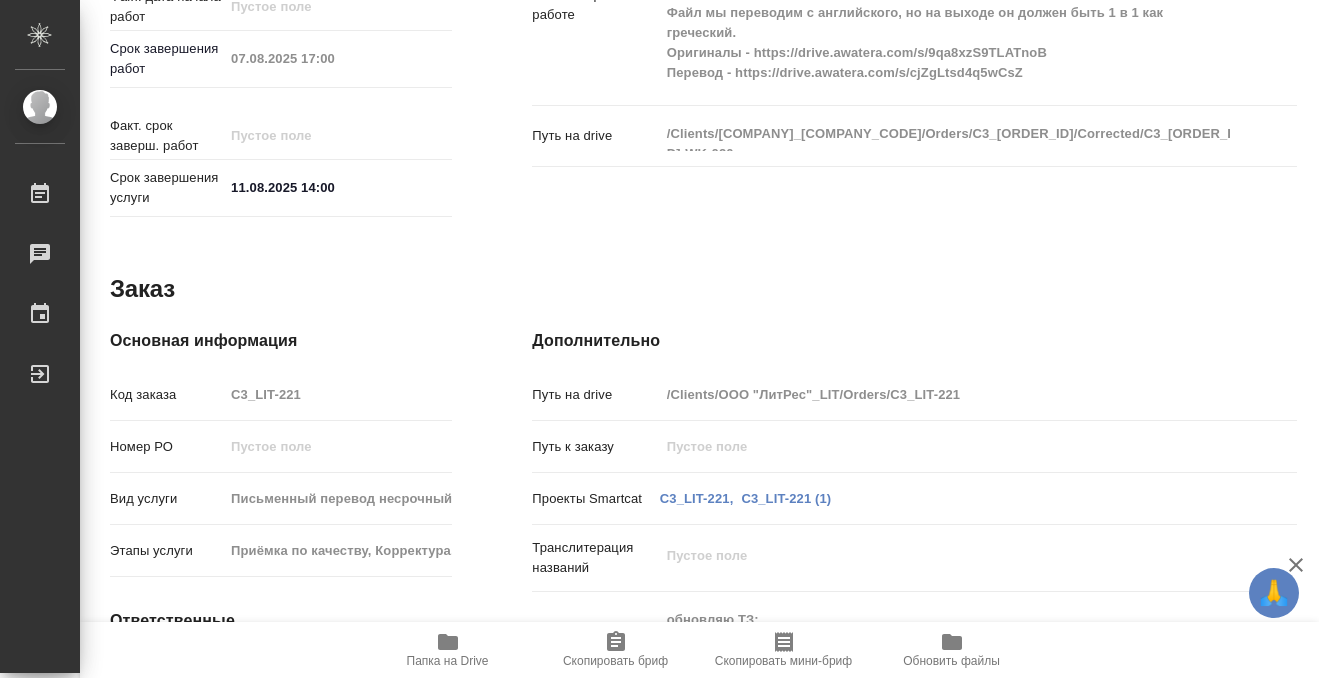 scroll, scrollTop: 500, scrollLeft: 0, axis: vertical 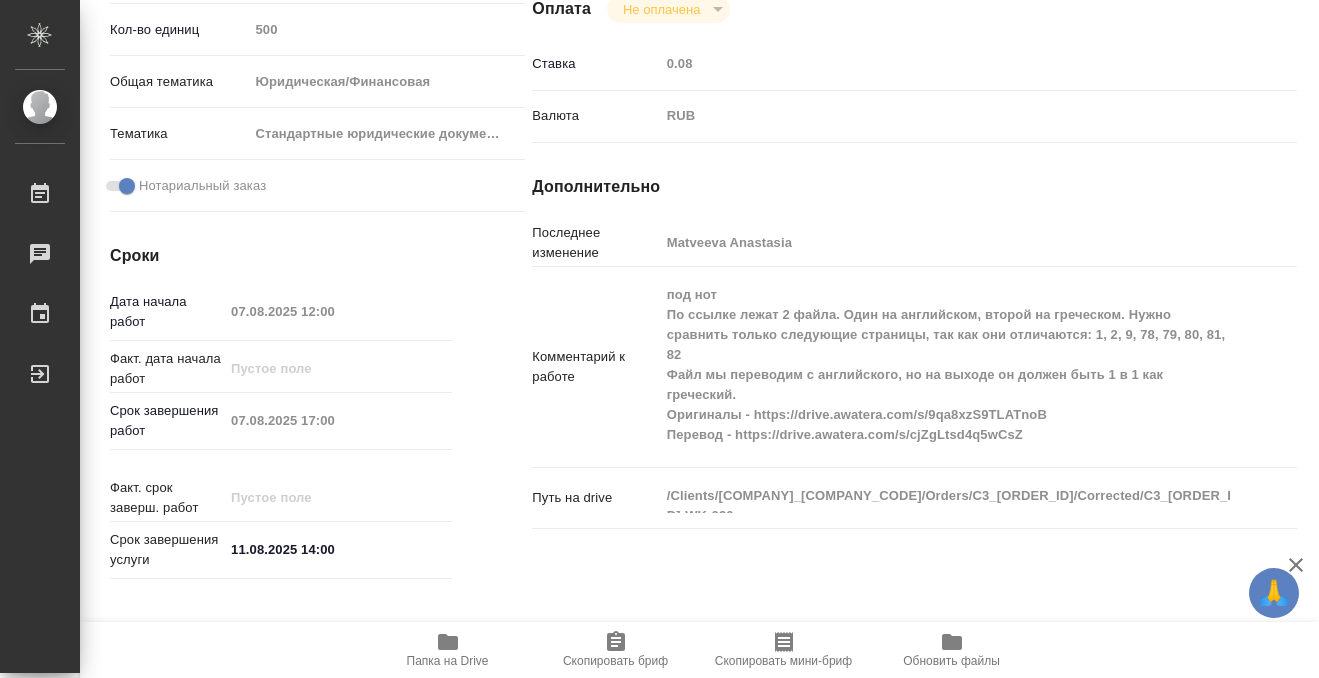 type on "x" 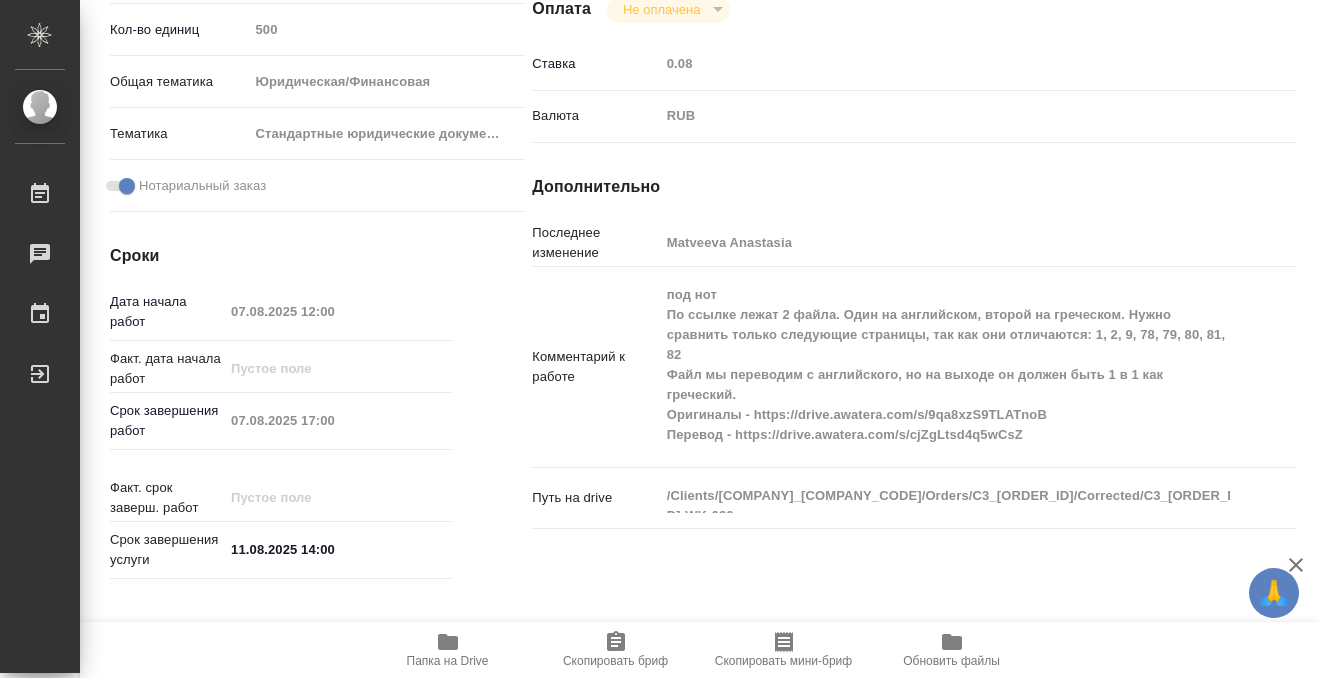 click on "Дополнительно" at bounding box center [914, 187] 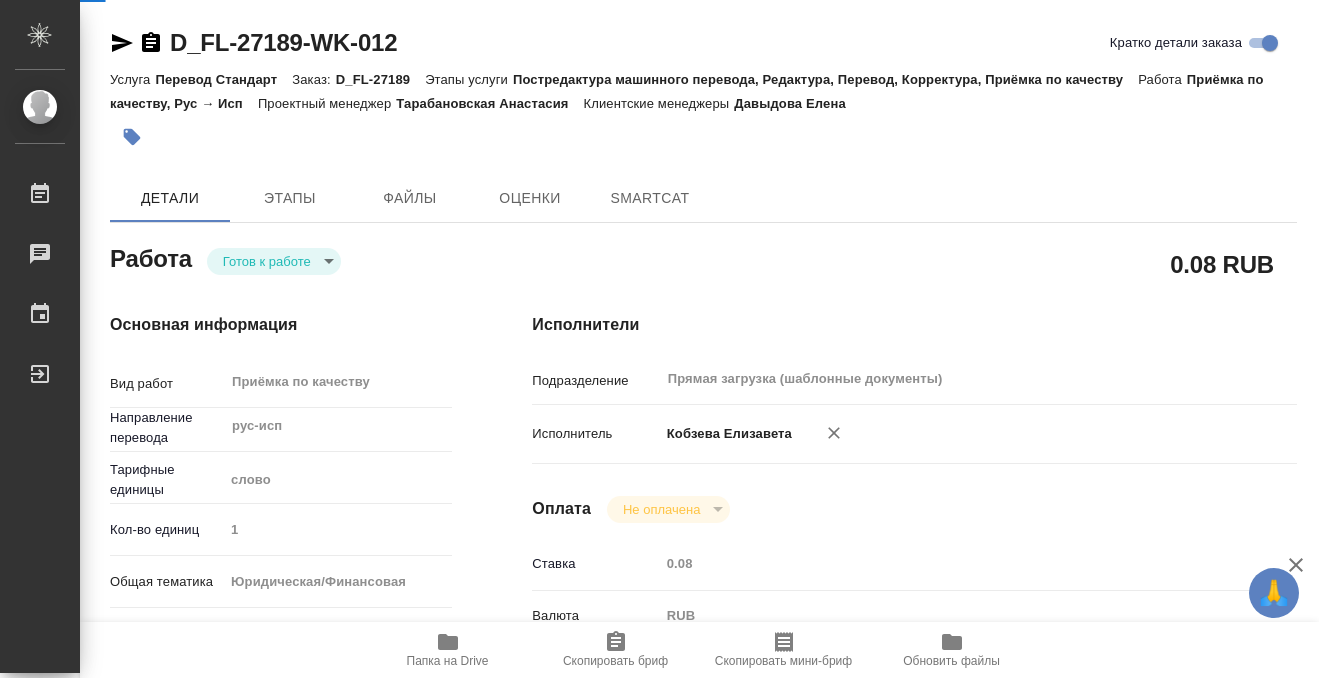scroll, scrollTop: 0, scrollLeft: 0, axis: both 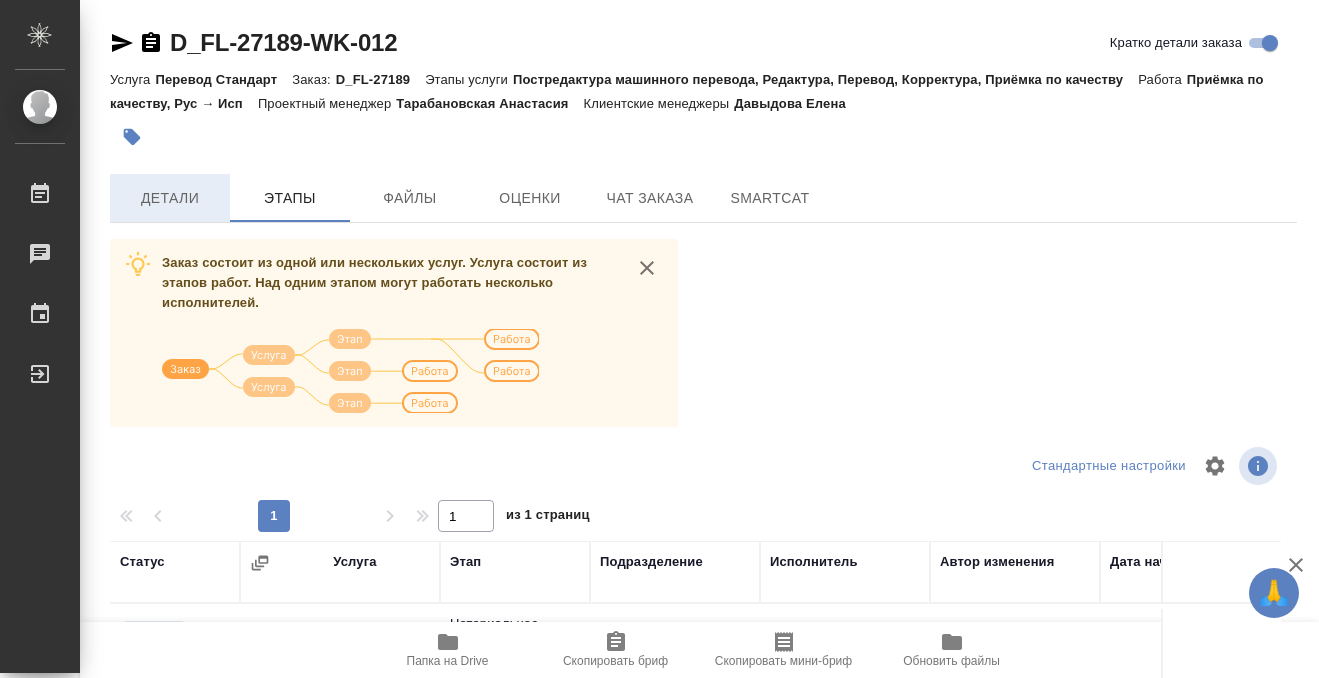 click on "Детали" at bounding box center [170, 198] 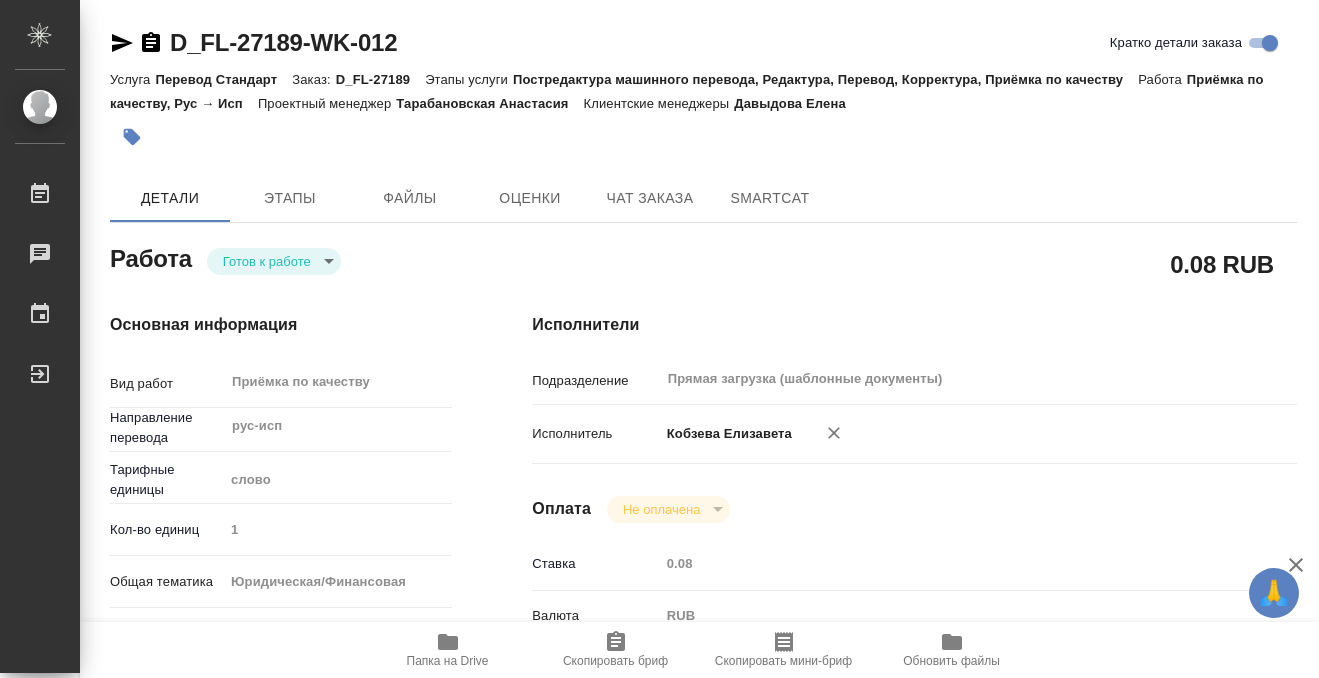 type on "x" 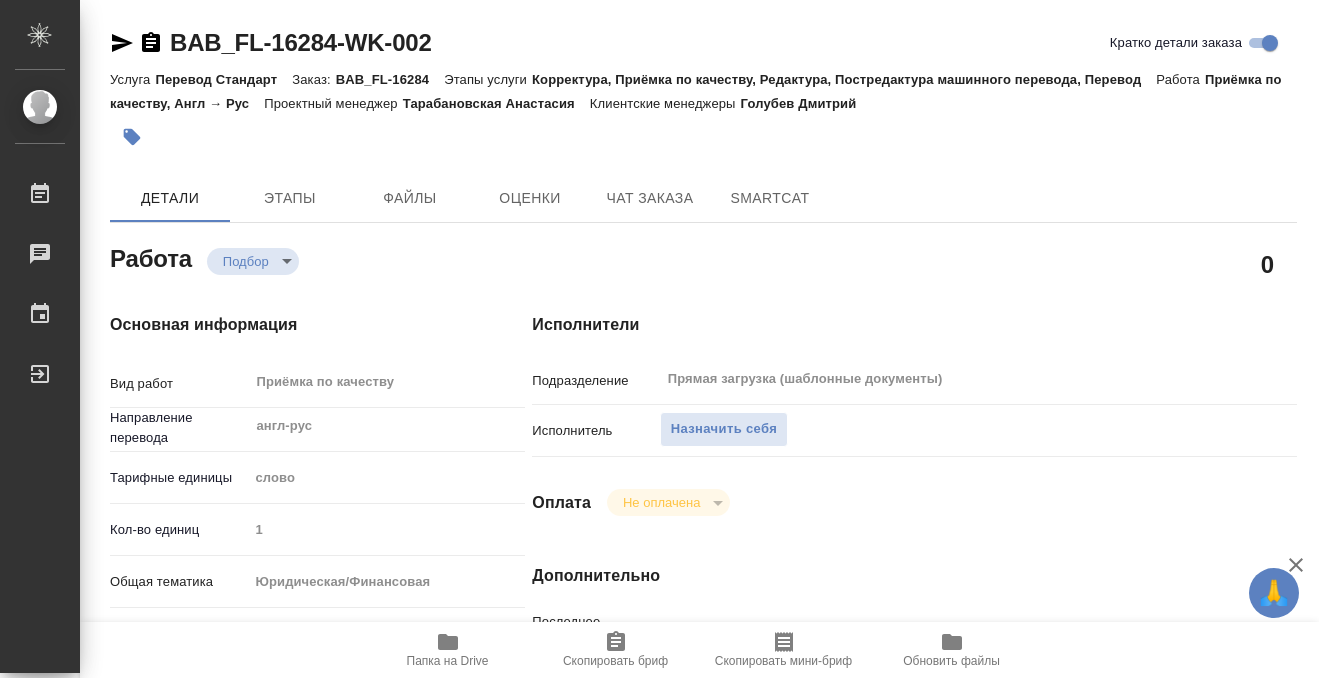 scroll, scrollTop: 0, scrollLeft: 0, axis: both 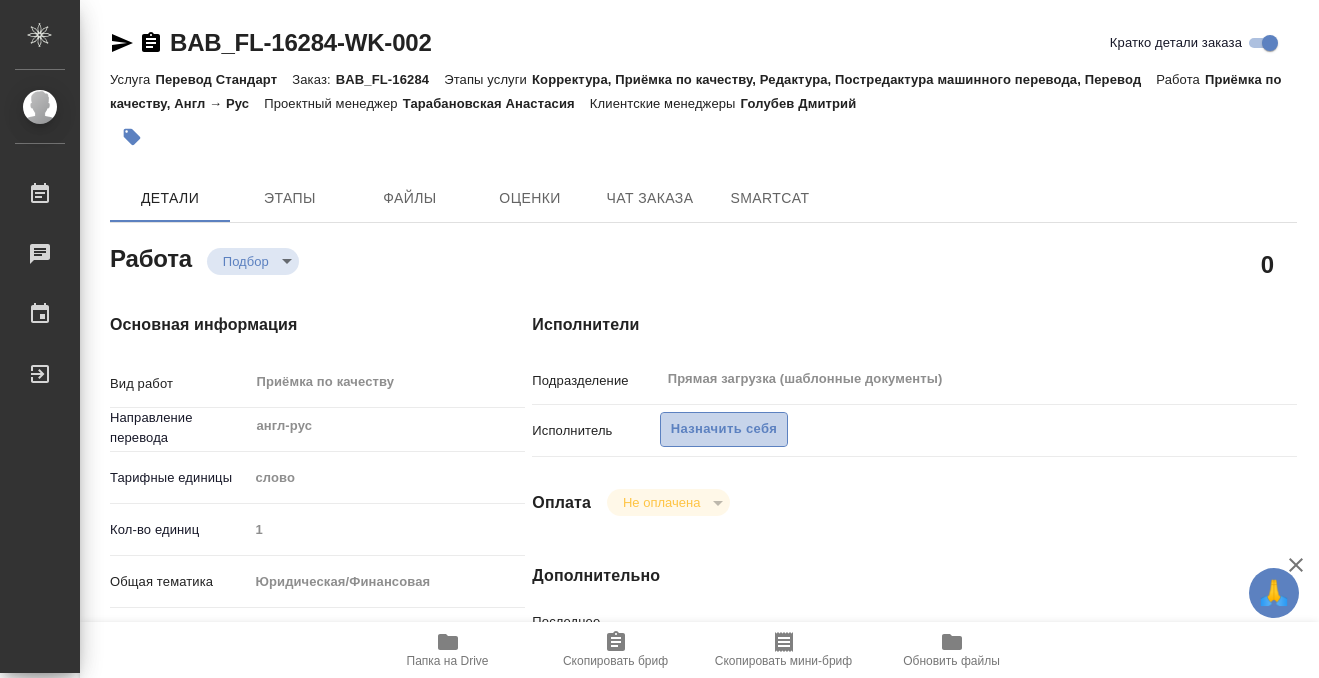 click on "Назначить себя" at bounding box center (724, 429) 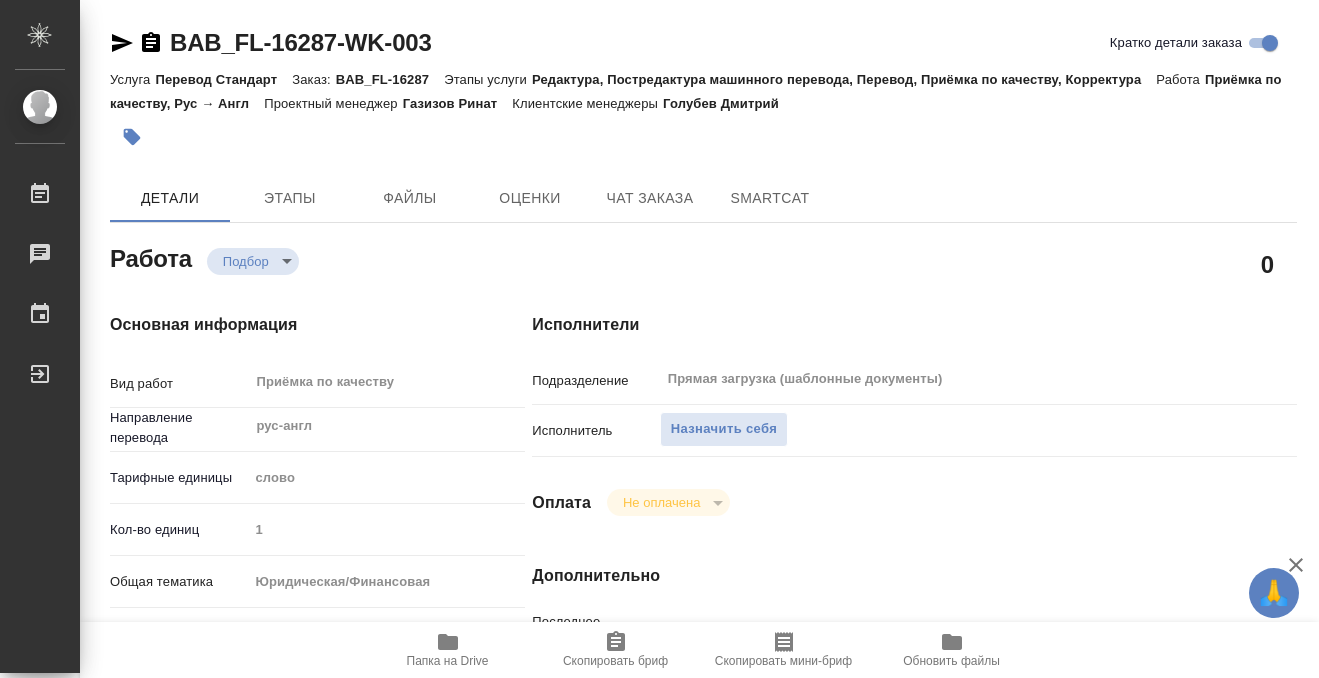 scroll, scrollTop: 0, scrollLeft: 0, axis: both 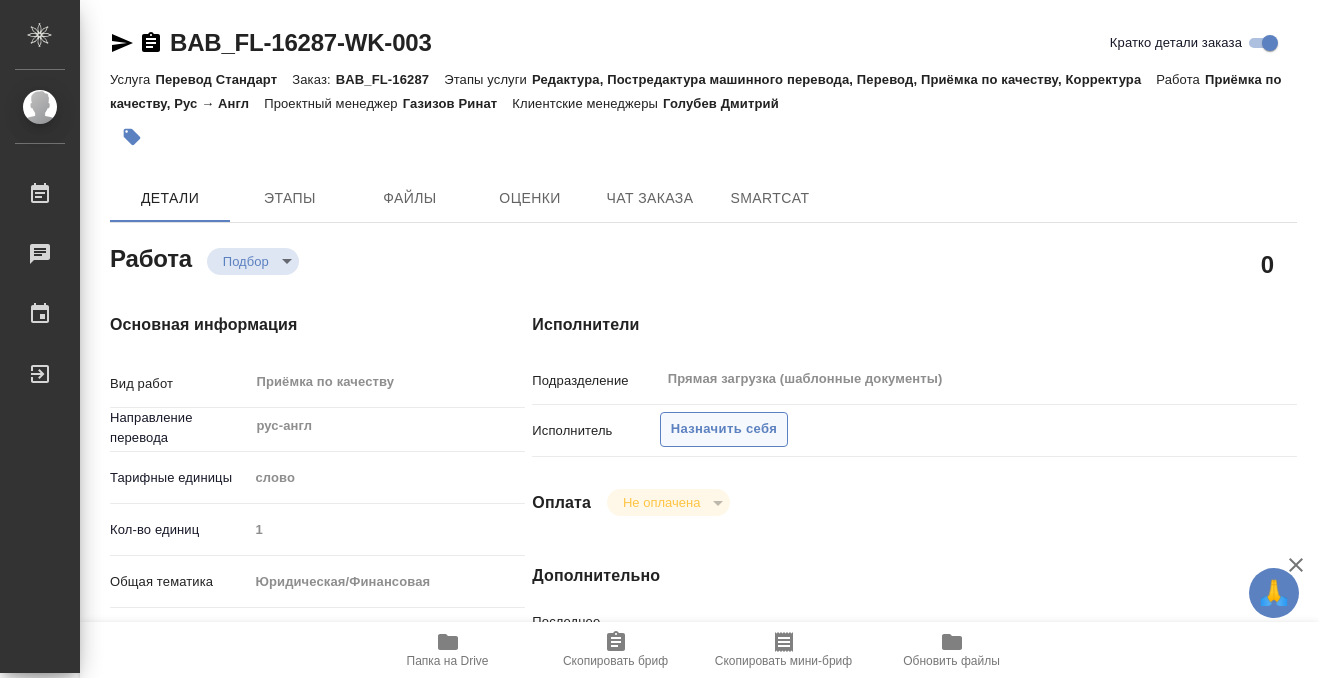 click on "Назначить себя" at bounding box center (724, 429) 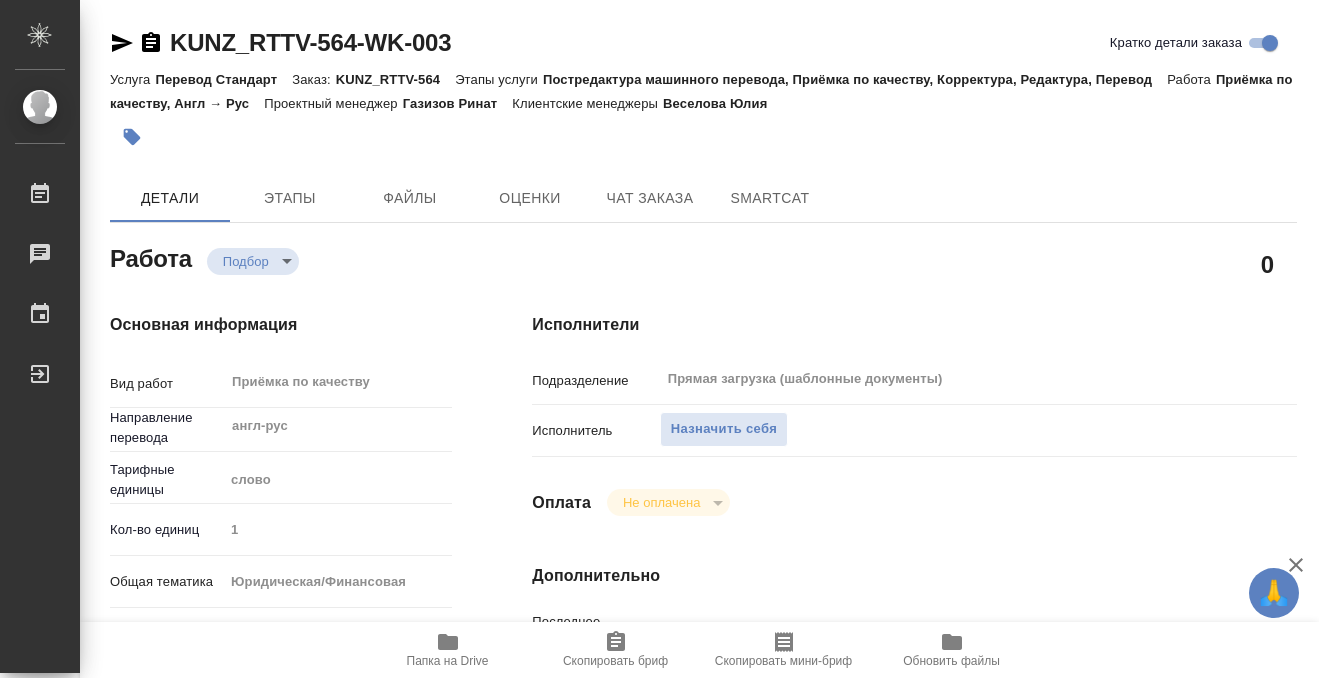 scroll, scrollTop: 0, scrollLeft: 0, axis: both 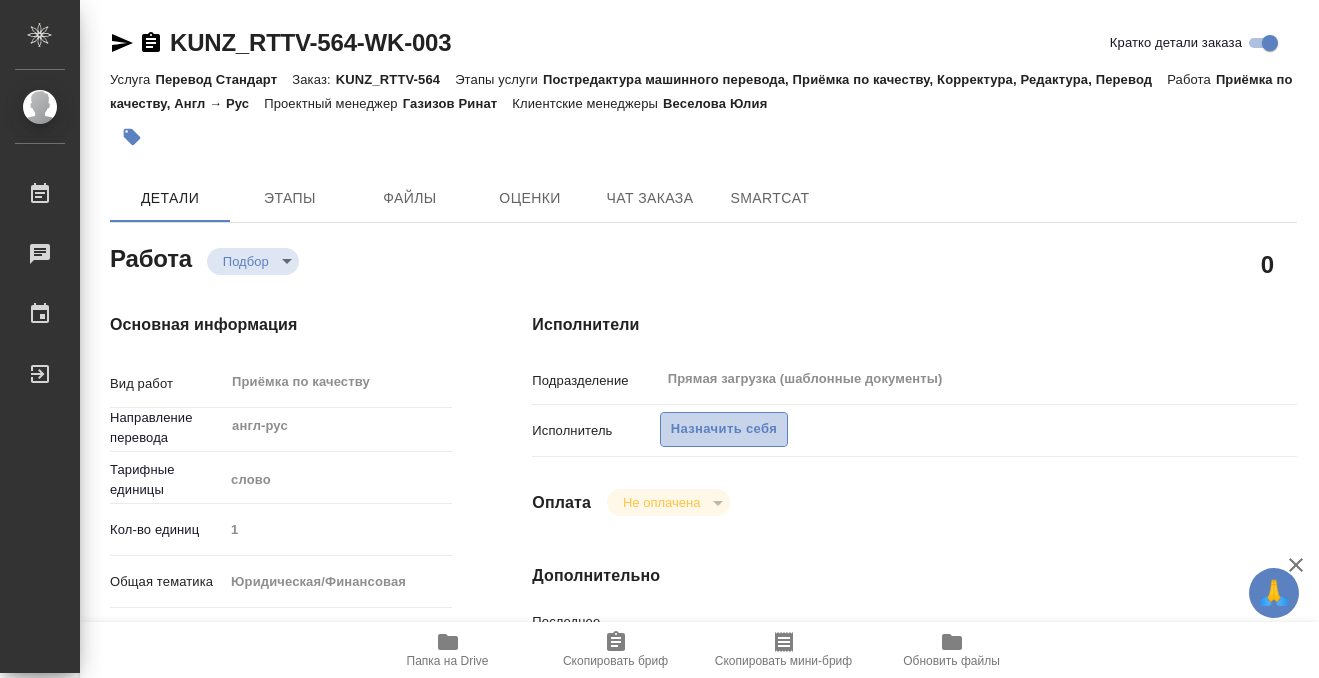click on "Назначить себя" at bounding box center [724, 429] 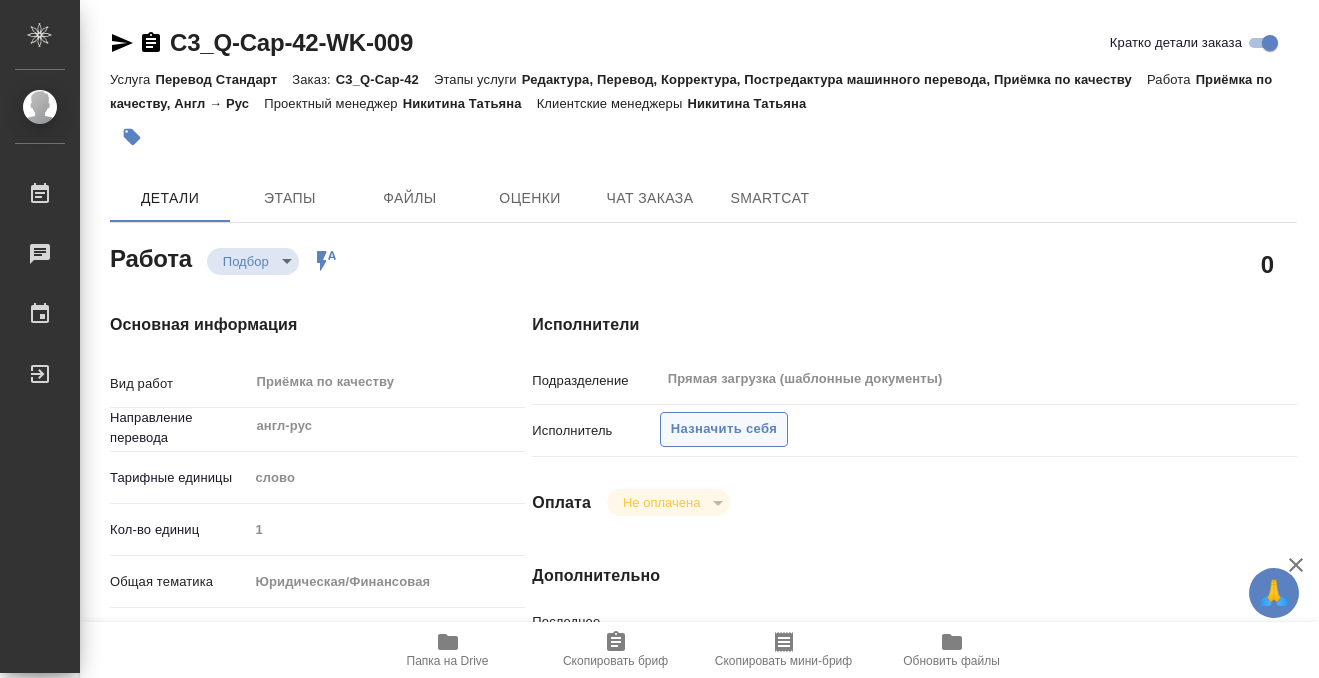 scroll, scrollTop: 0, scrollLeft: 0, axis: both 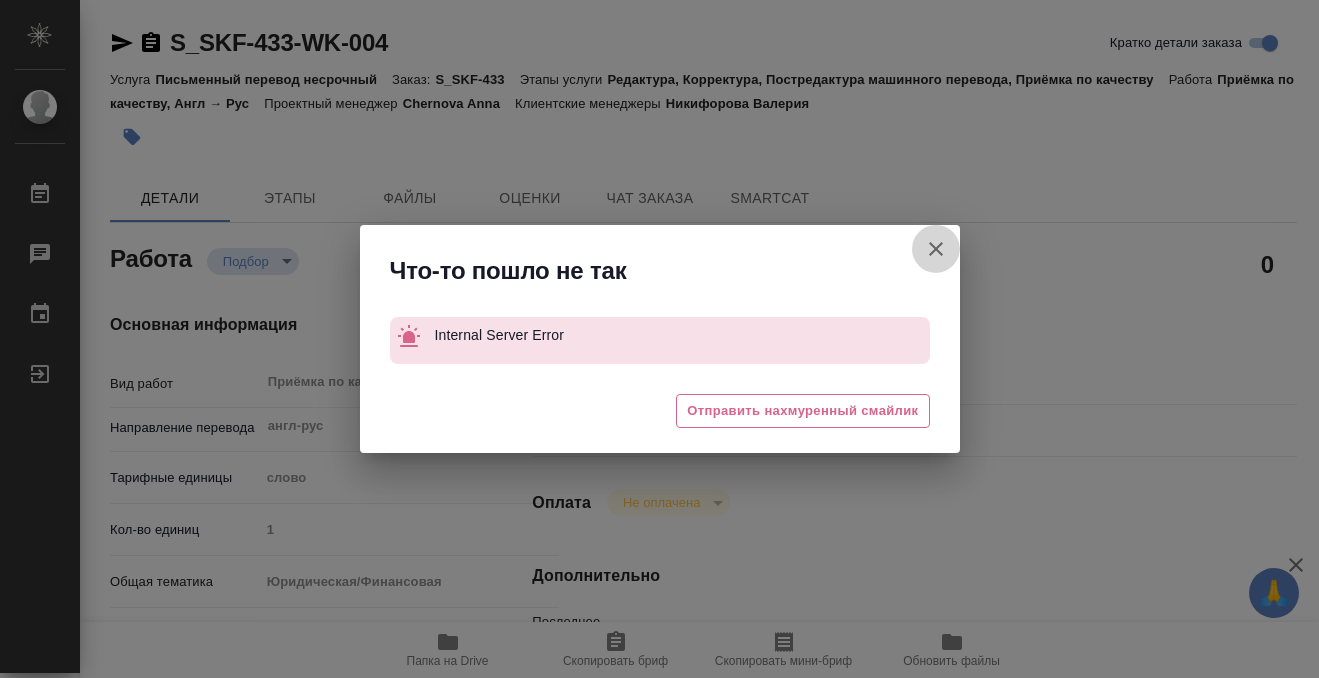 click 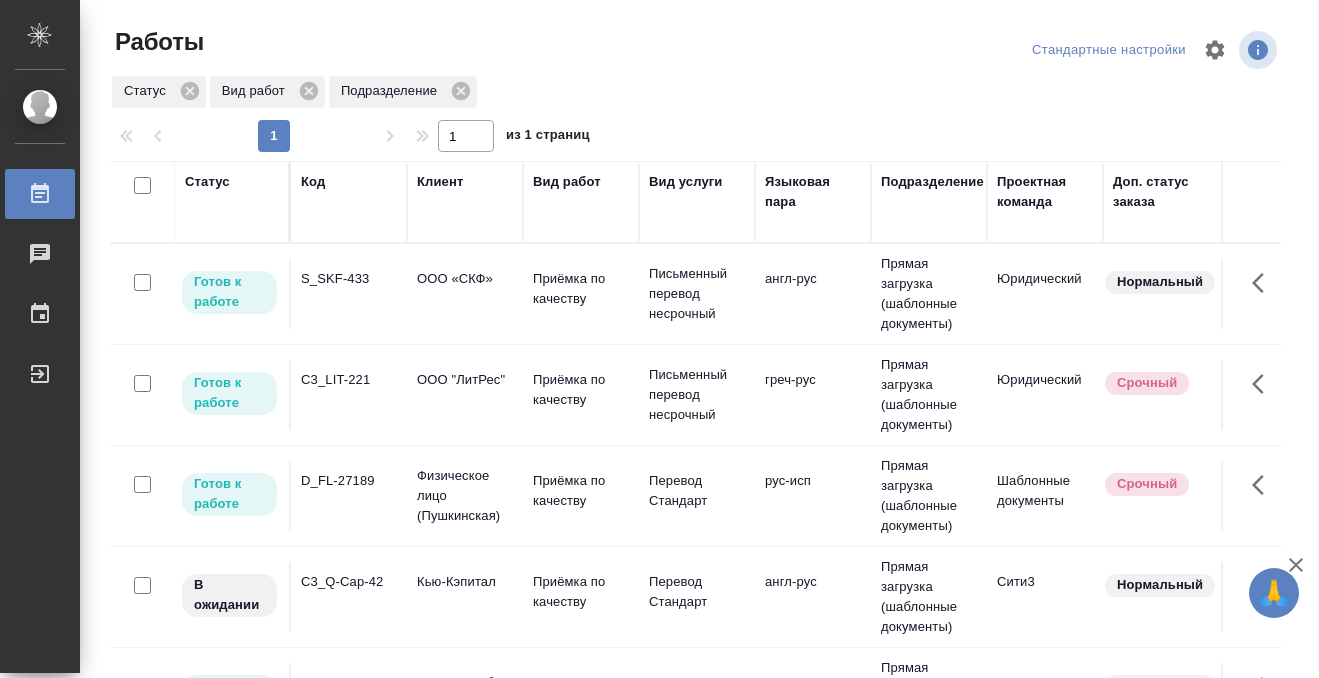 scroll, scrollTop: 0, scrollLeft: 0, axis: both 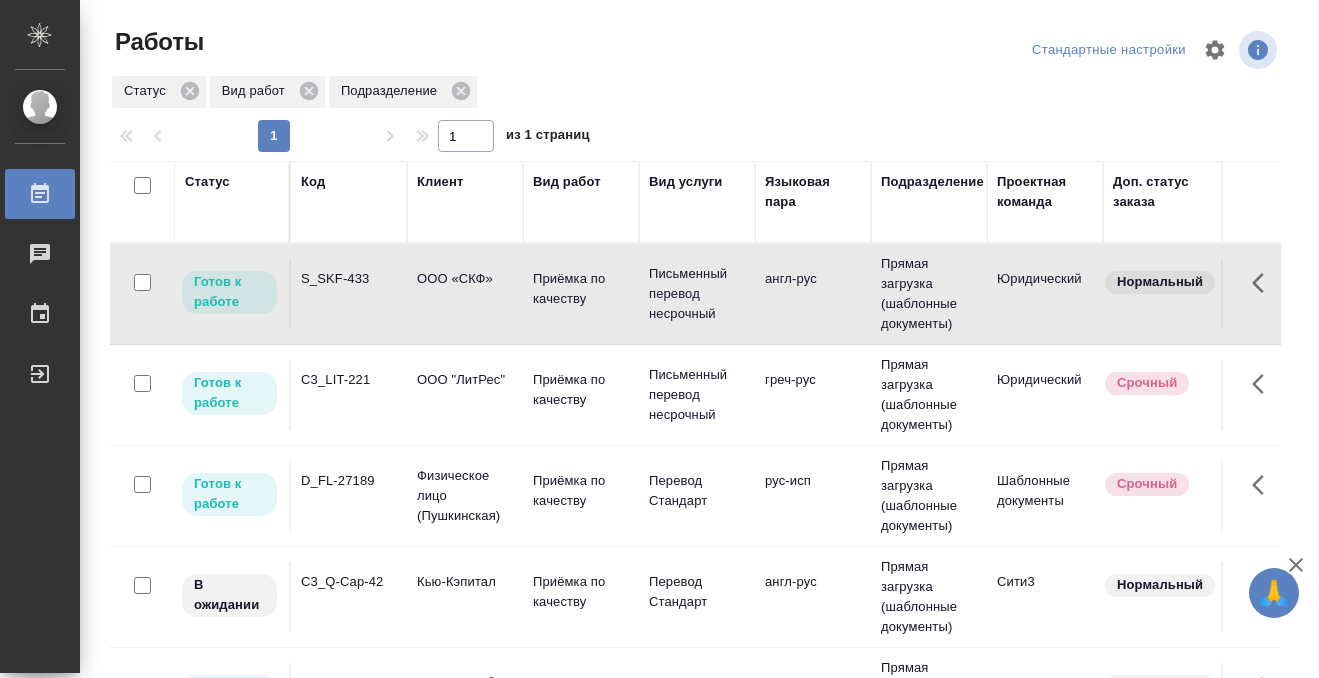click on "S_SKF-433" at bounding box center (349, 294) 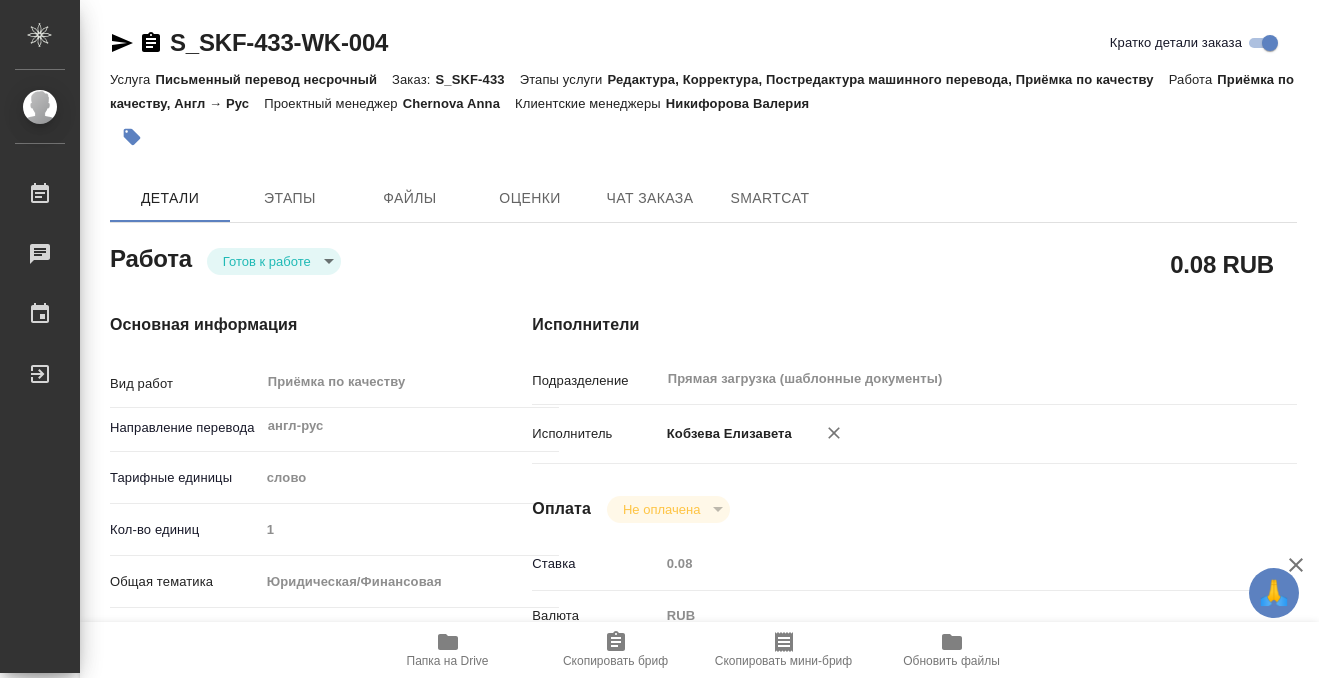 scroll, scrollTop: 0, scrollLeft: 0, axis: both 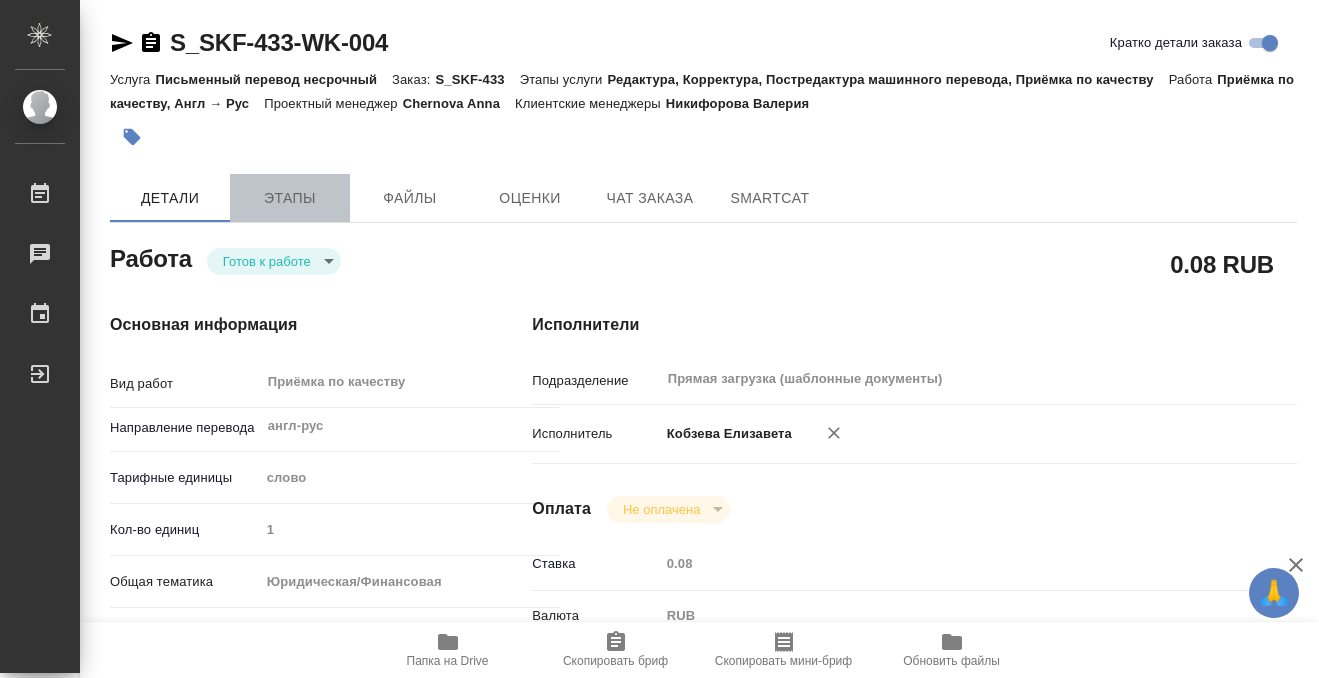 click on "Этапы" at bounding box center (290, 198) 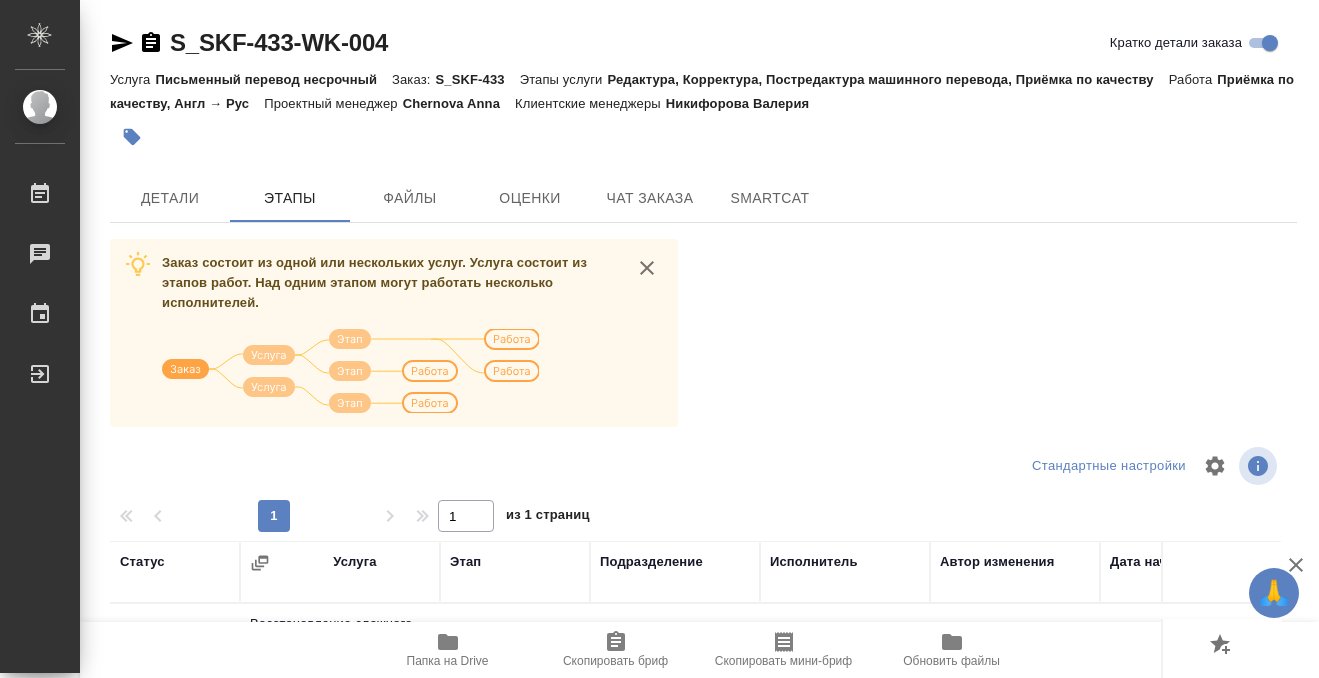 scroll, scrollTop: 364, scrollLeft: 0, axis: vertical 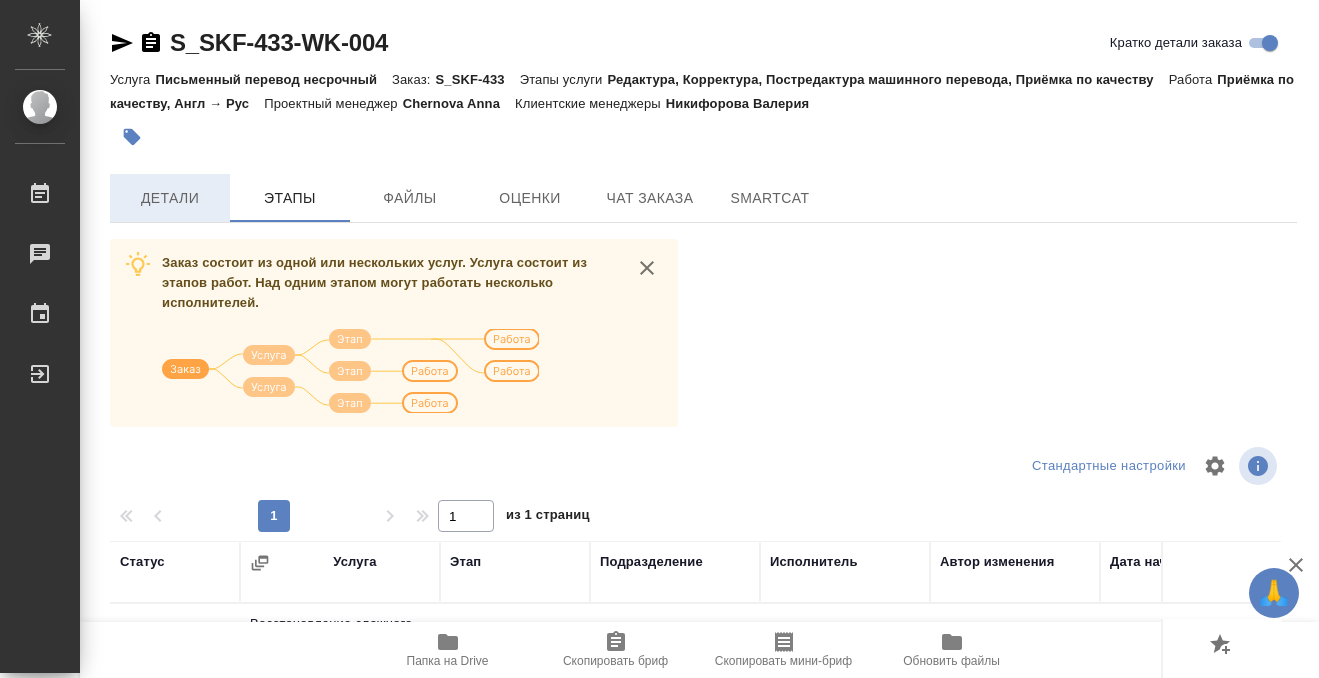 click on "Детали" at bounding box center [170, 198] 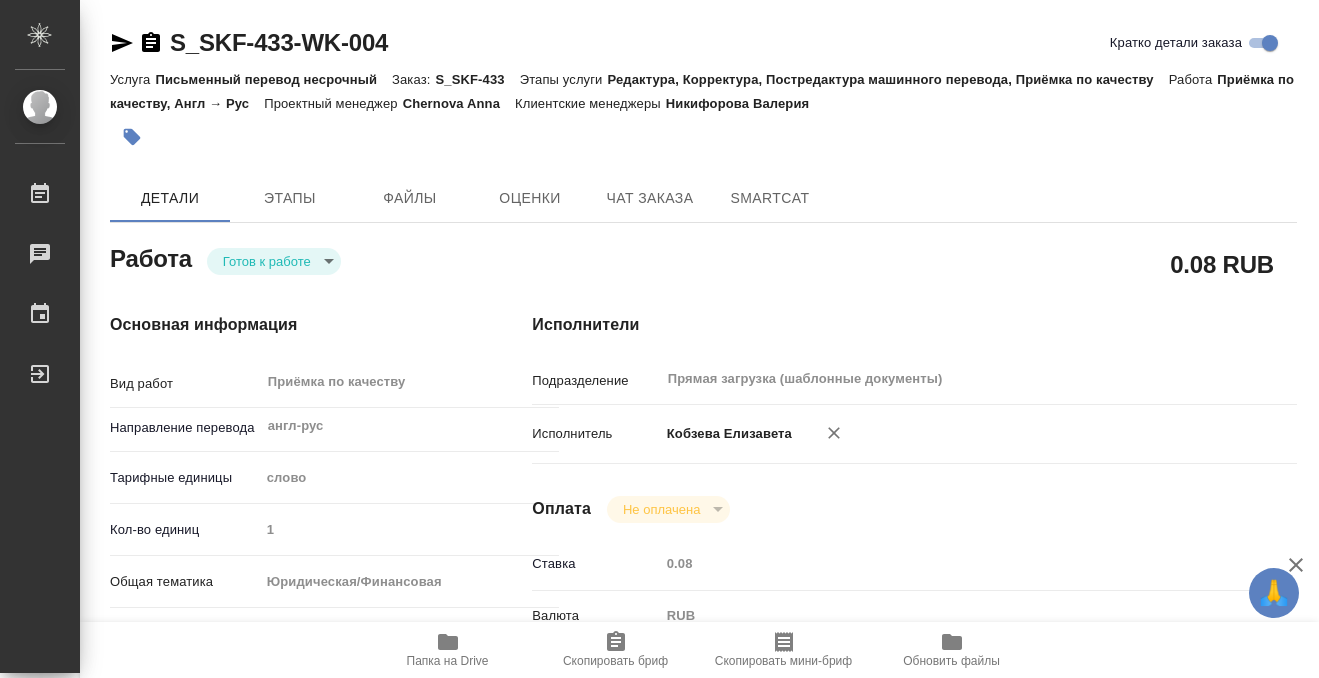 type on "x" 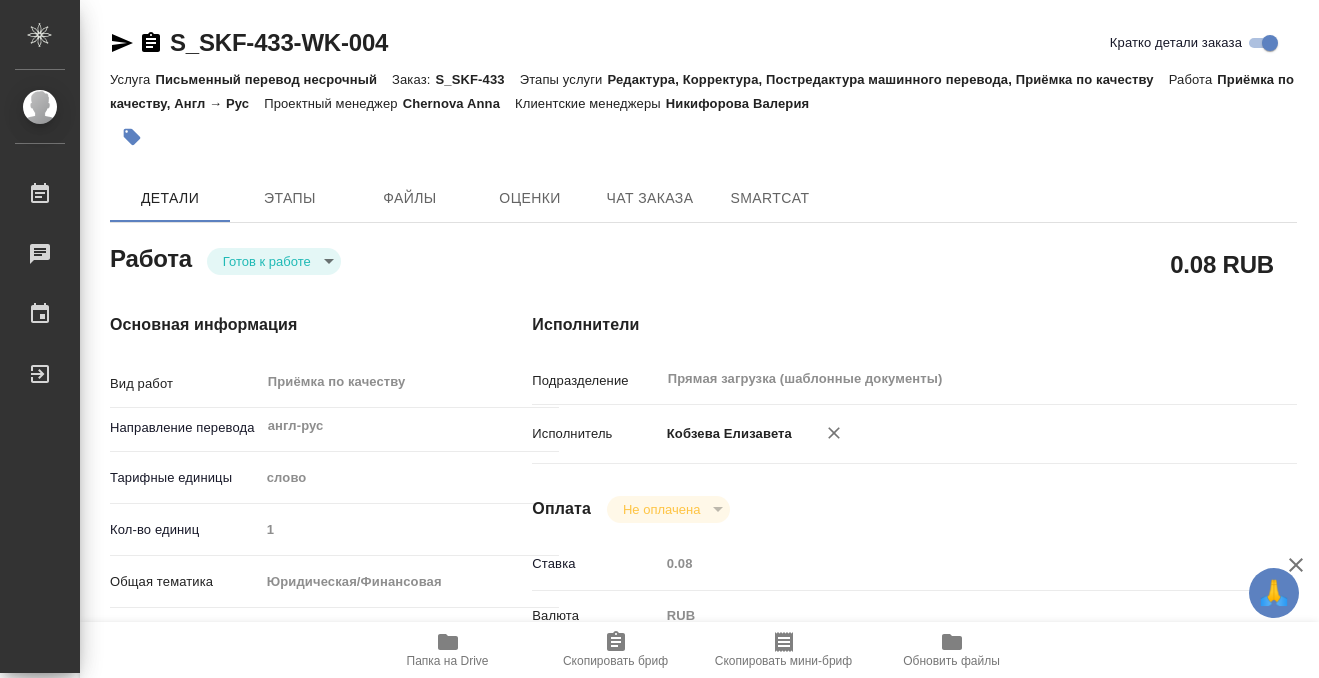 type on "x" 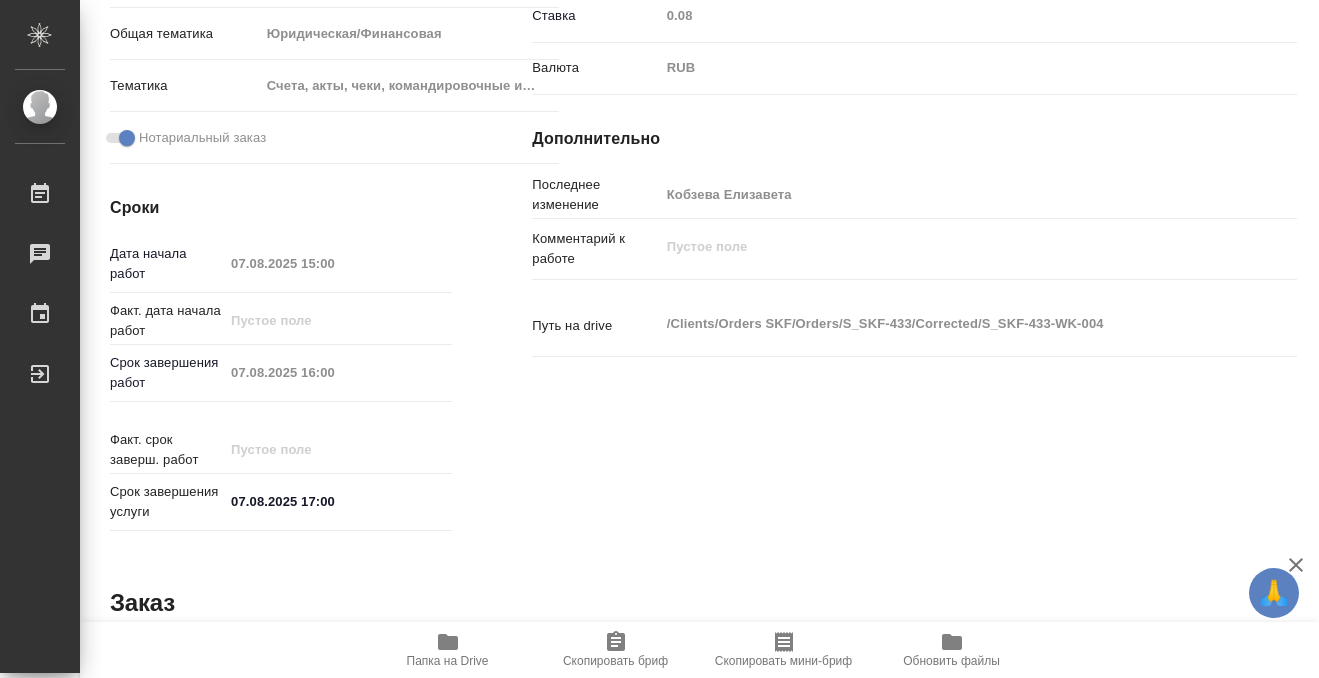 scroll, scrollTop: 0, scrollLeft: 0, axis: both 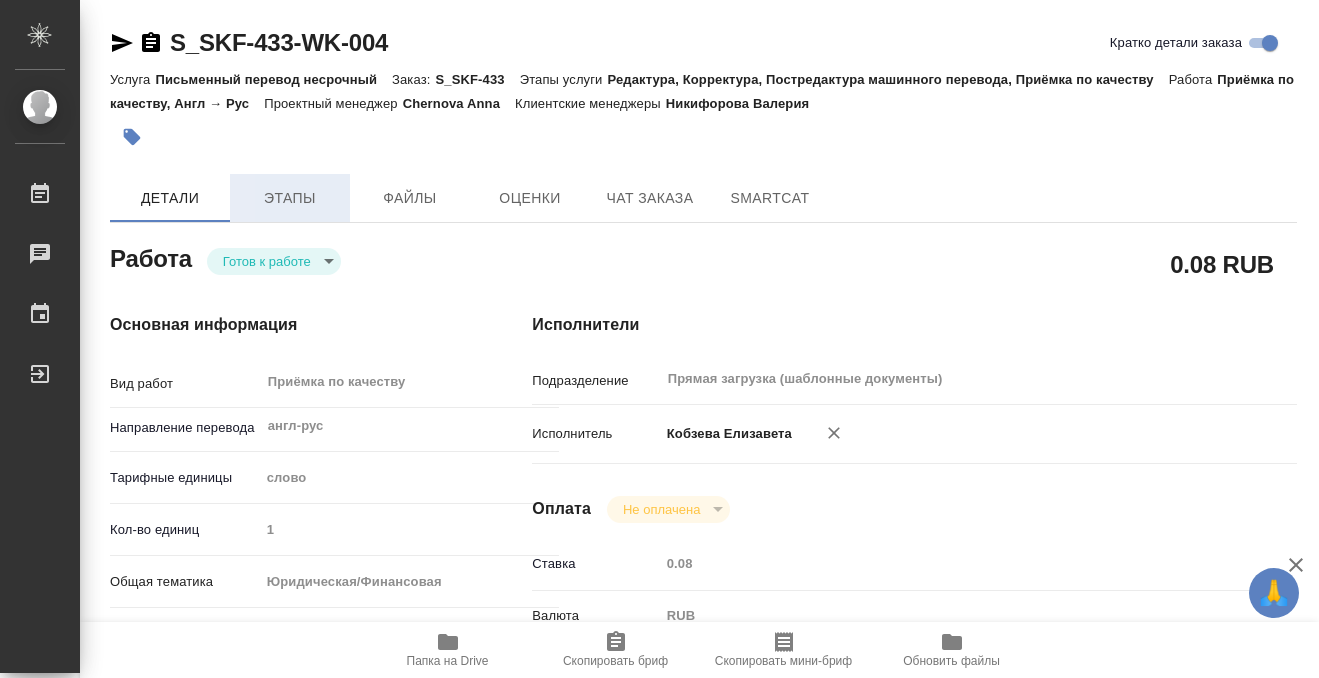 click on "Этапы" at bounding box center [290, 198] 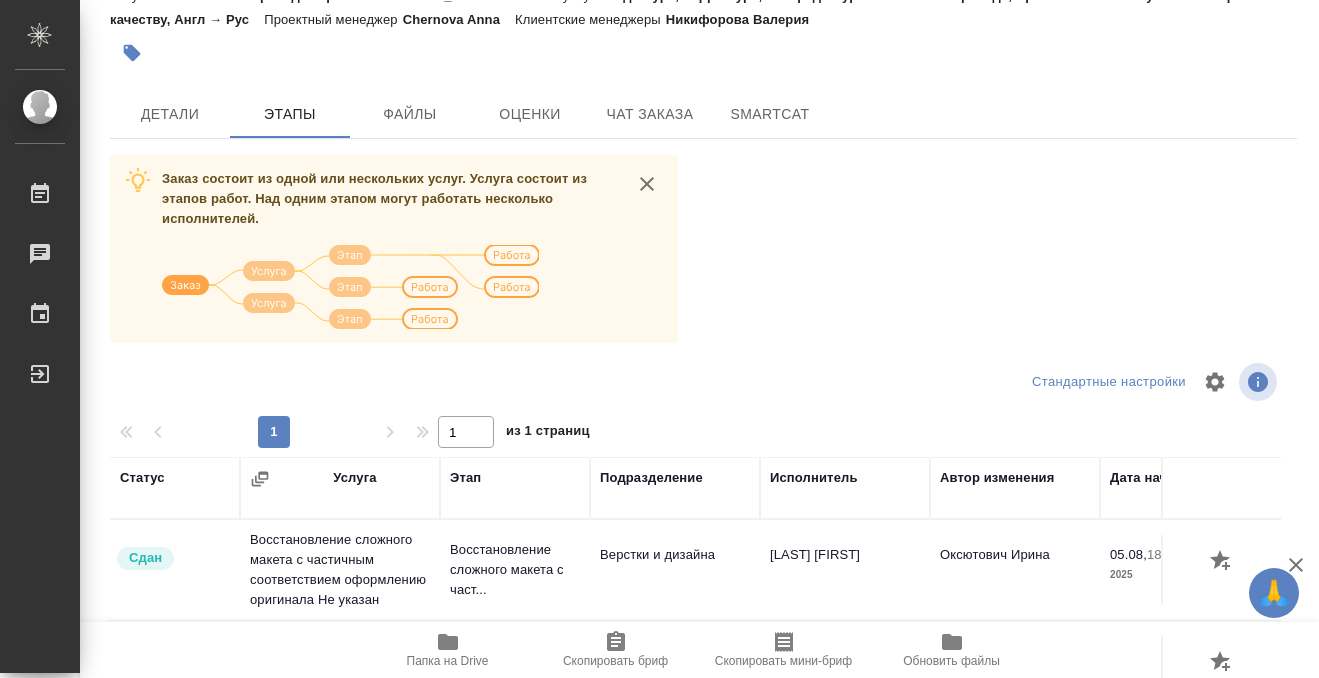 scroll, scrollTop: 364, scrollLeft: 0, axis: vertical 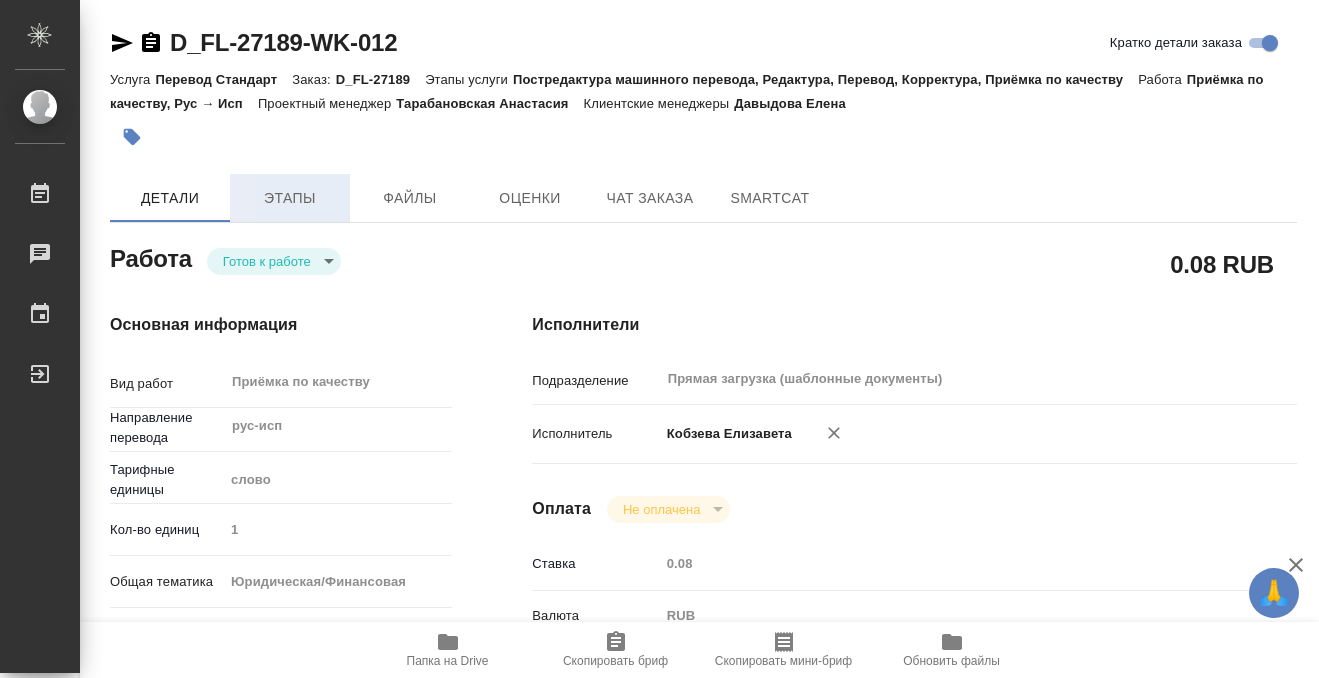 click on "Этапы" at bounding box center [290, 198] 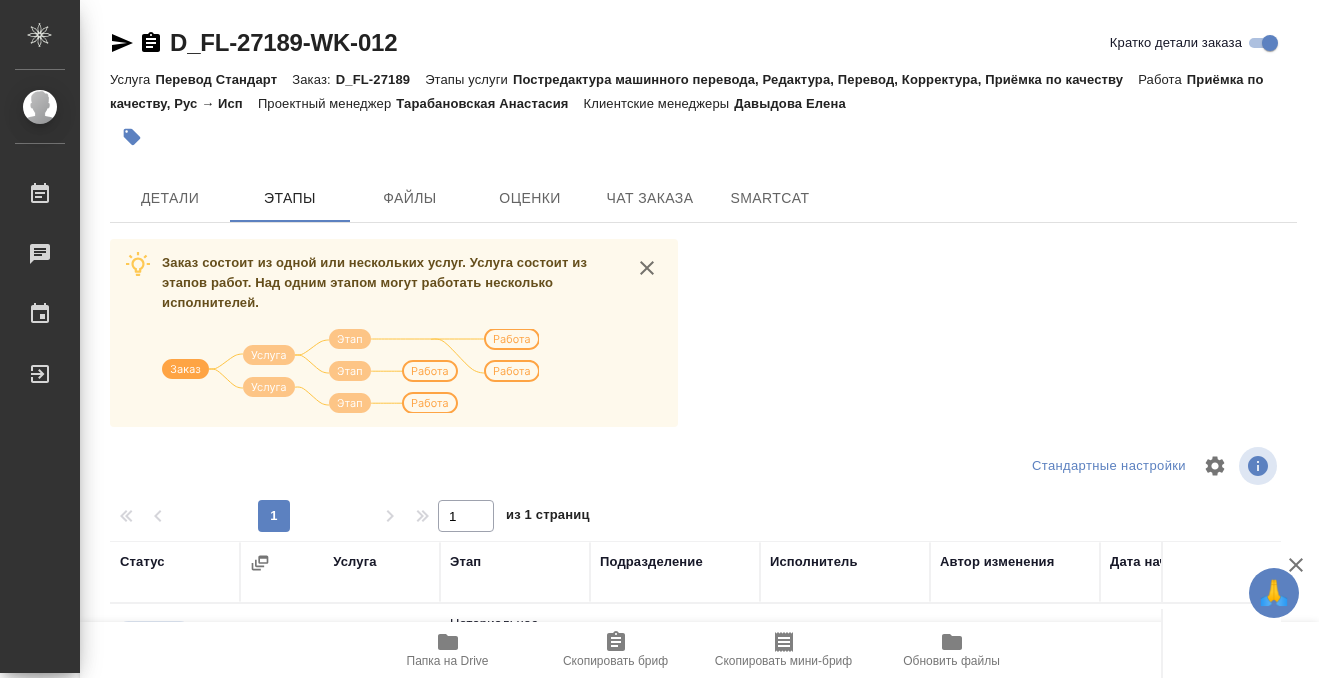 scroll, scrollTop: 364, scrollLeft: 0, axis: vertical 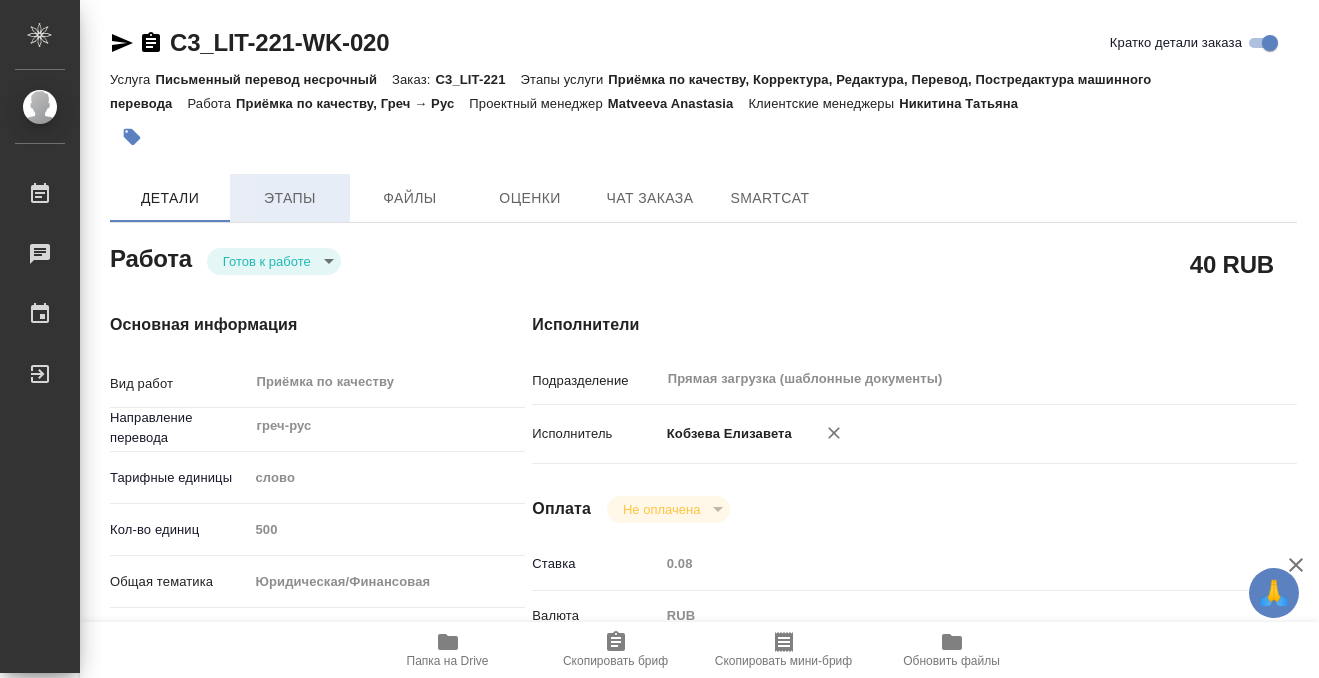 click on "Этапы" at bounding box center [290, 198] 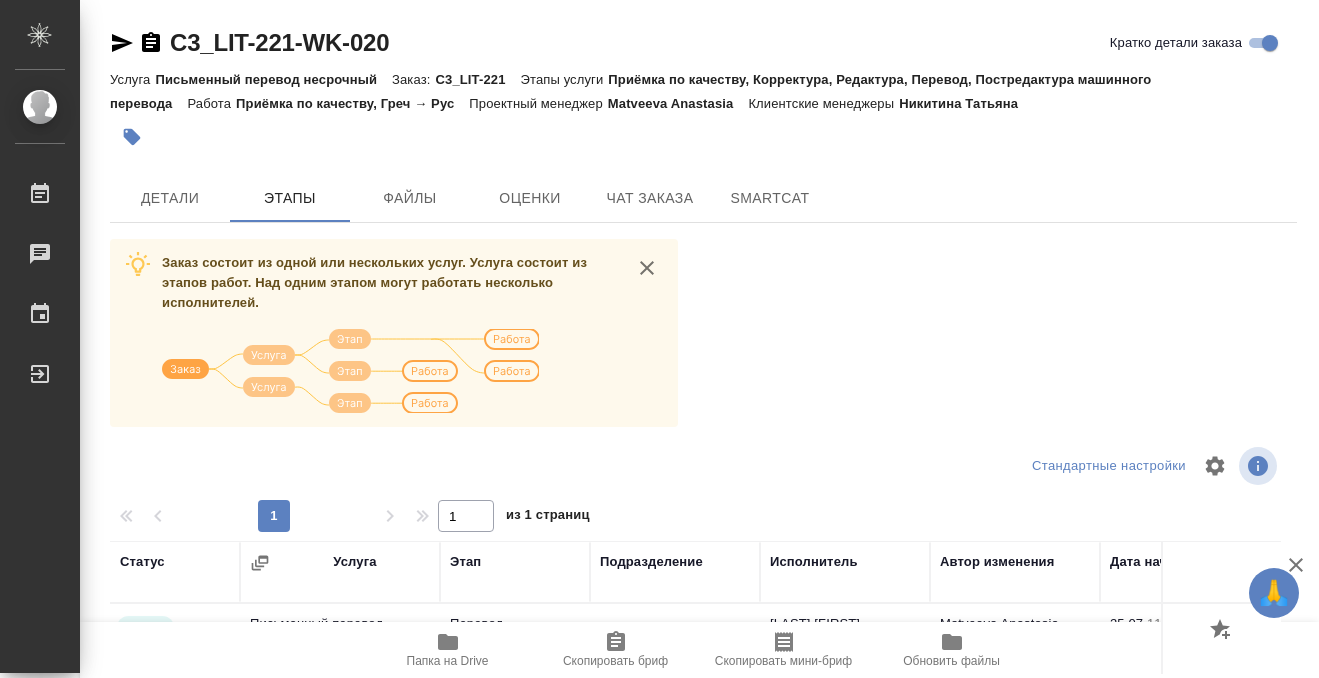 scroll, scrollTop: 334, scrollLeft: 0, axis: vertical 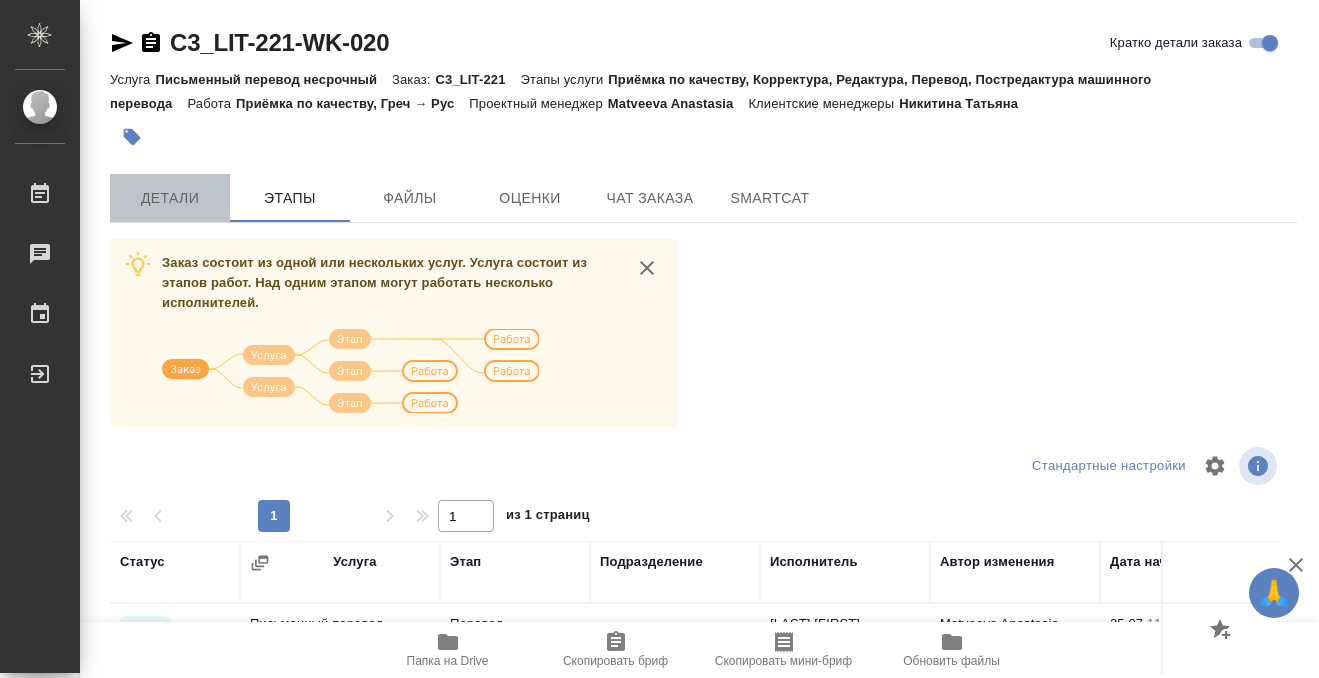 click on "Детали" at bounding box center (170, 198) 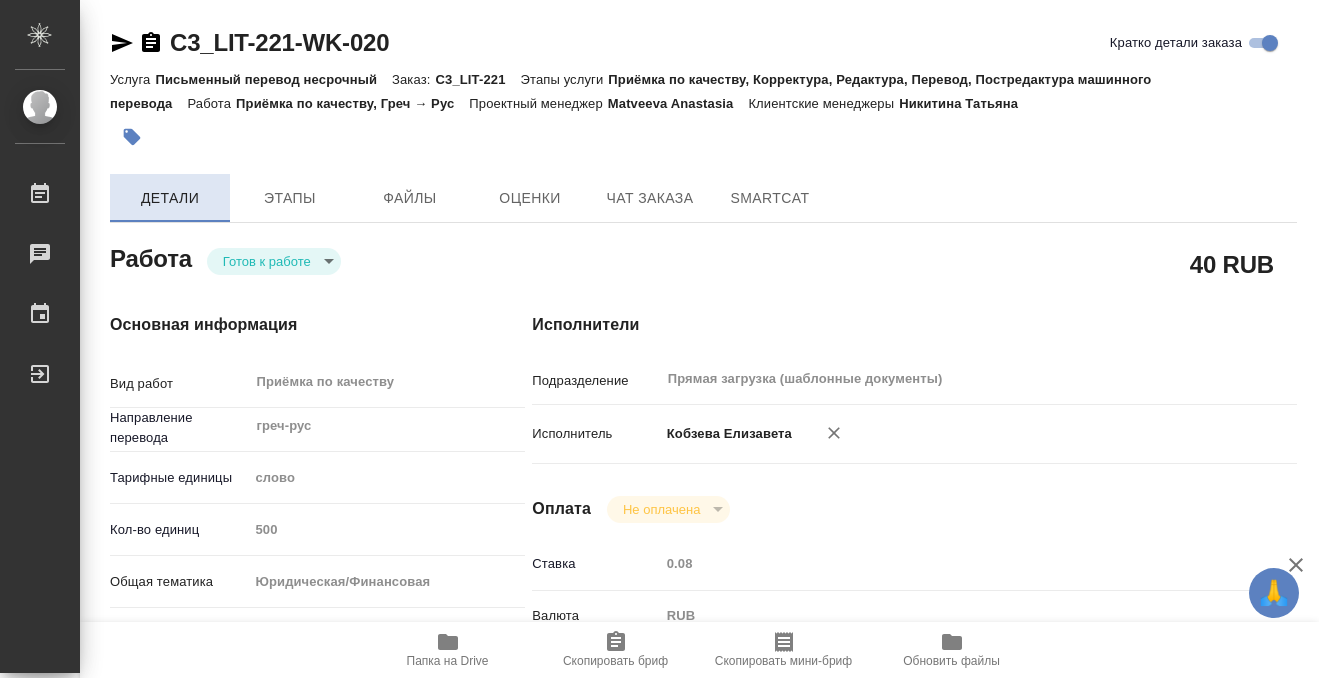 type on "x" 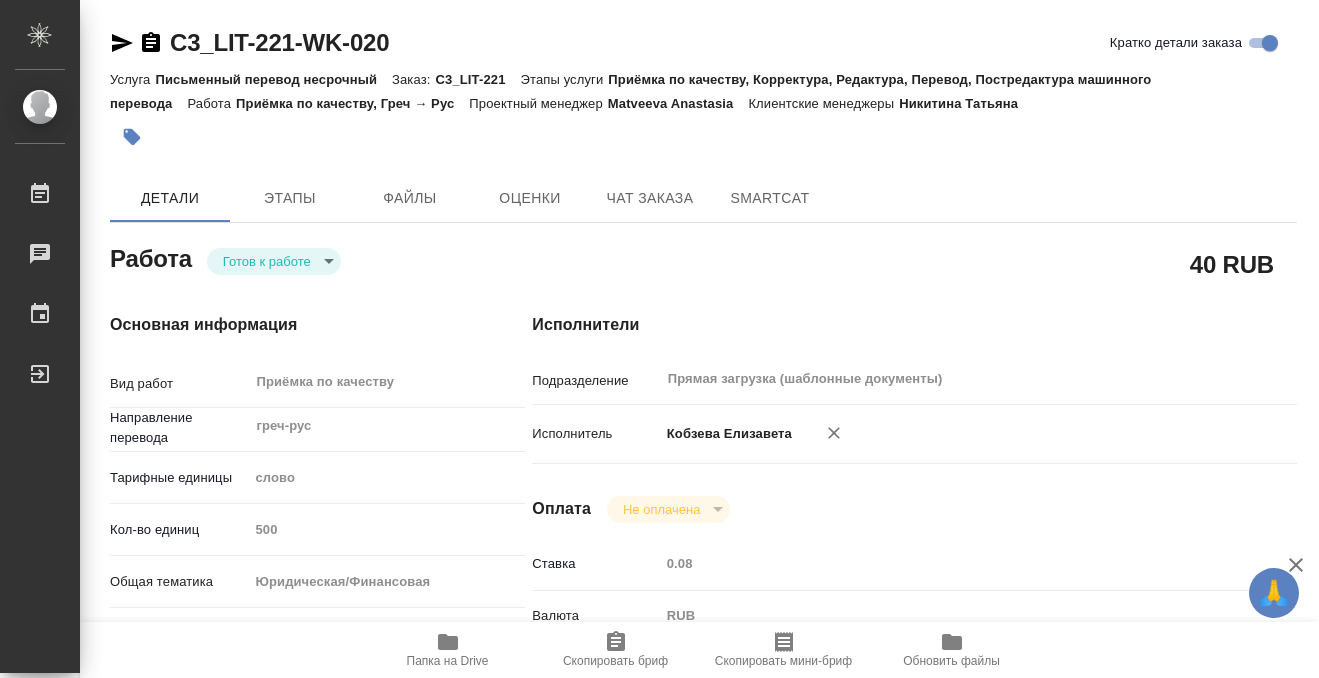 type on "x" 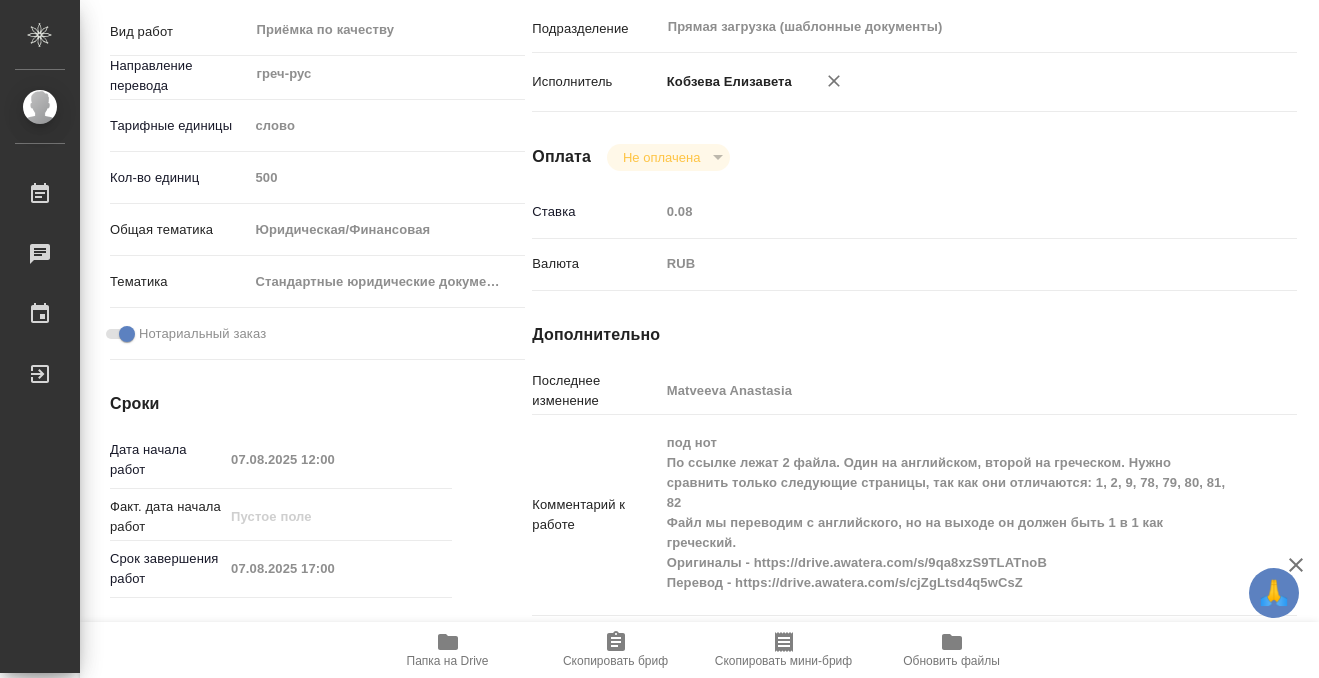 scroll, scrollTop: 508, scrollLeft: 0, axis: vertical 